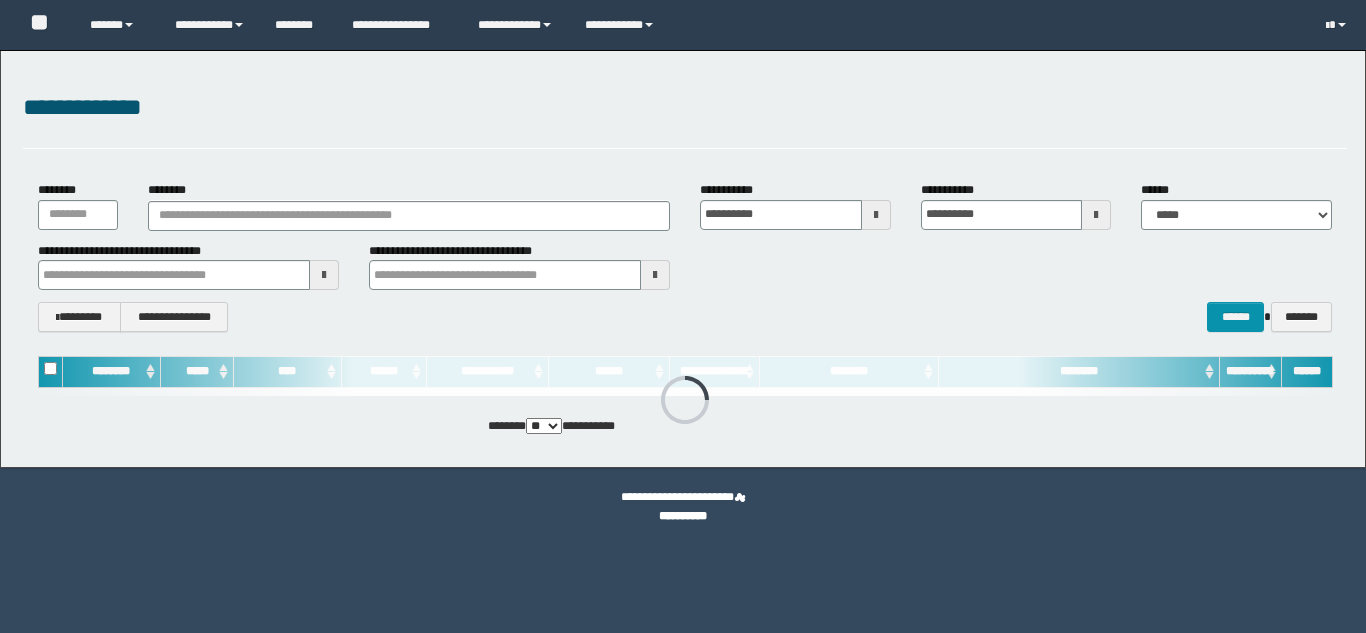 scroll, scrollTop: 0, scrollLeft: 0, axis: both 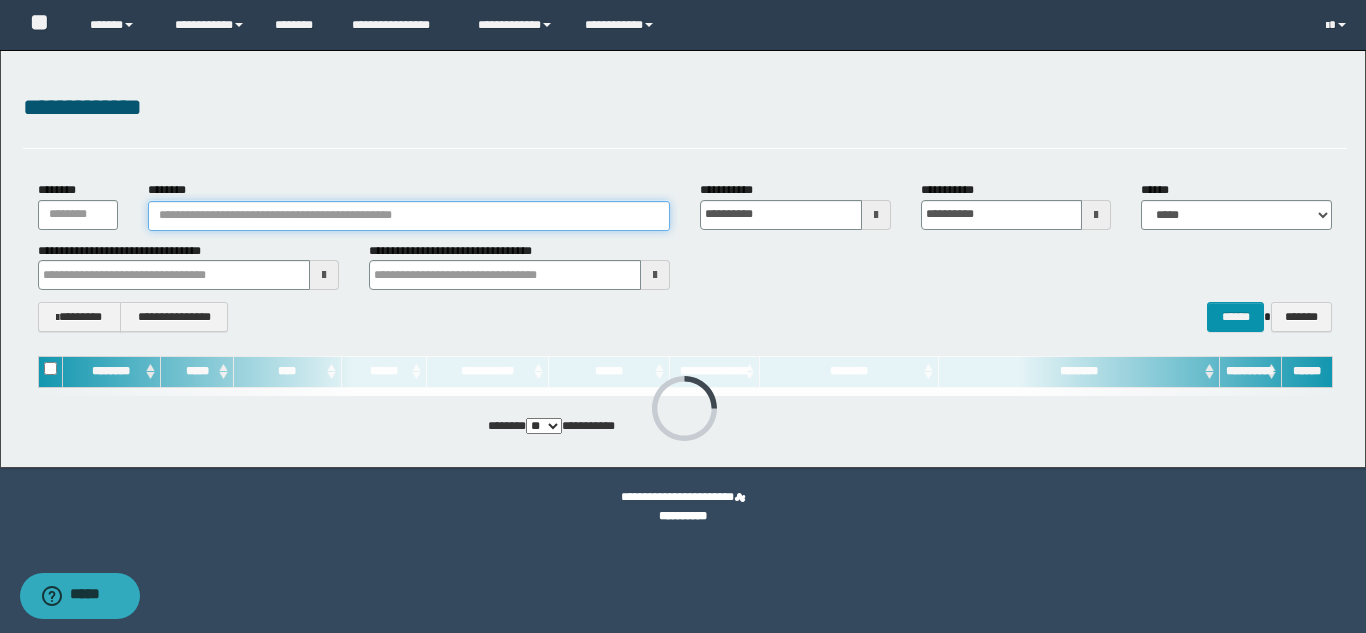 click on "********" at bounding box center (409, 216) 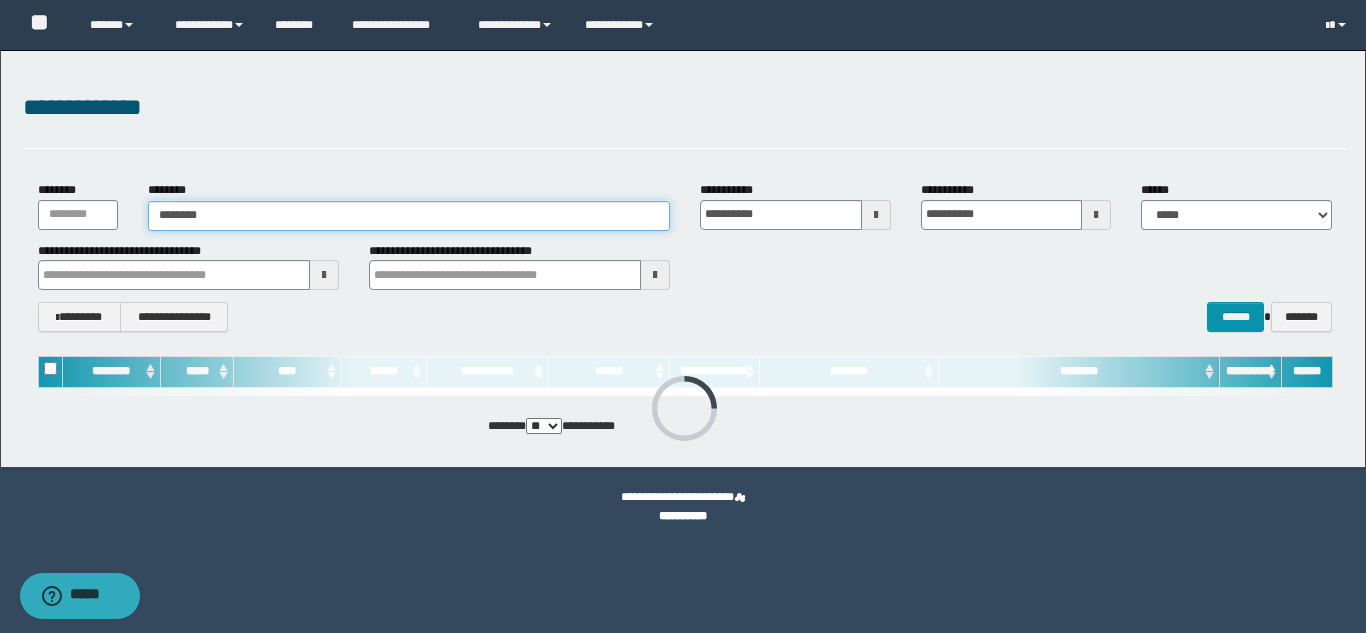 type on "********" 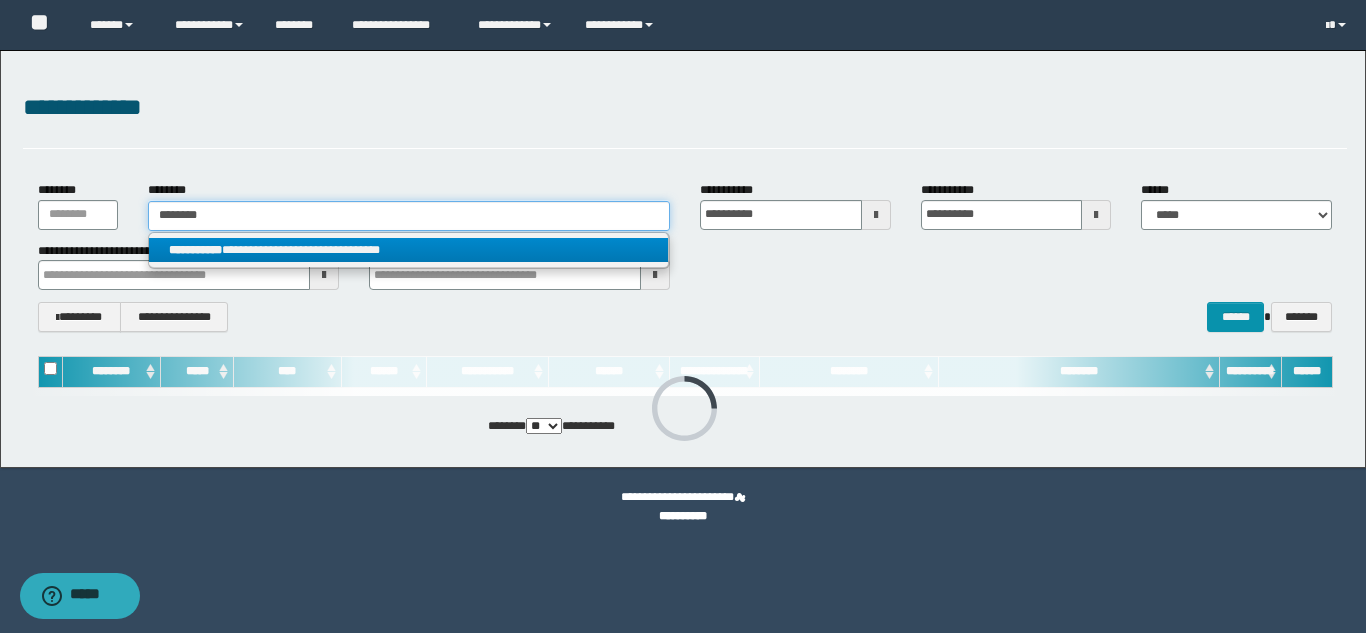 type on "********" 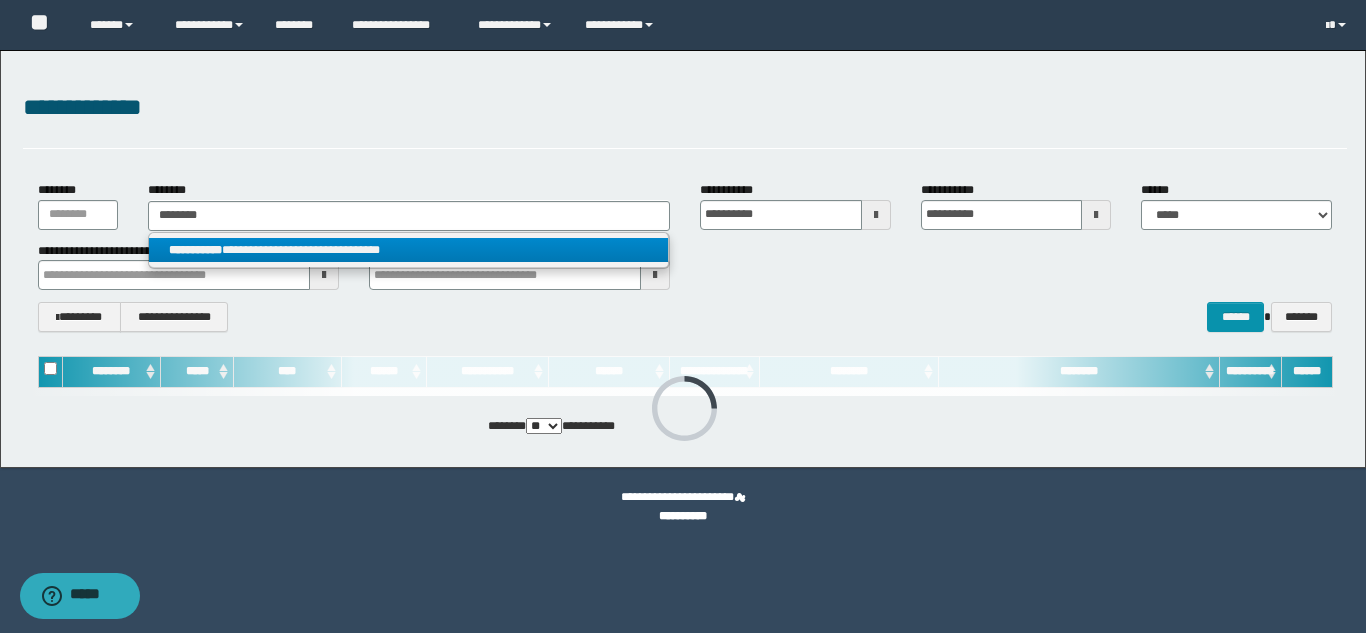 click on "**********" at bounding box center (408, 250) 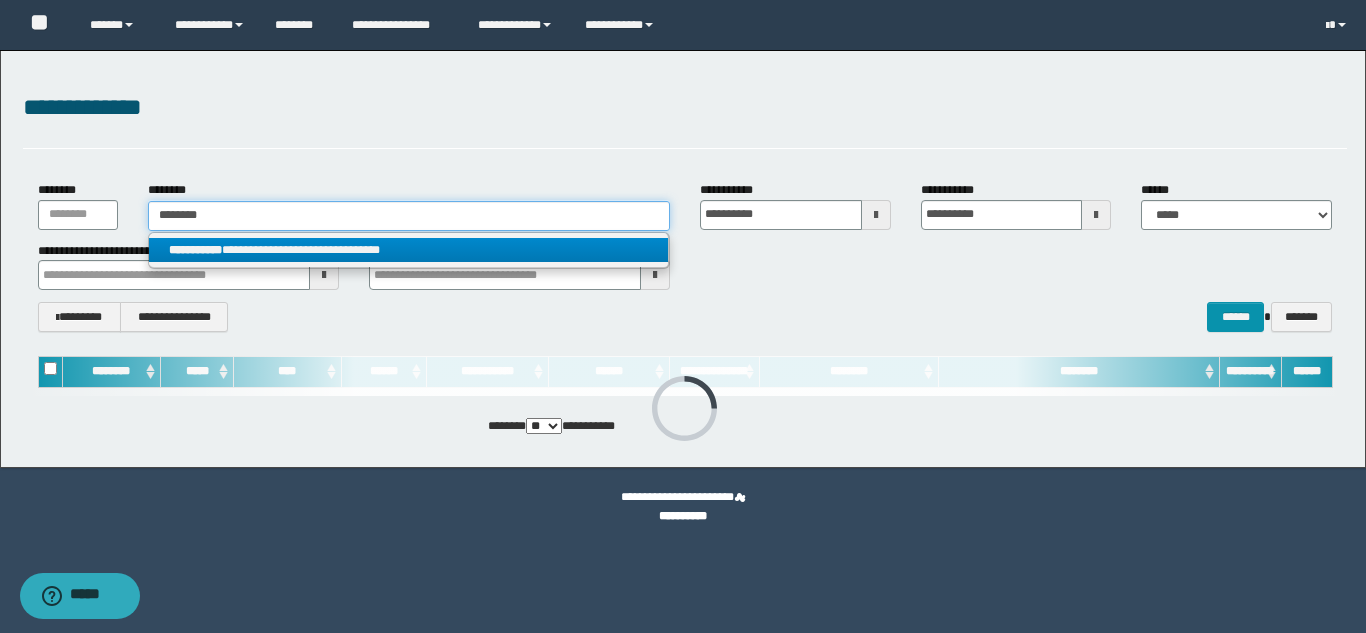 type 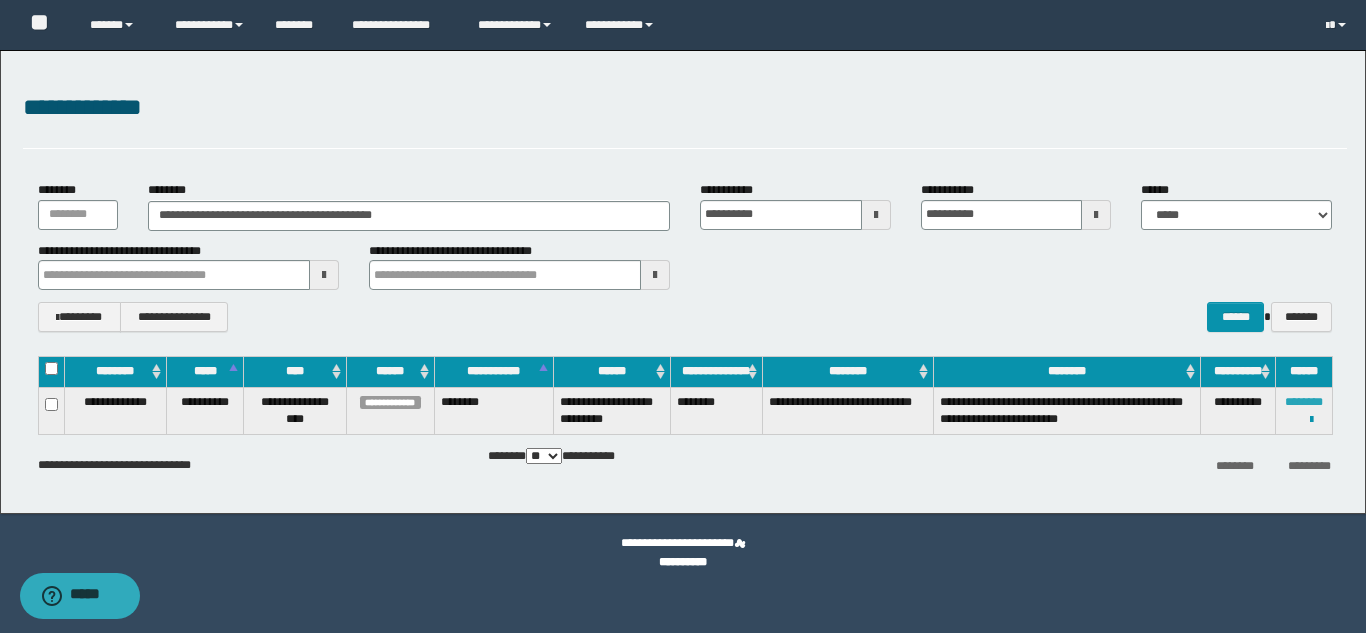 click on "********" at bounding box center (1304, 402) 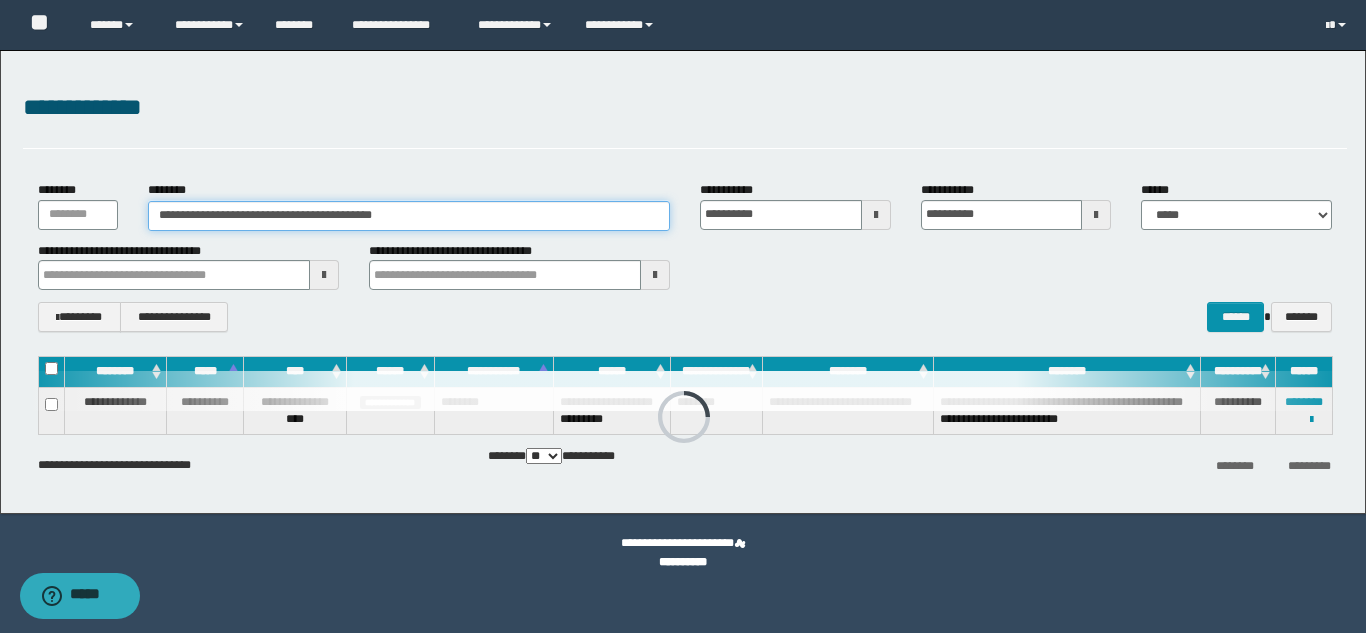 drag, startPoint x: 512, startPoint y: 216, endPoint x: 6, endPoint y: 191, distance: 506.61722 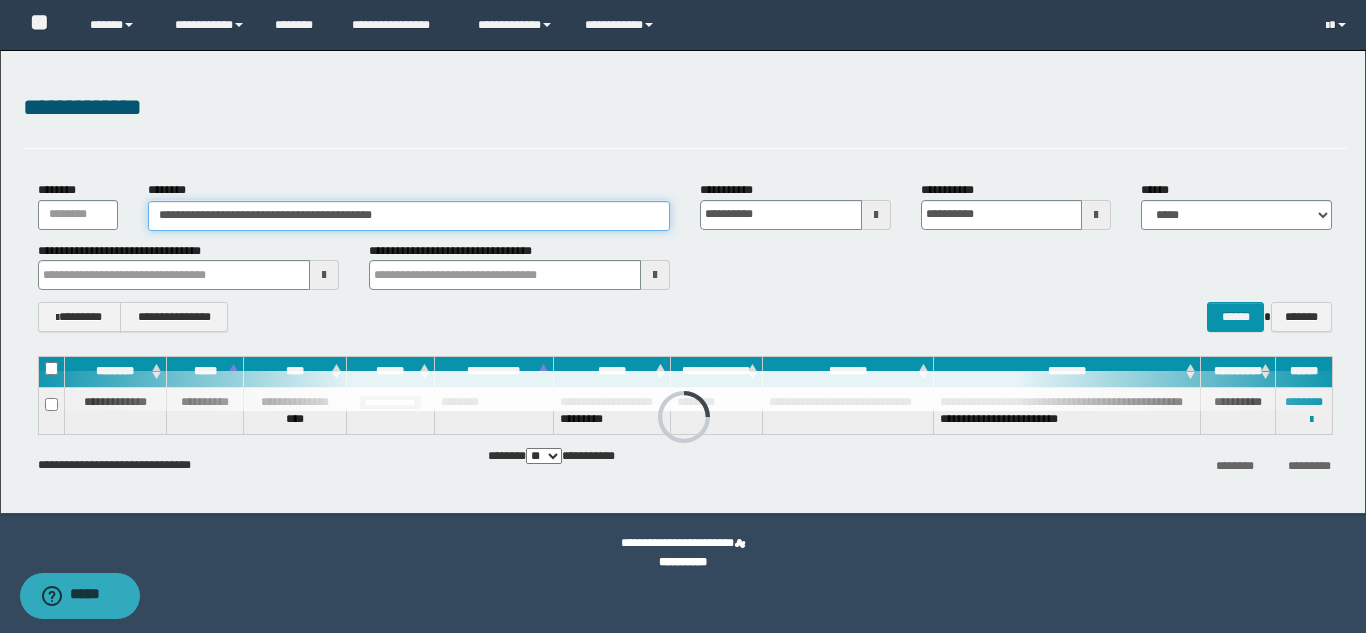 click on "**********" at bounding box center (683, 282) 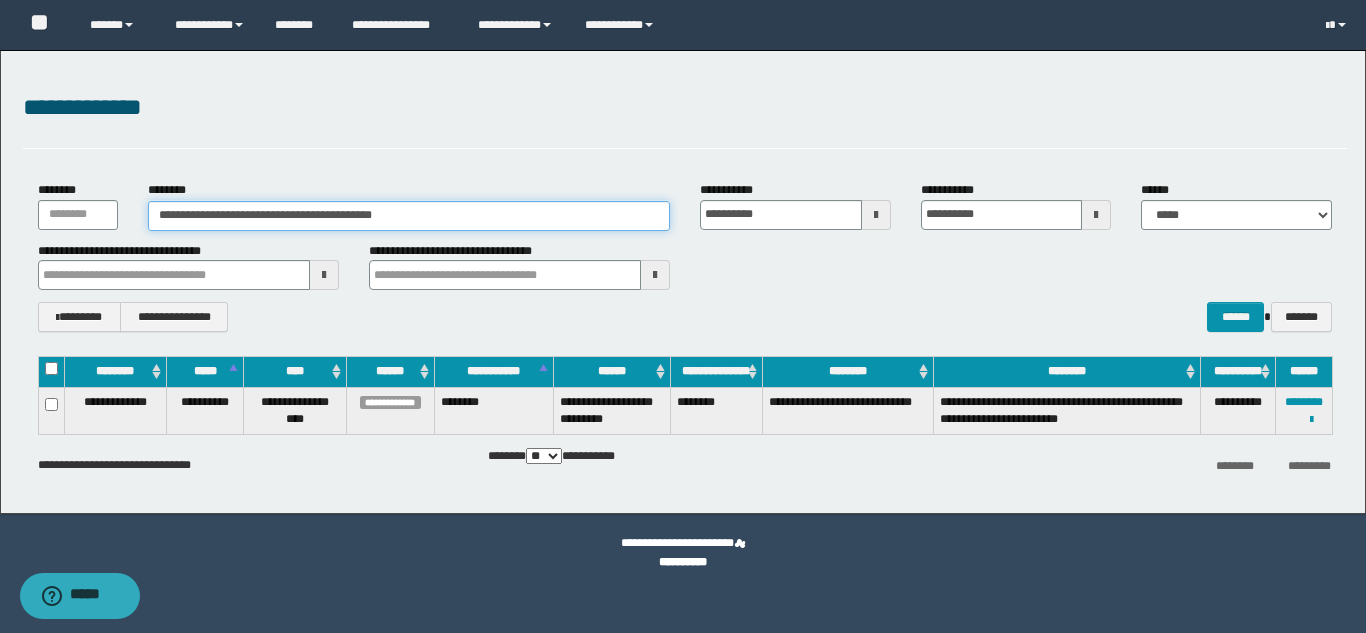 paste 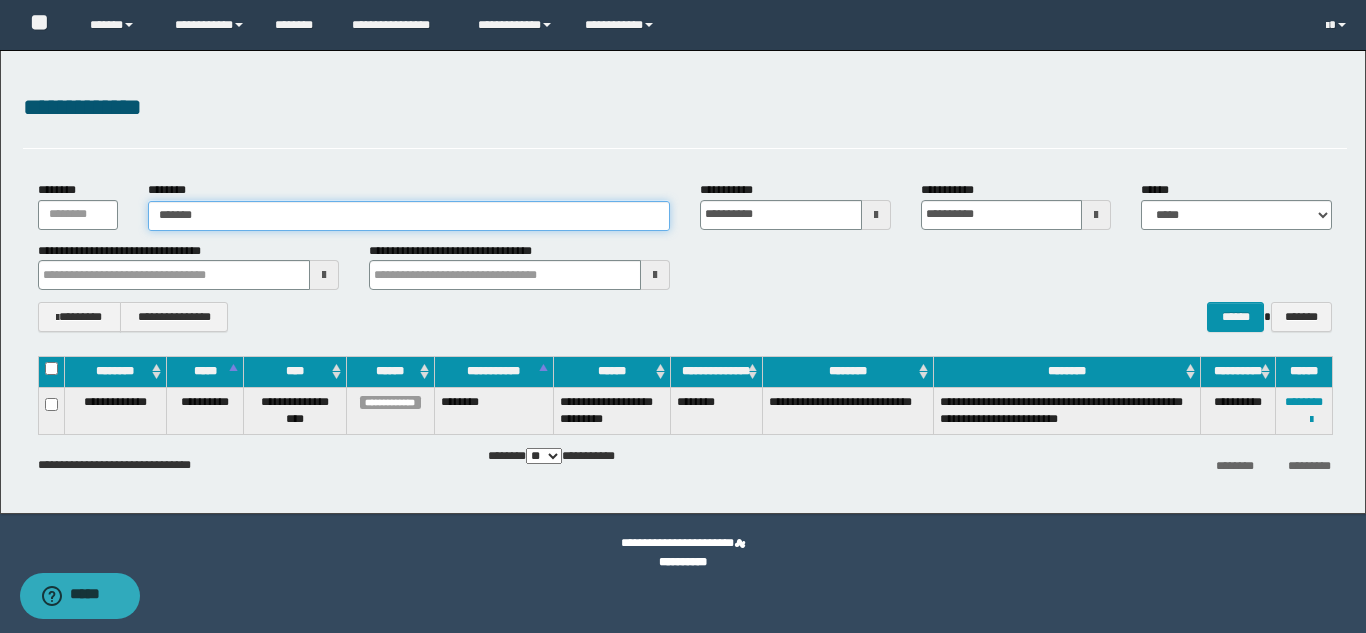 type on "*******" 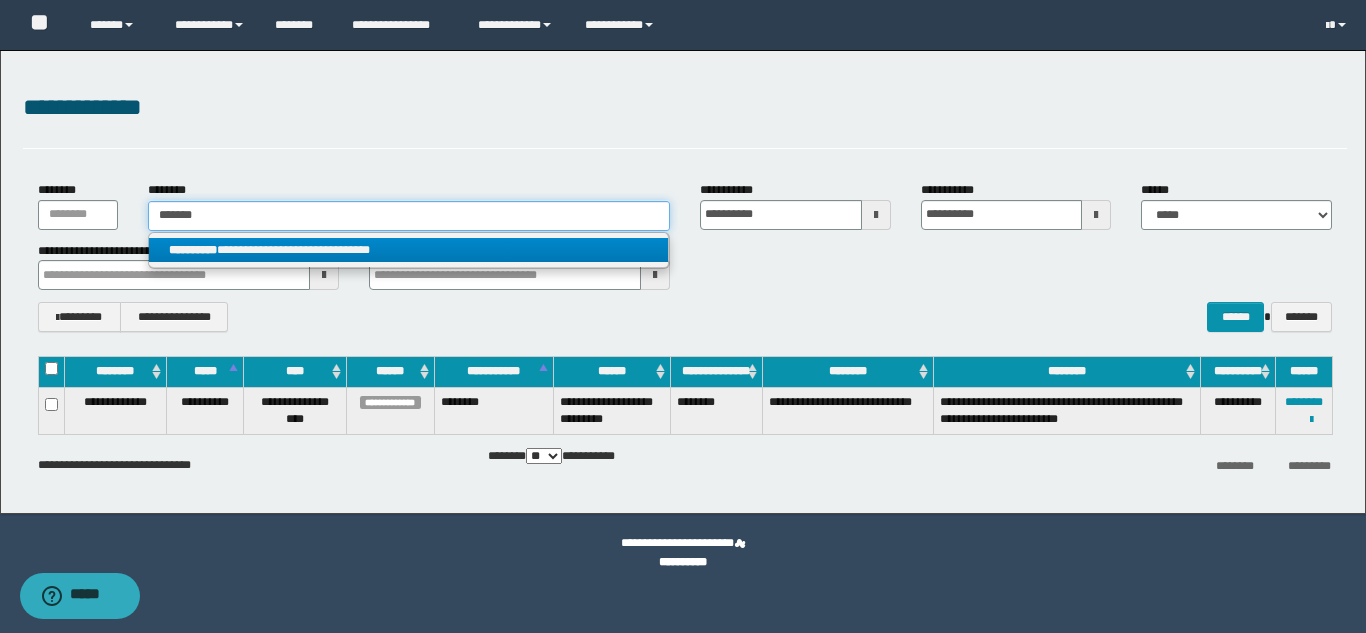 type on "*******" 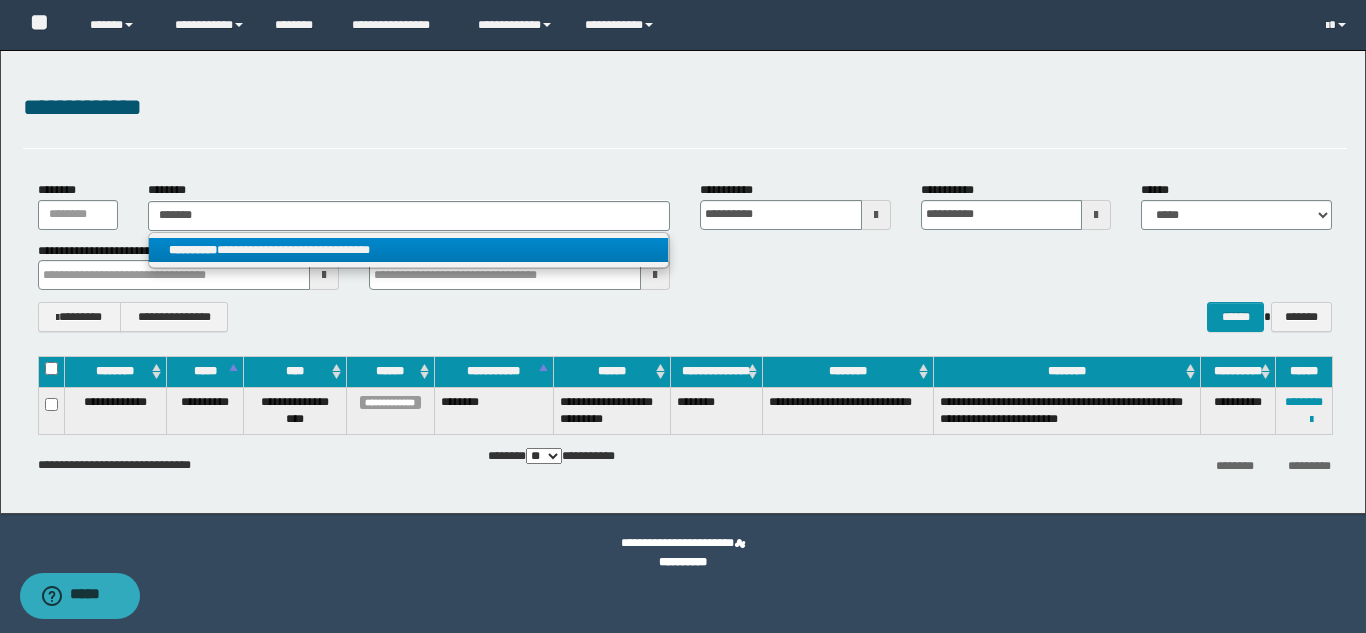 click on "**********" at bounding box center (193, 250) 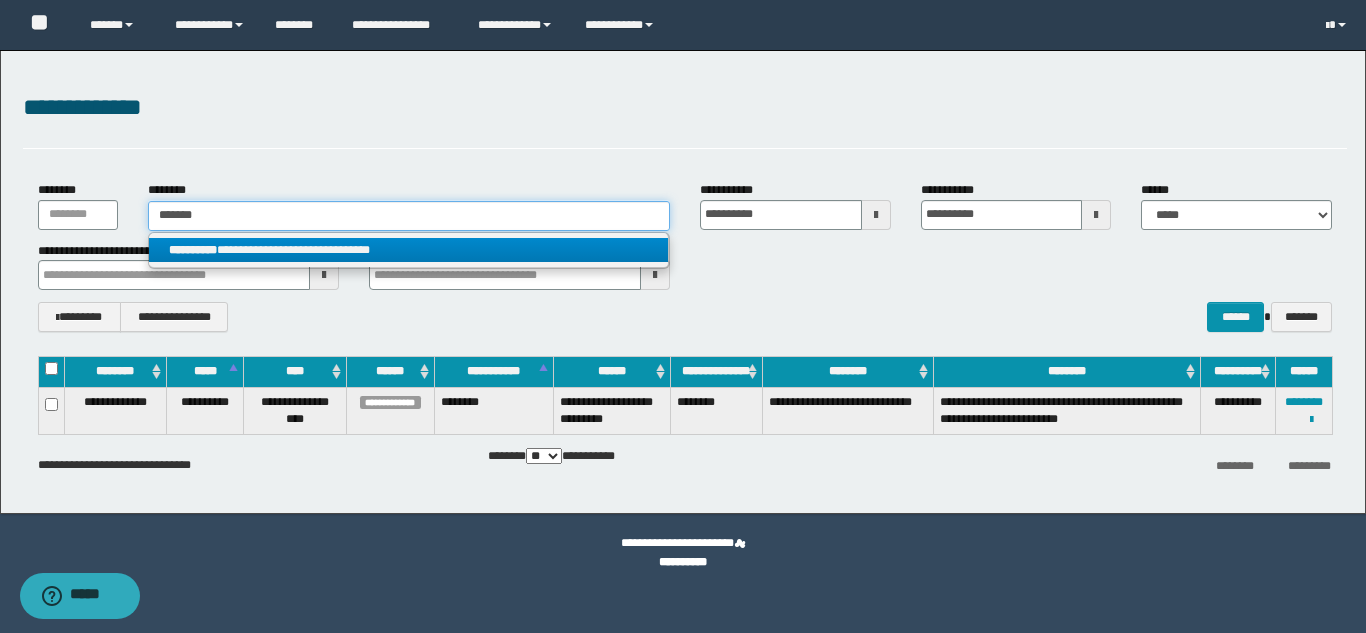 type 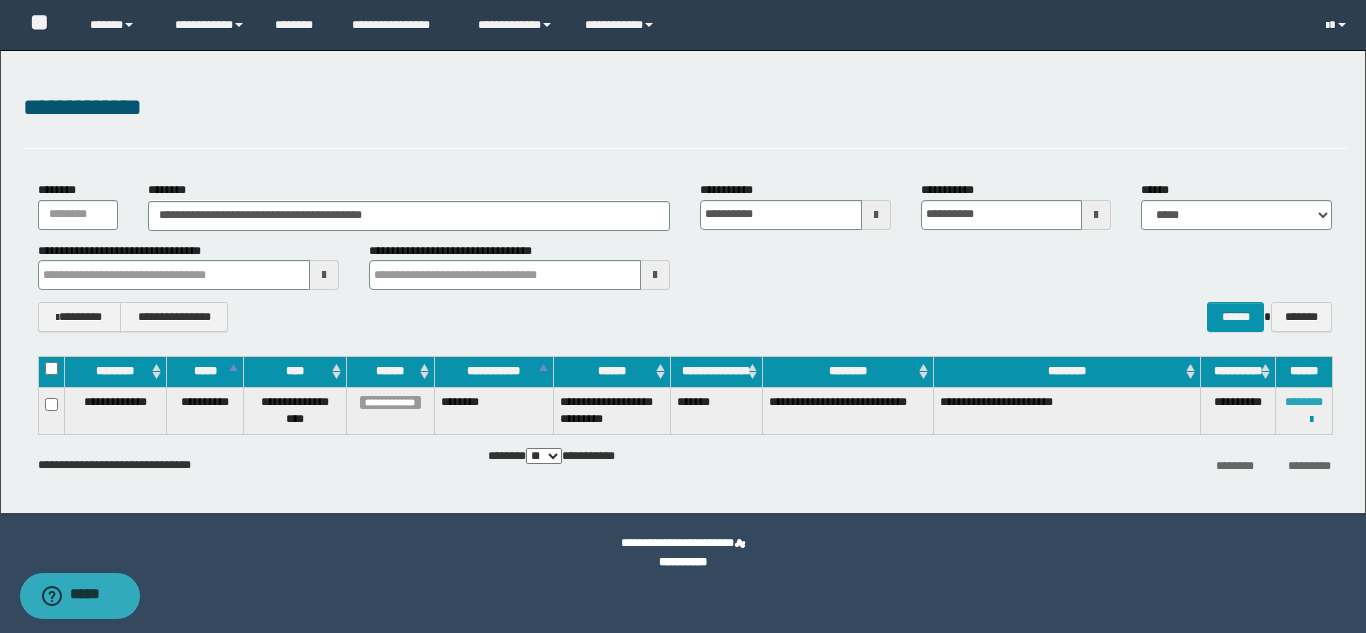 click on "********" at bounding box center (1304, 402) 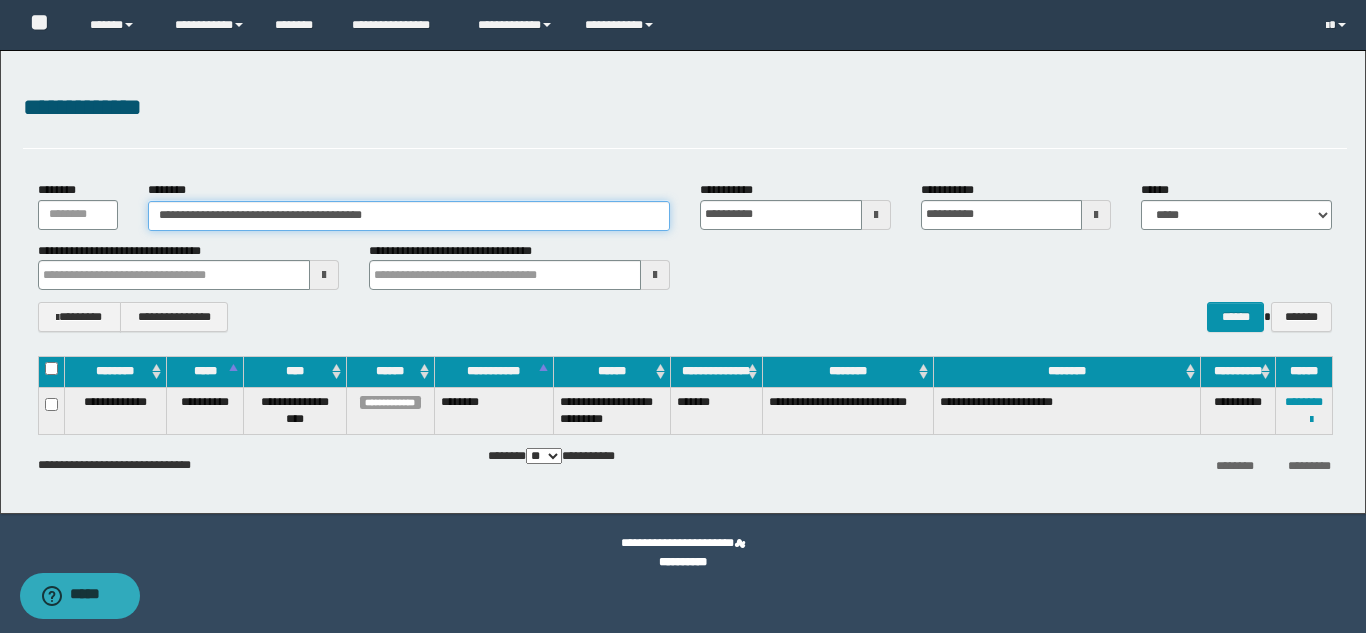 drag, startPoint x: 491, startPoint y: 221, endPoint x: 2, endPoint y: 148, distance: 494.41885 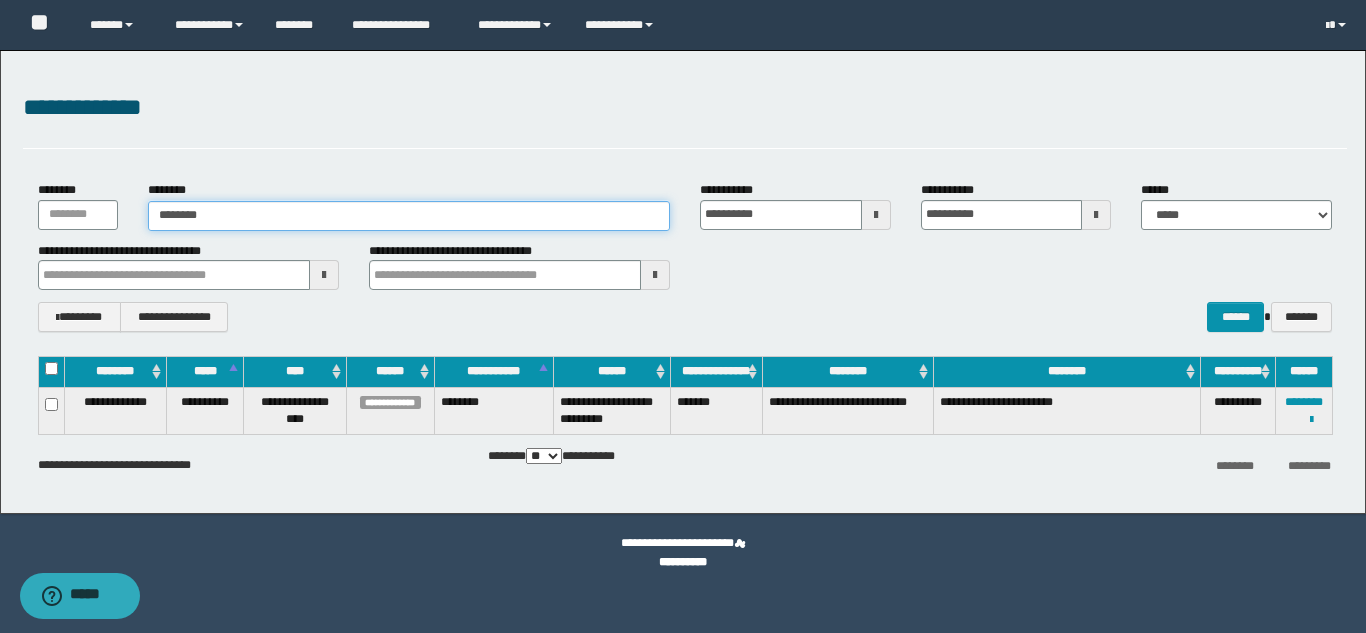 type on "********" 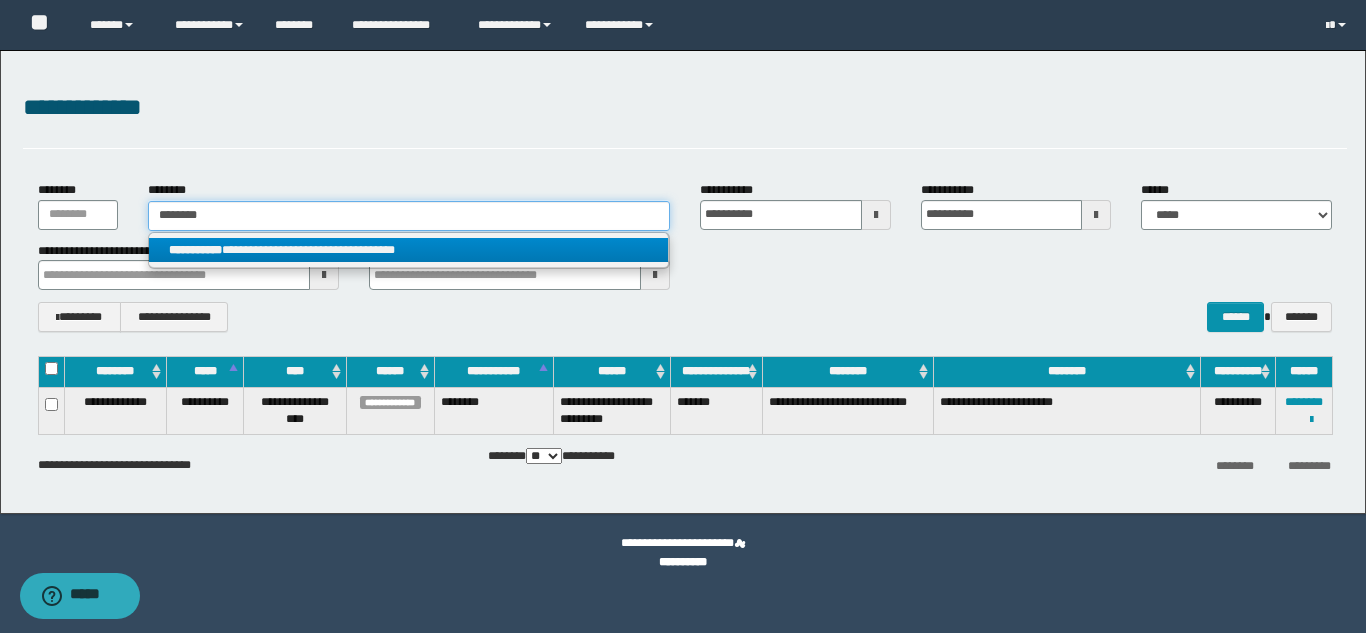 type on "********" 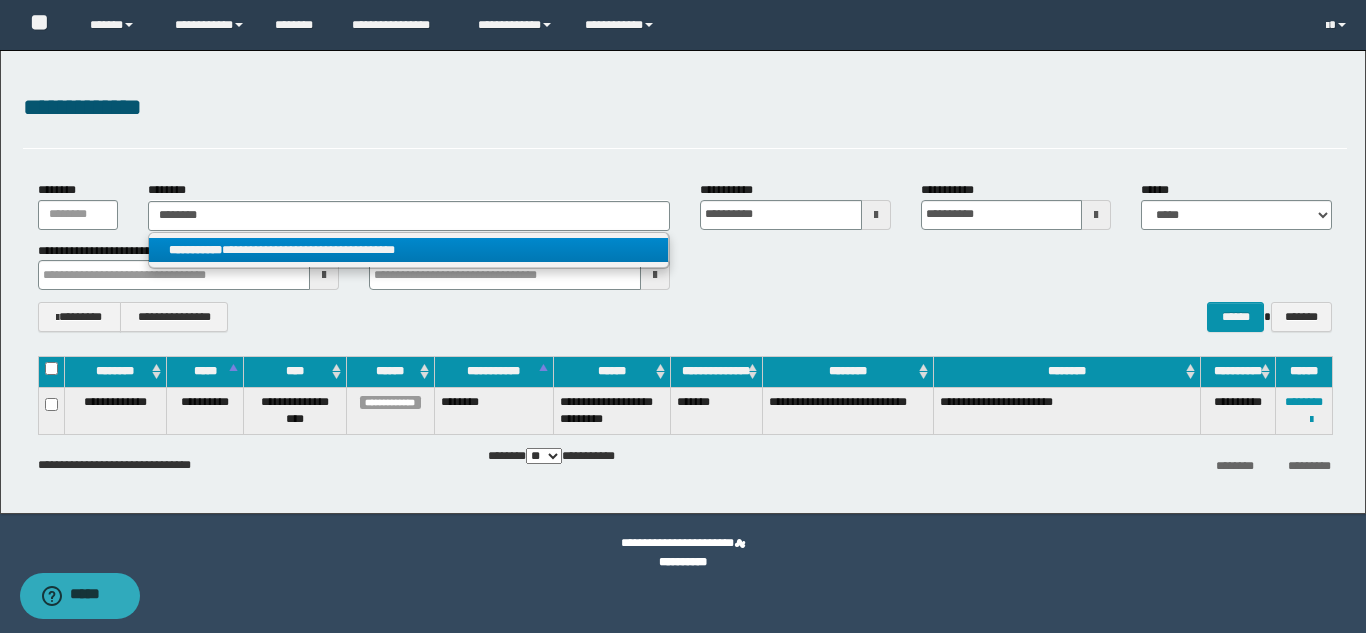 click on "**********" at bounding box center [195, 250] 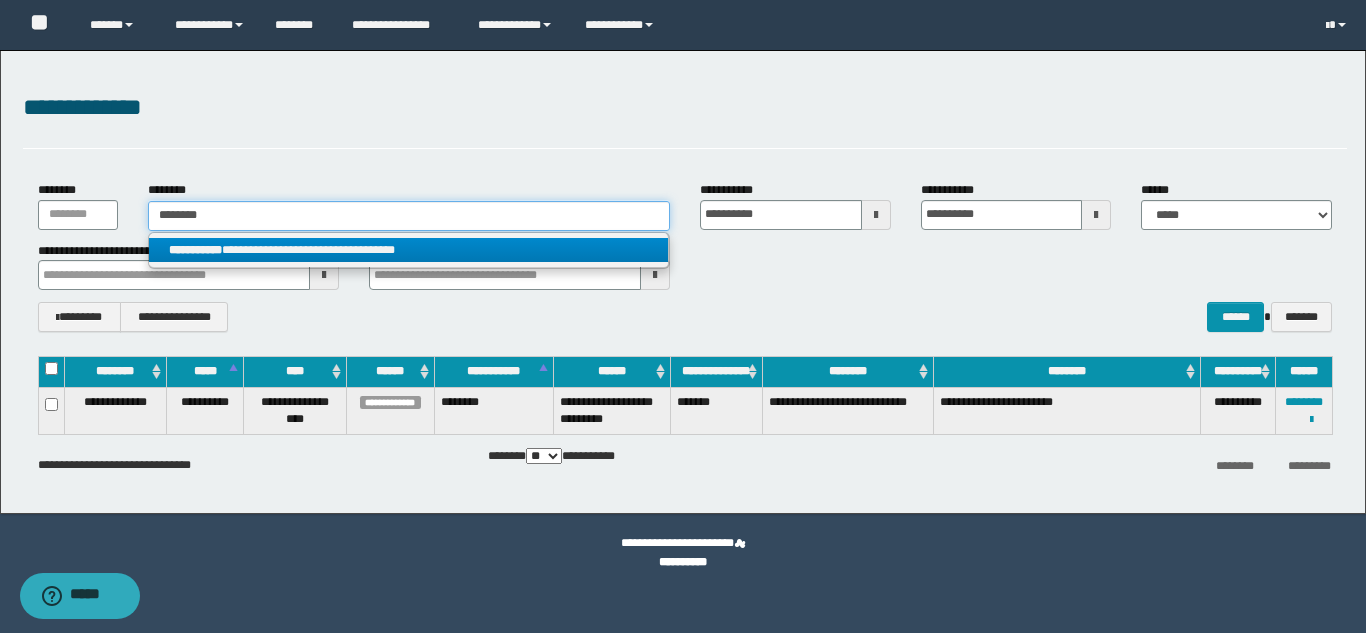 type 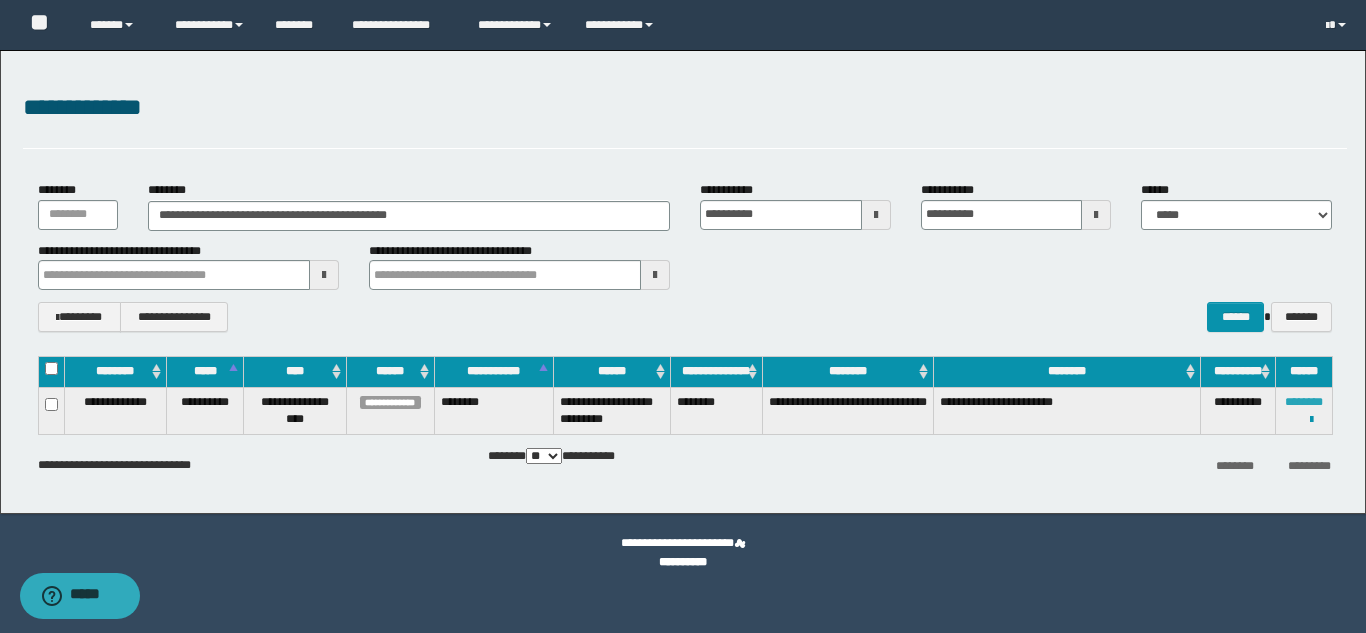 click on "********" at bounding box center [1304, 402] 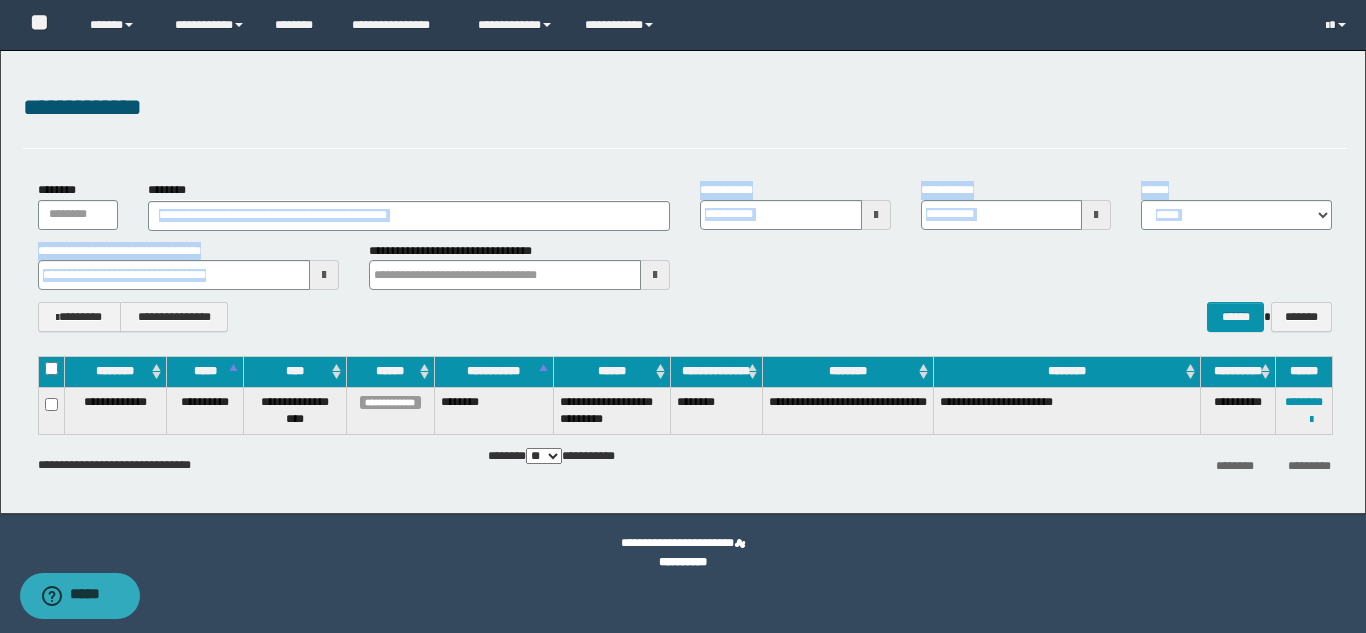 drag, startPoint x: 540, startPoint y: 232, endPoint x: 443, endPoint y: 218, distance: 98.005104 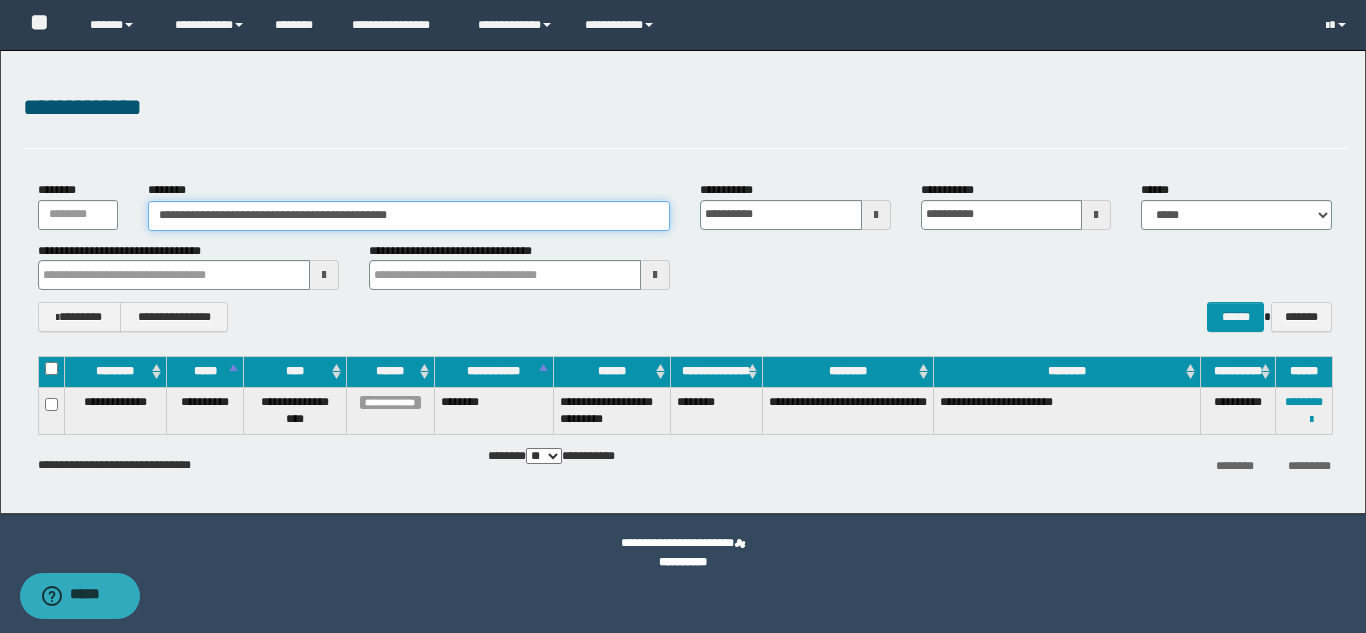 click on "**********" at bounding box center [409, 216] 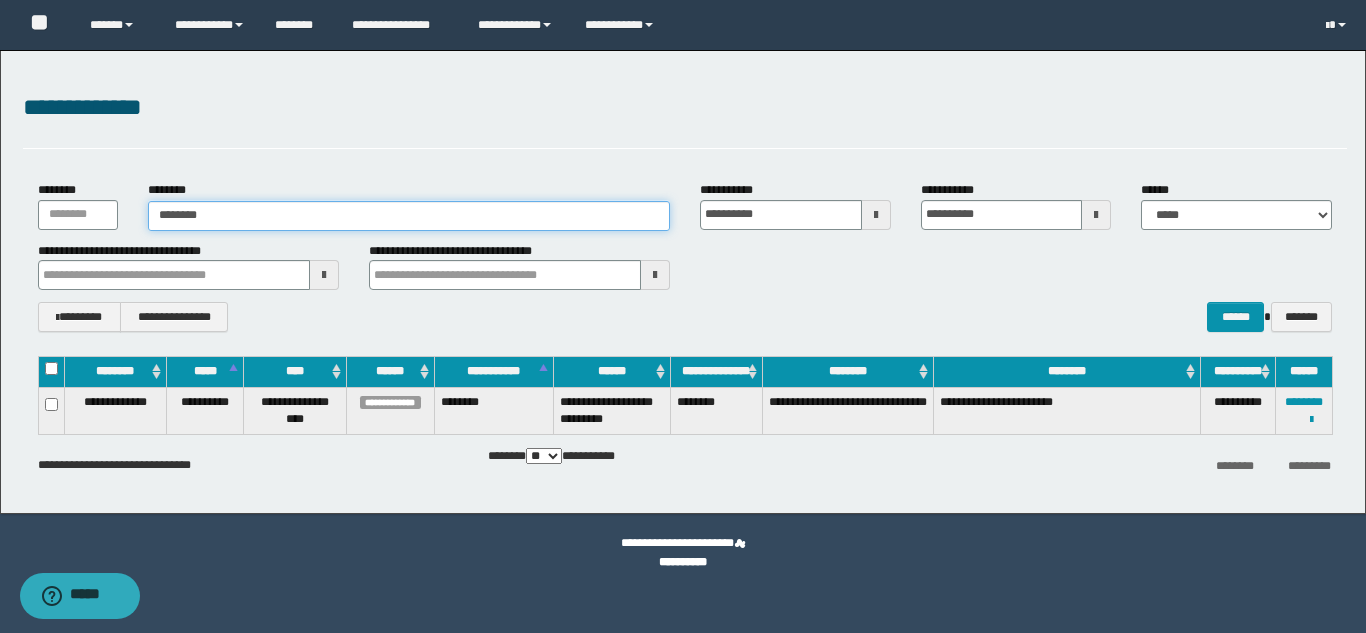 type on "********" 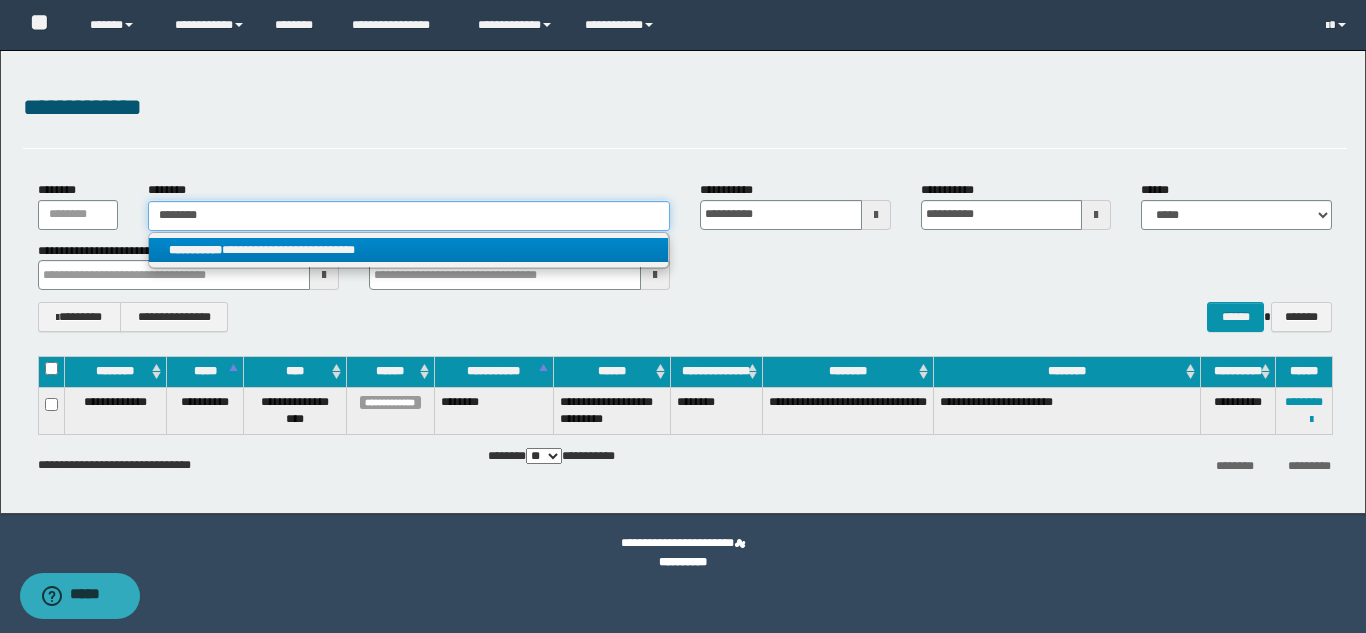 type on "********" 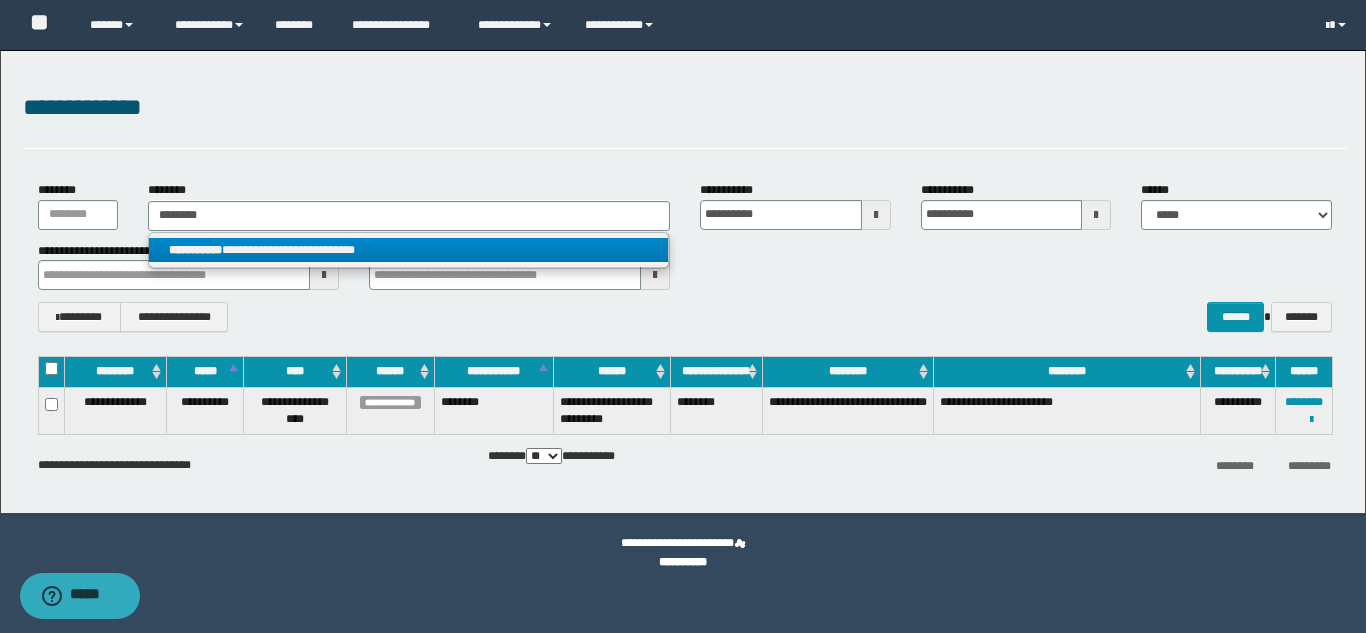 click on "**********" at bounding box center [408, 250] 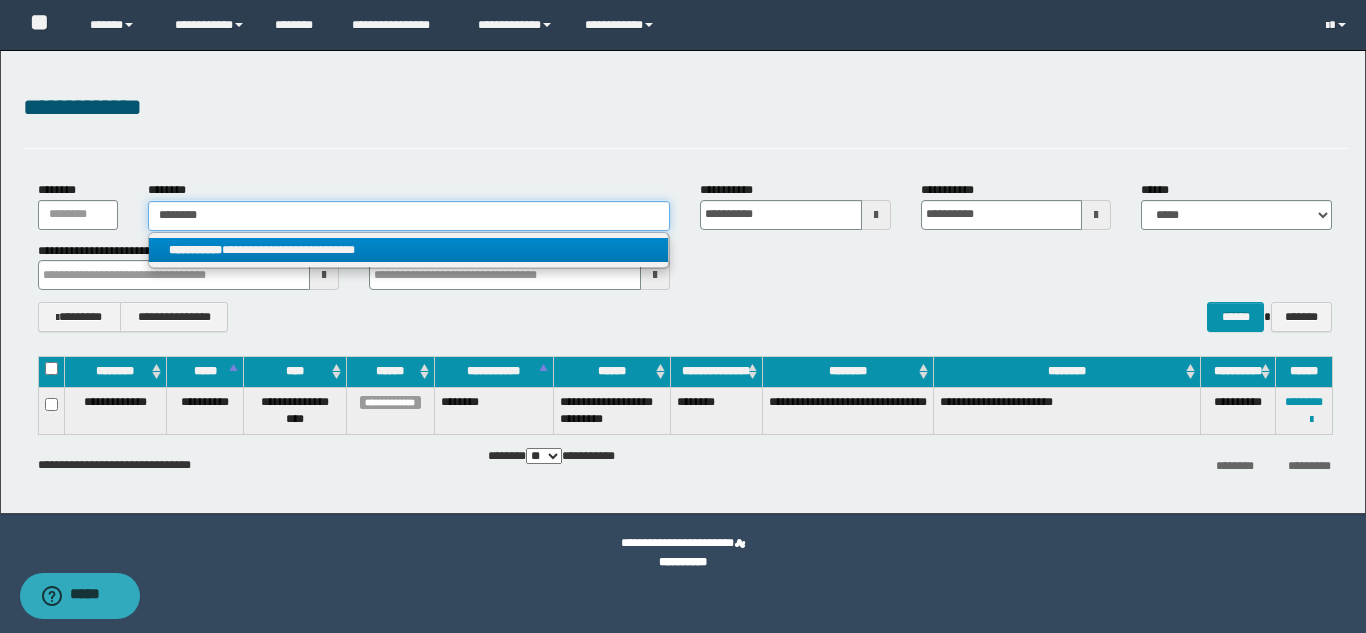 type 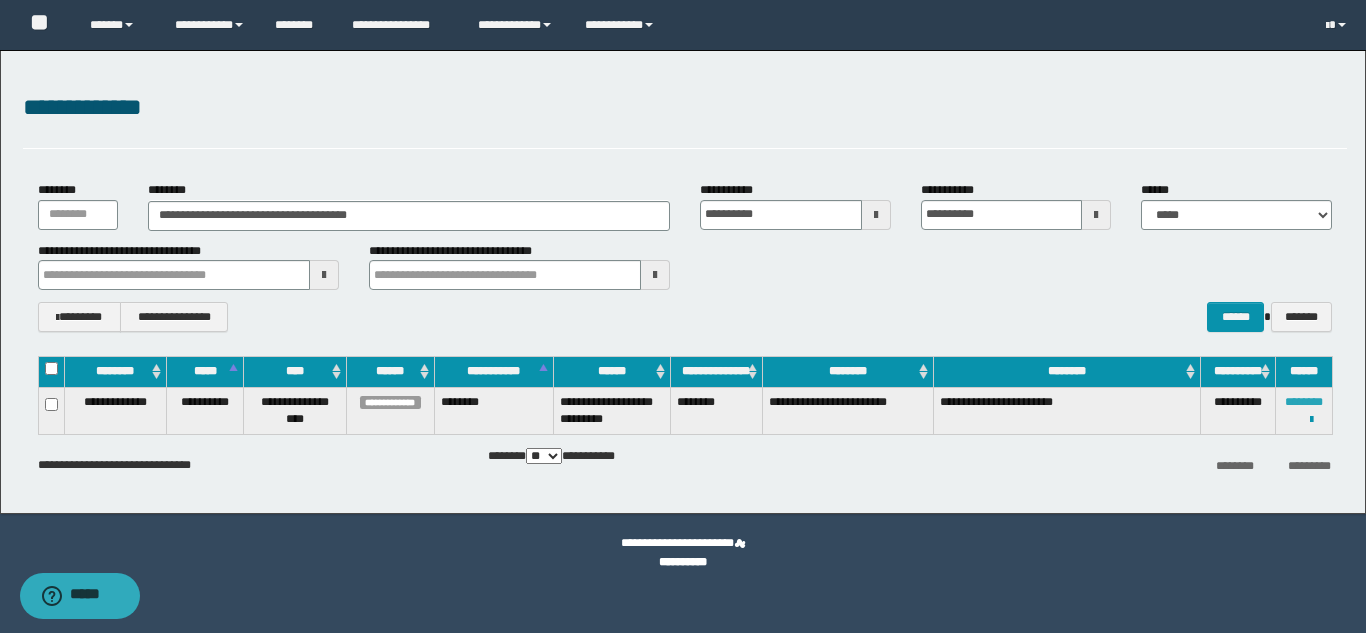 click on "********" at bounding box center [1304, 402] 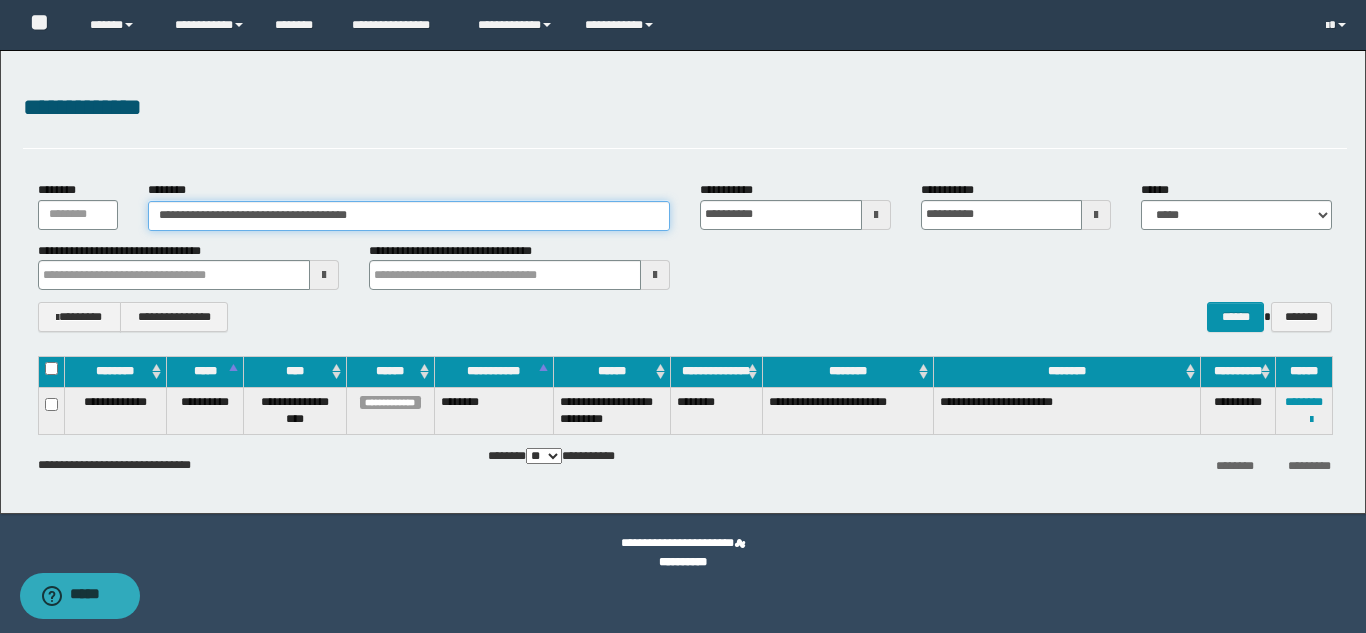 drag, startPoint x: 434, startPoint y: 218, endPoint x: 76, endPoint y: 235, distance: 358.4034 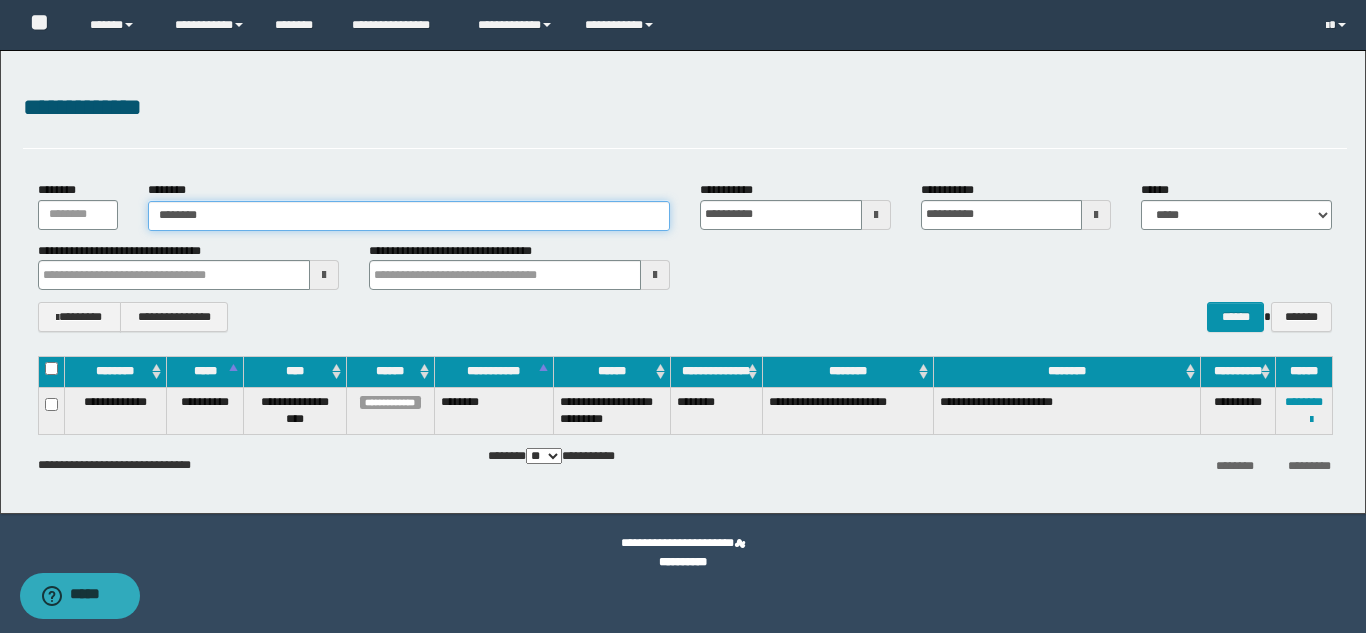 type on "********" 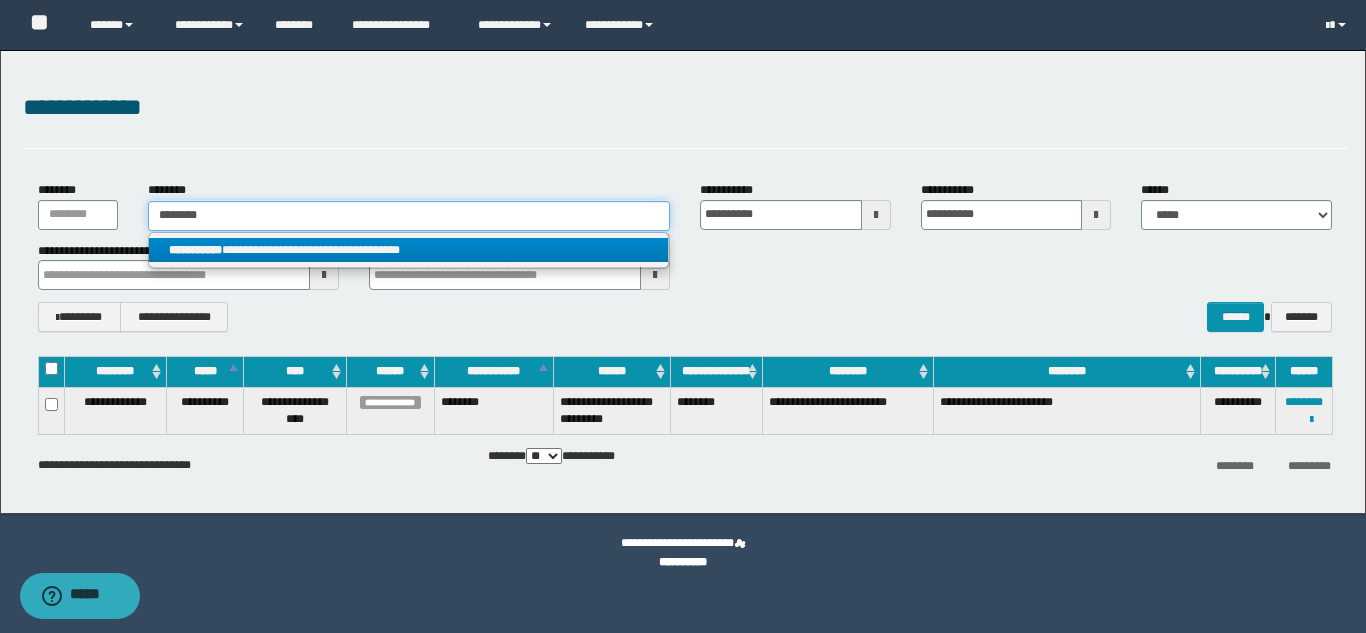 type on "********" 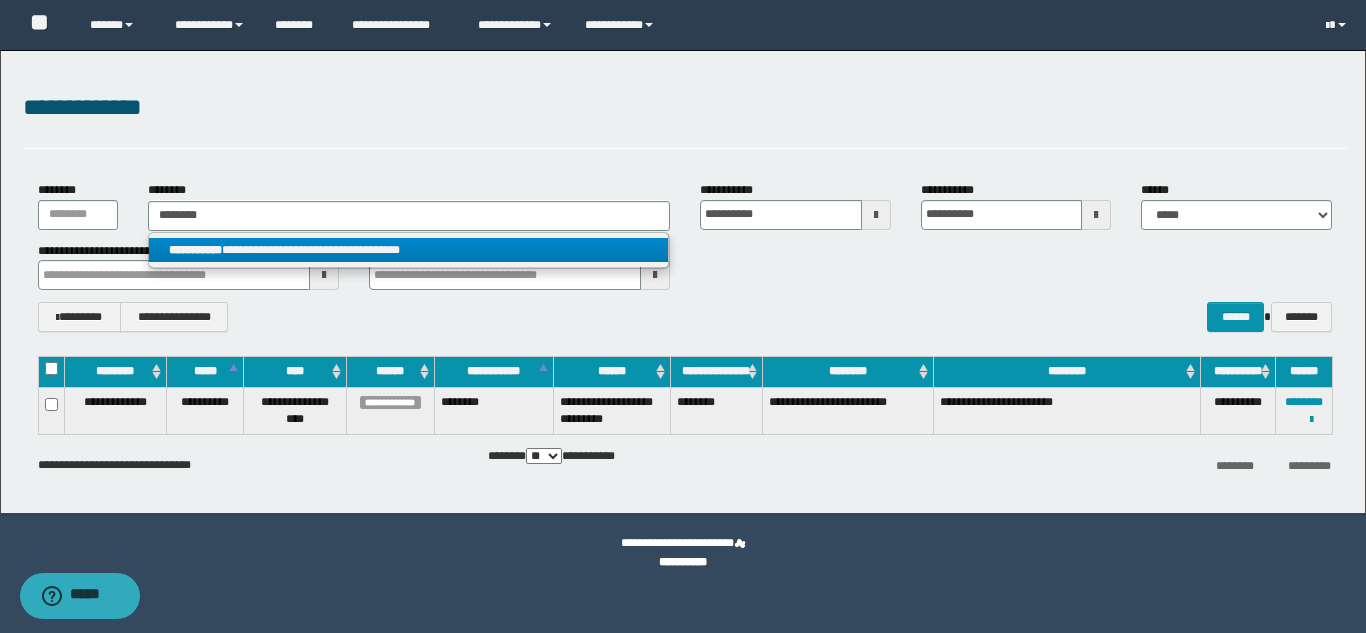 click on "**********" at bounding box center (408, 250) 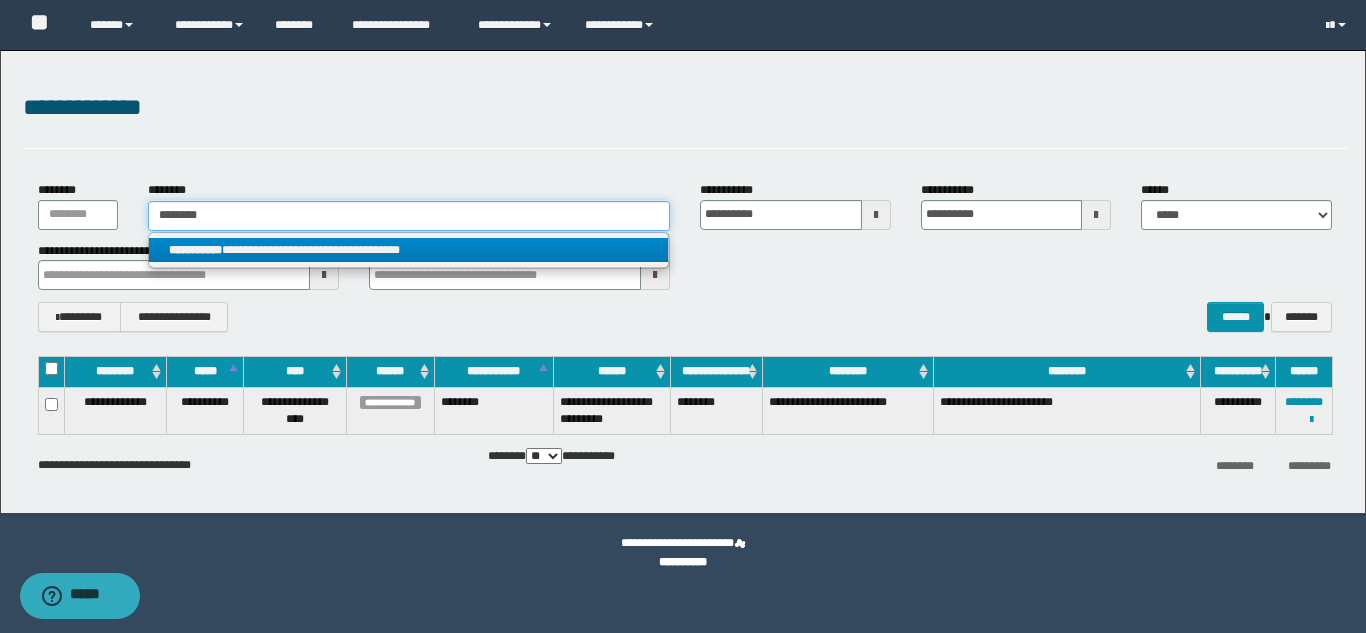 type 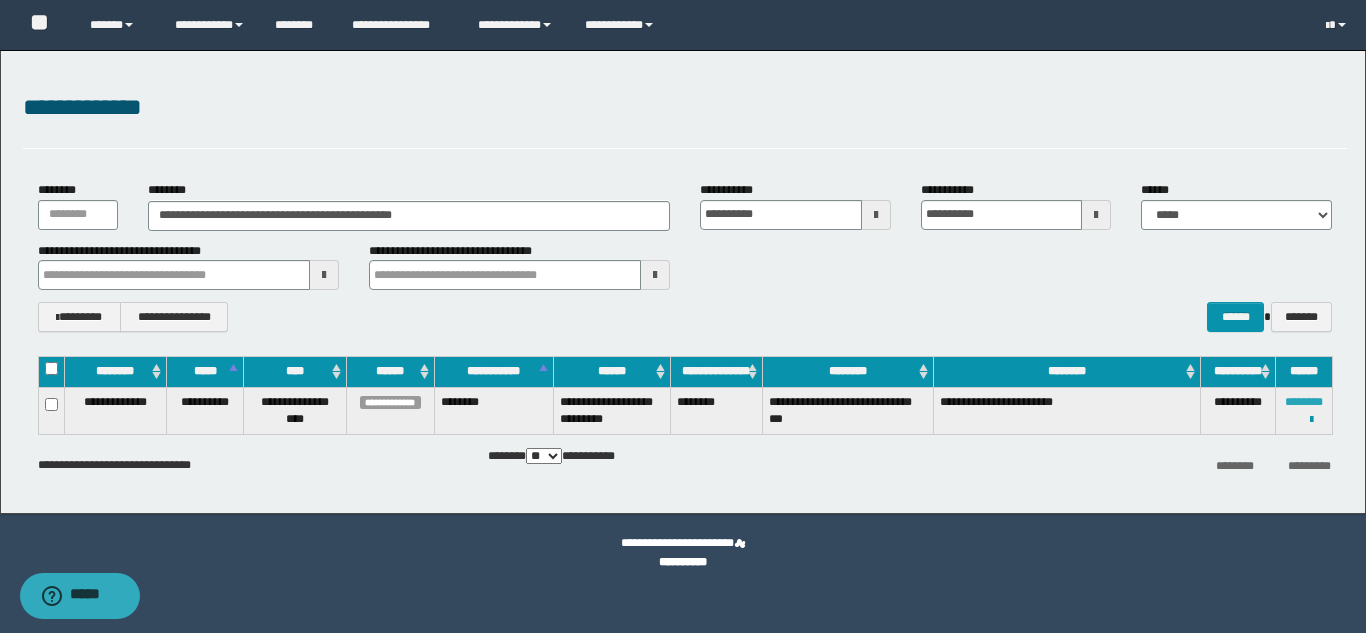 click on "********" at bounding box center (1304, 402) 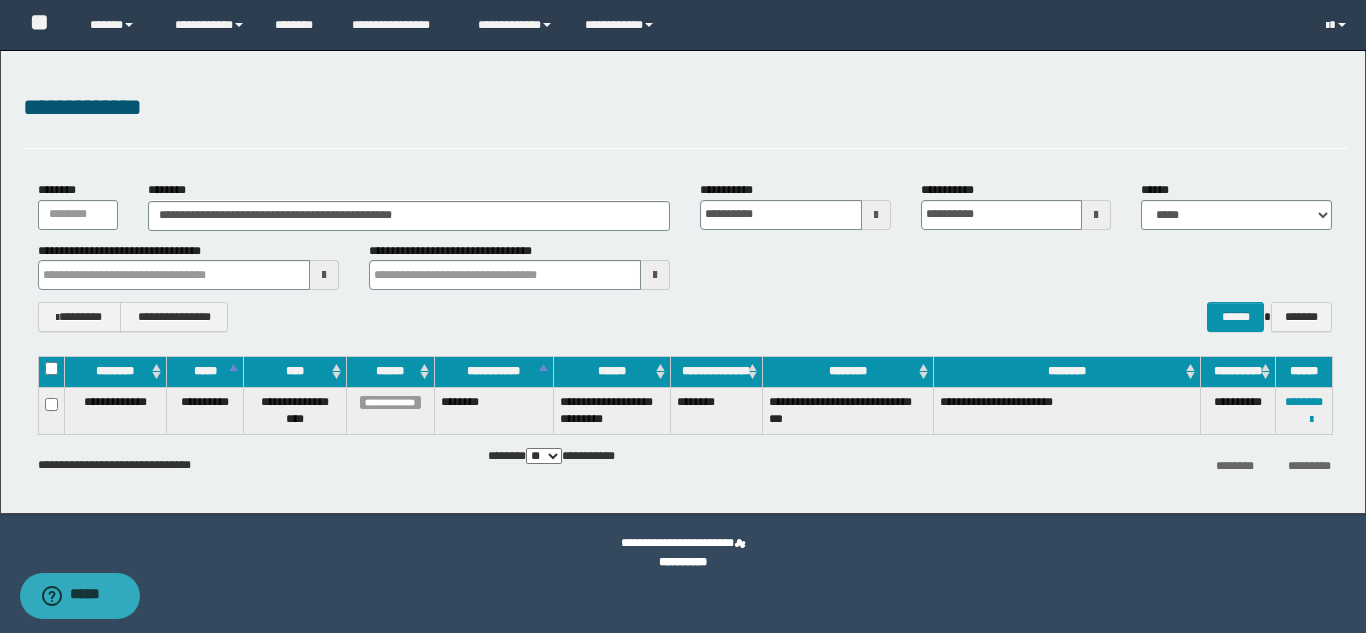 click on "********" at bounding box center (716, 410) 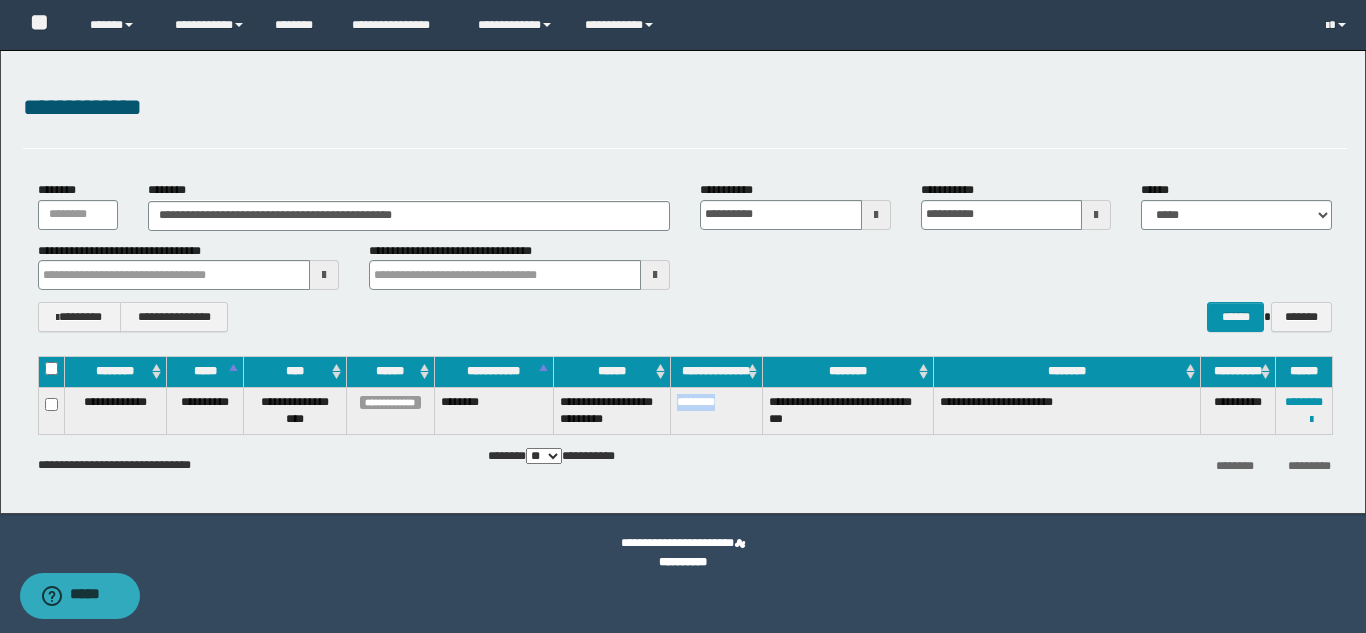 click on "********" at bounding box center [716, 410] 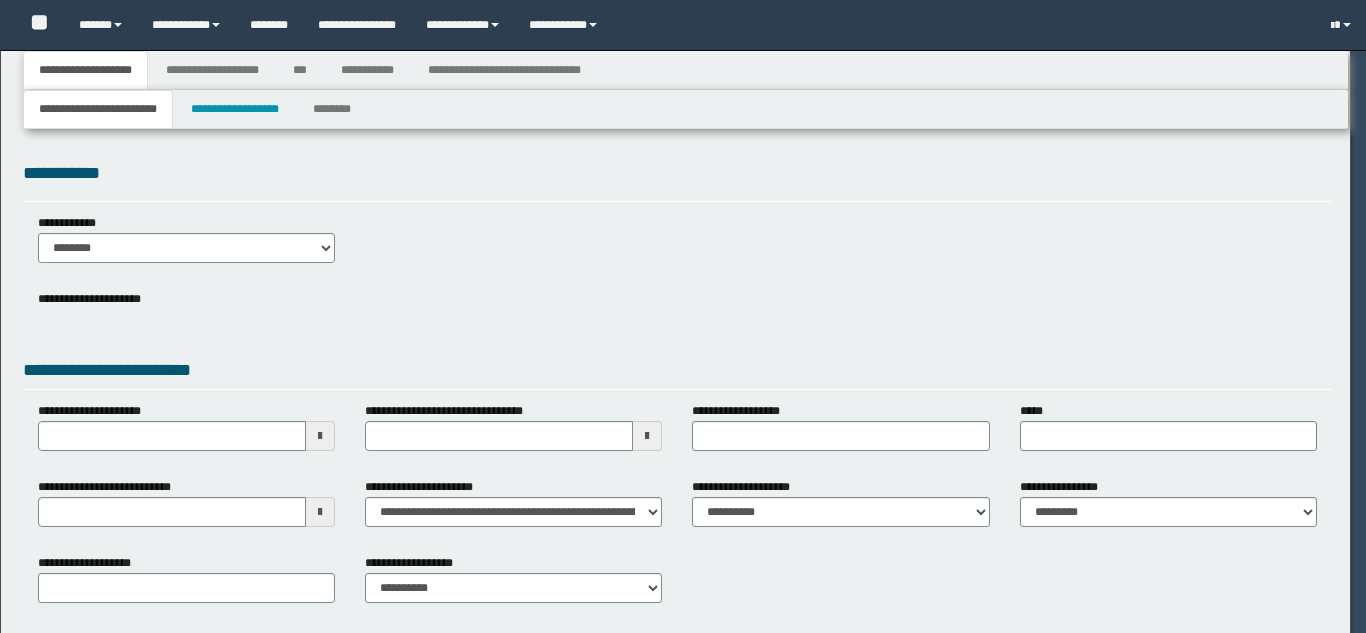 scroll, scrollTop: 0, scrollLeft: 0, axis: both 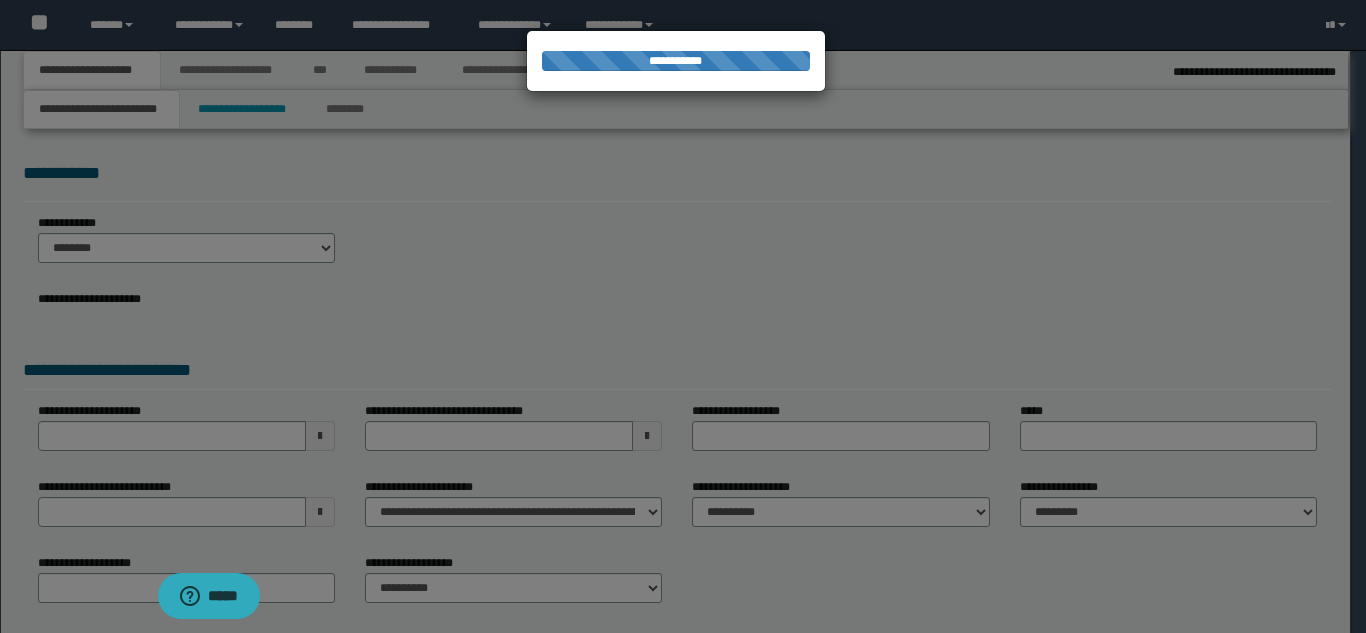 select on "*" 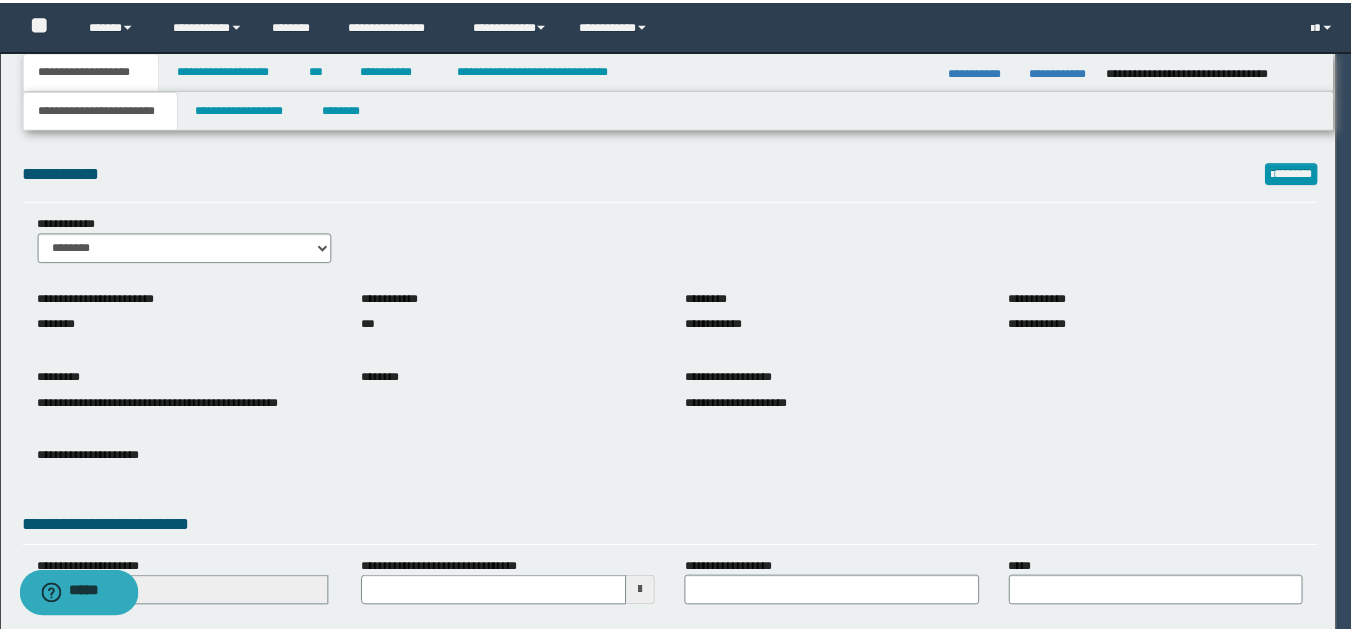 scroll, scrollTop: 0, scrollLeft: 0, axis: both 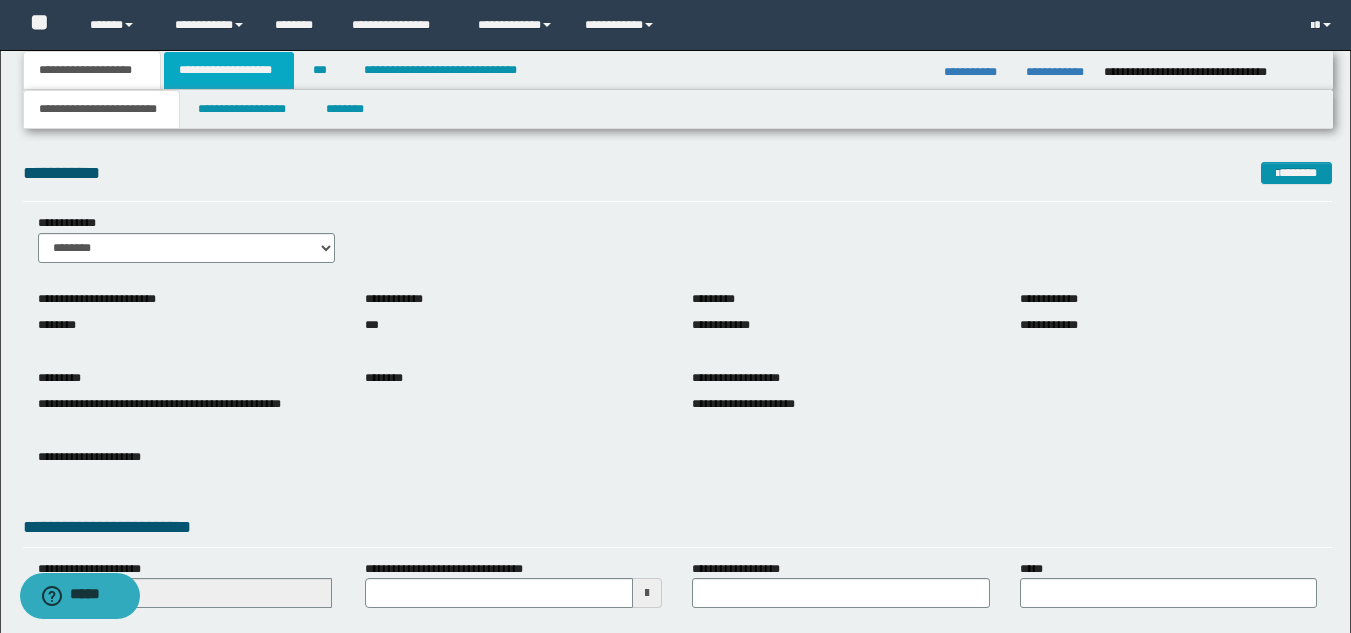 click on "**********" at bounding box center [229, 70] 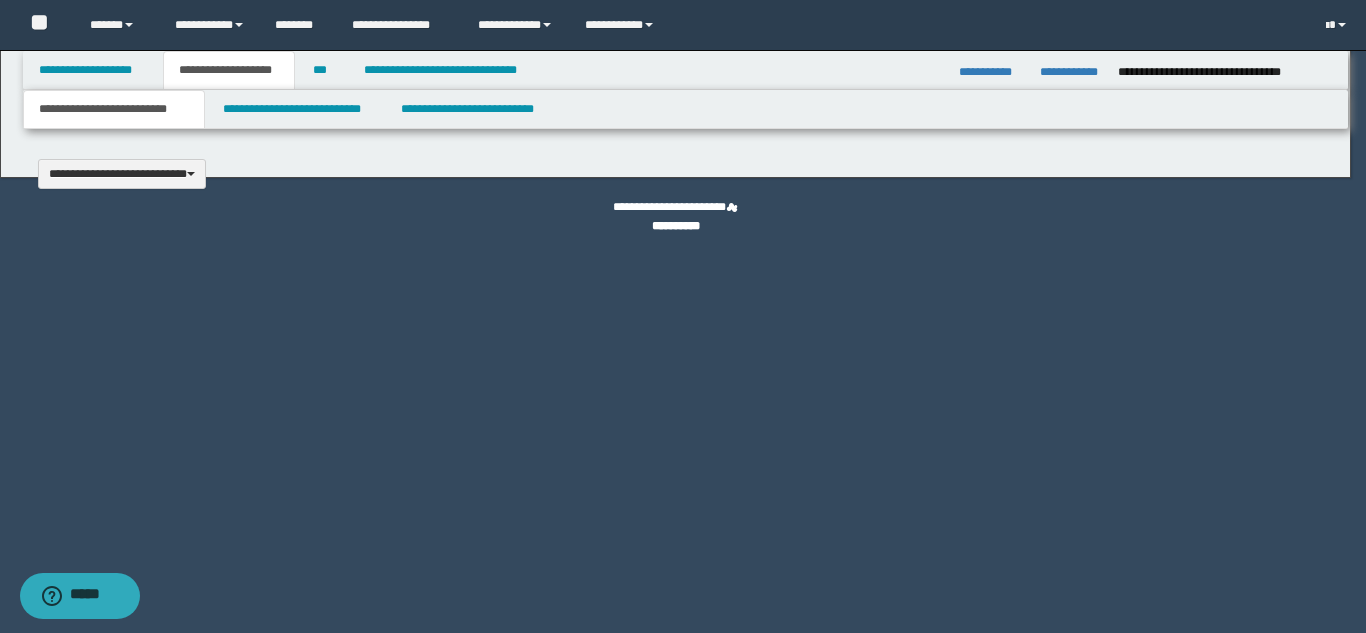 click at bounding box center (683, 316) 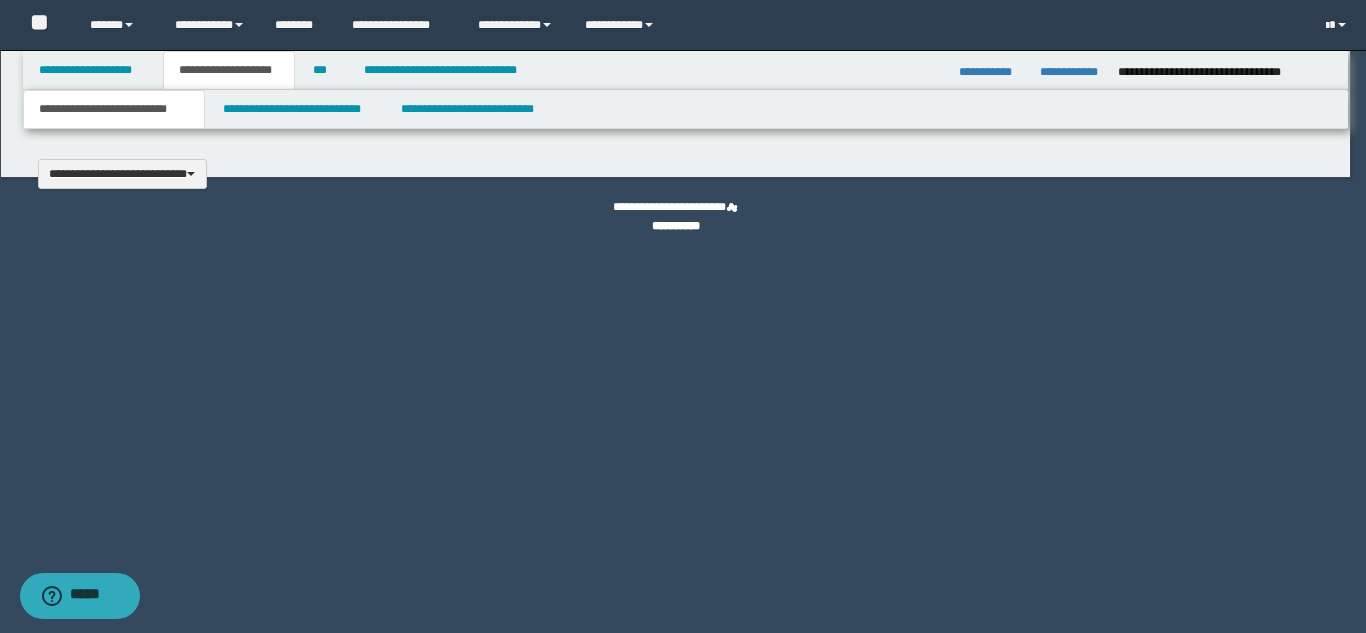 type 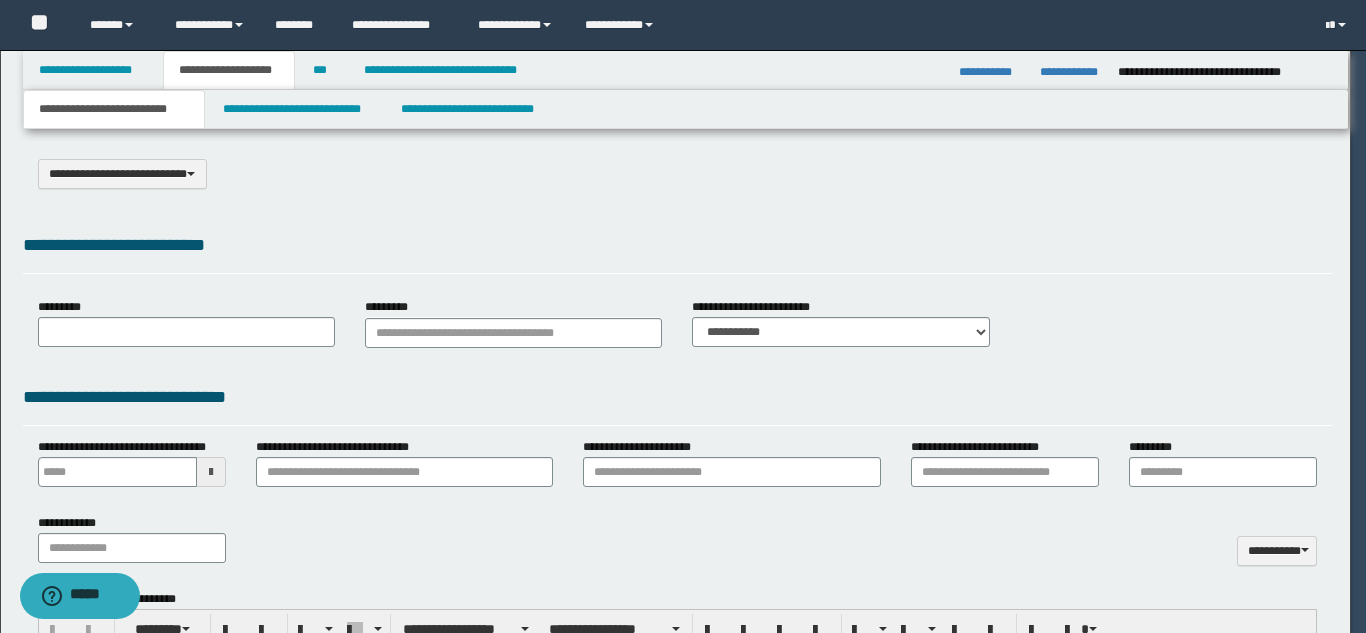 type on "**********" 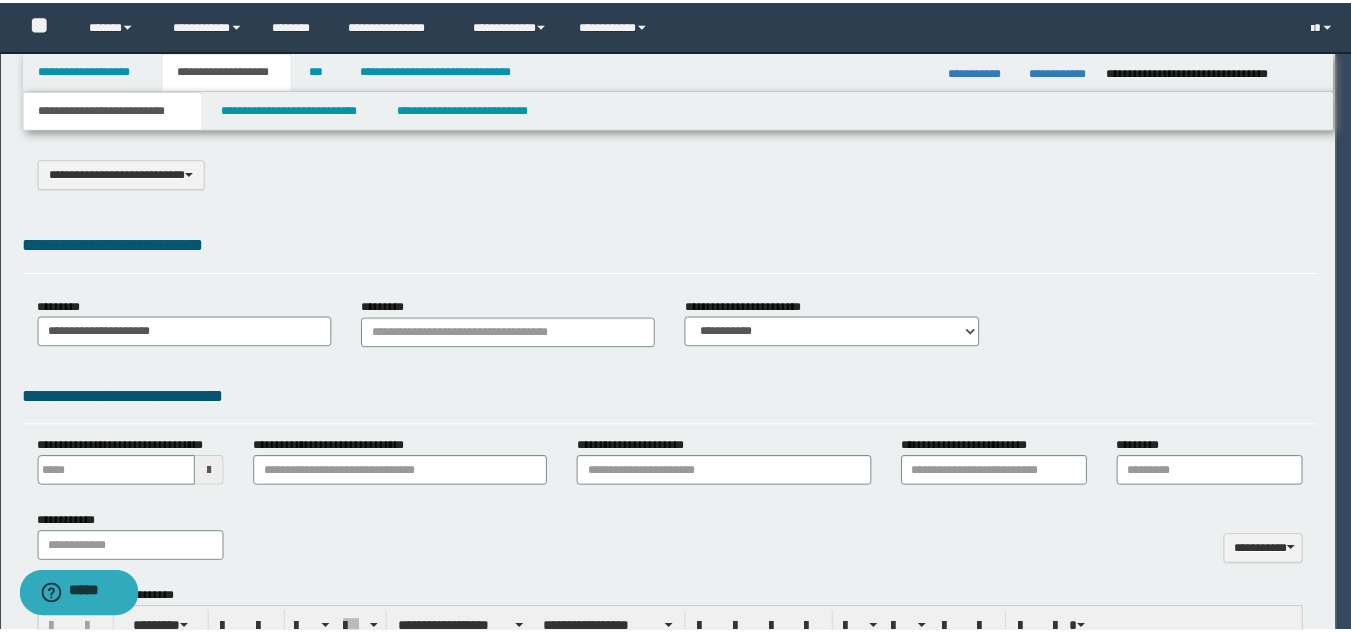 scroll, scrollTop: 0, scrollLeft: 0, axis: both 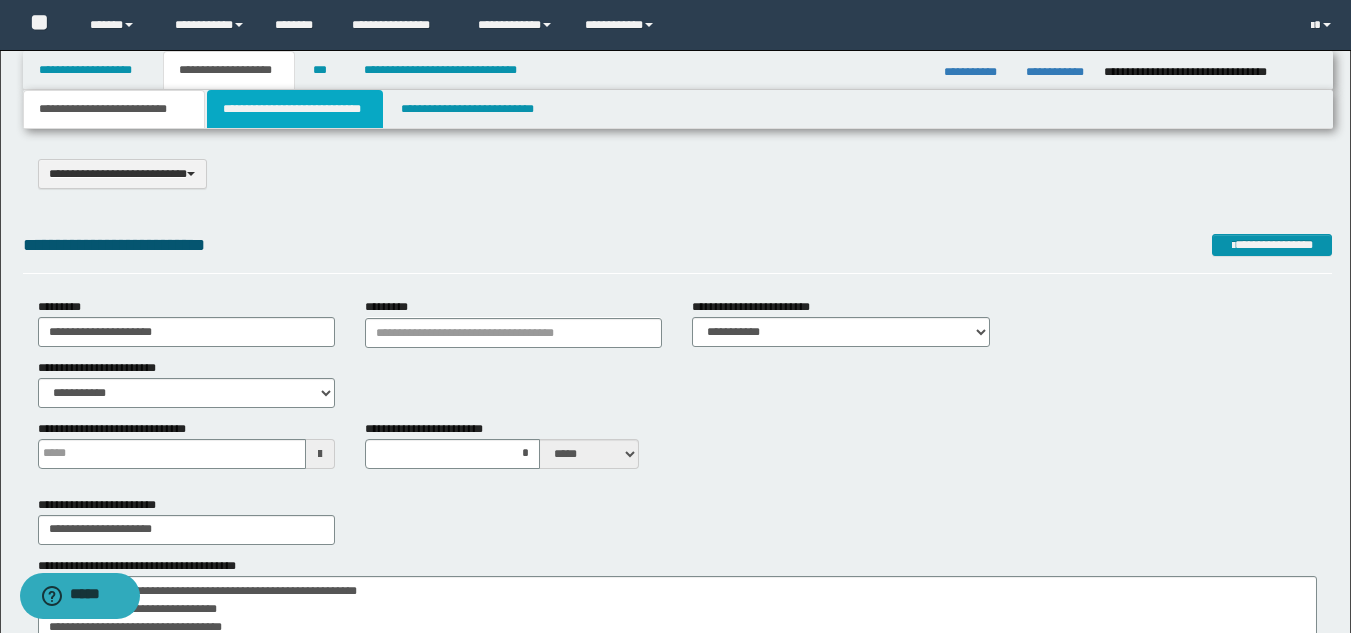 click on "**********" at bounding box center (295, 109) 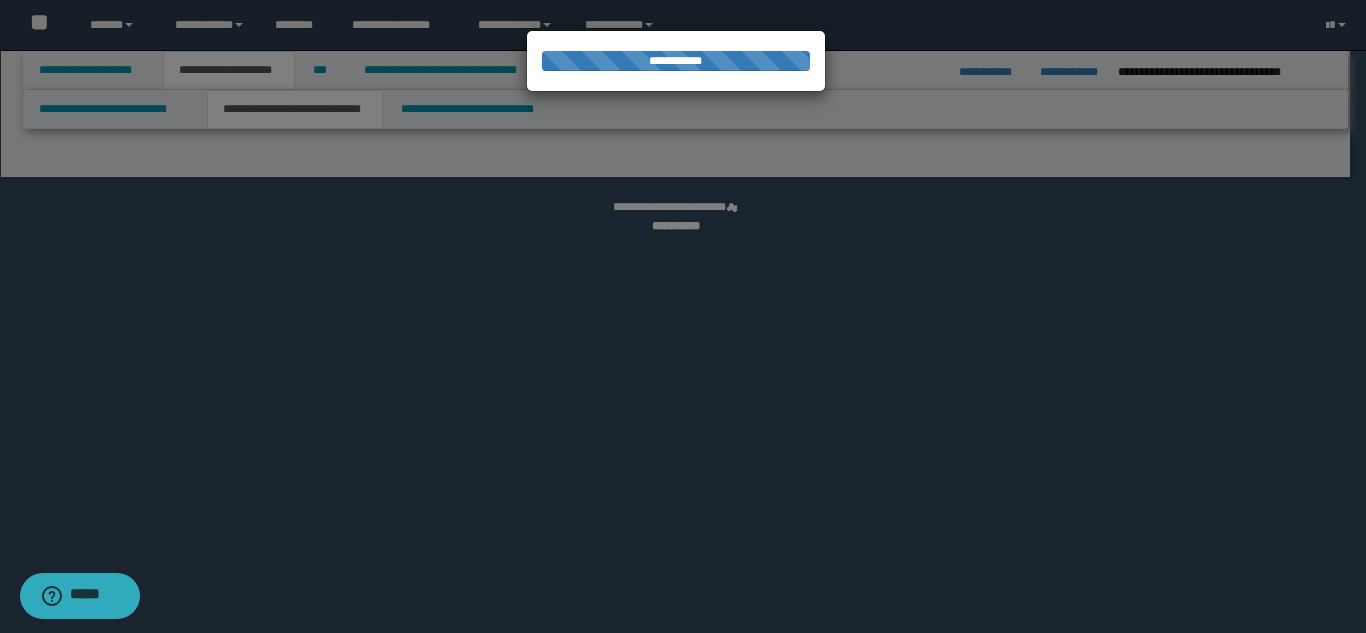 select on "*" 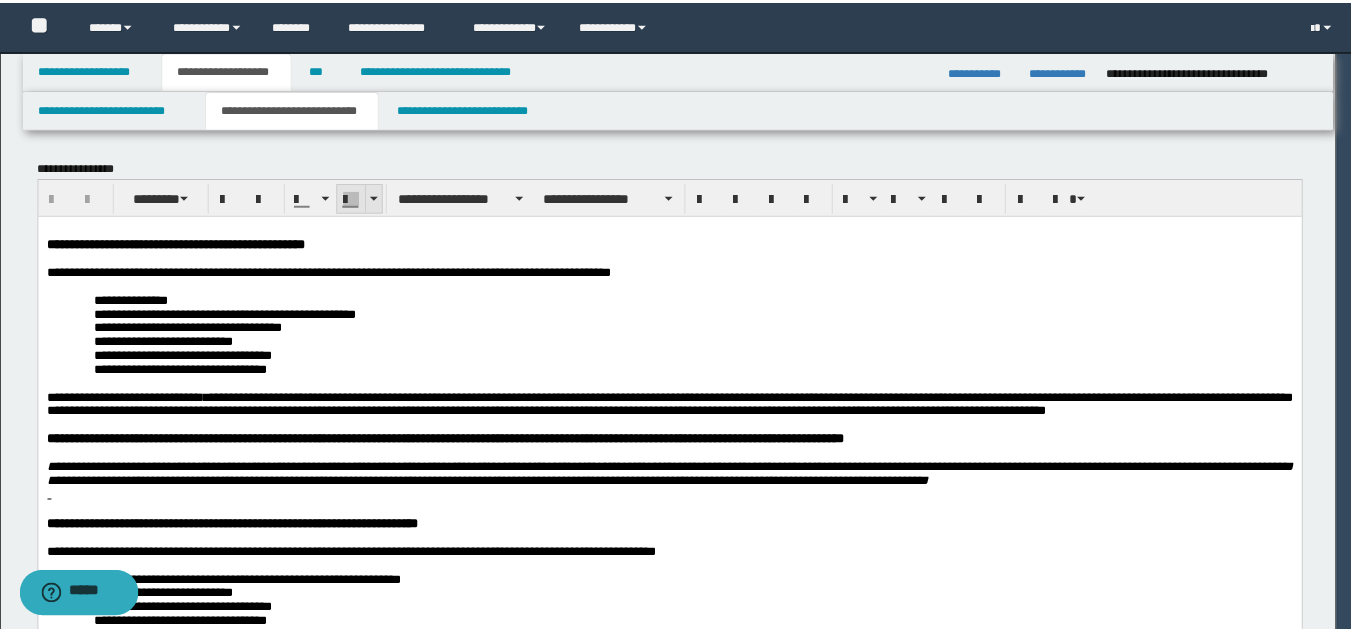 scroll, scrollTop: 0, scrollLeft: 0, axis: both 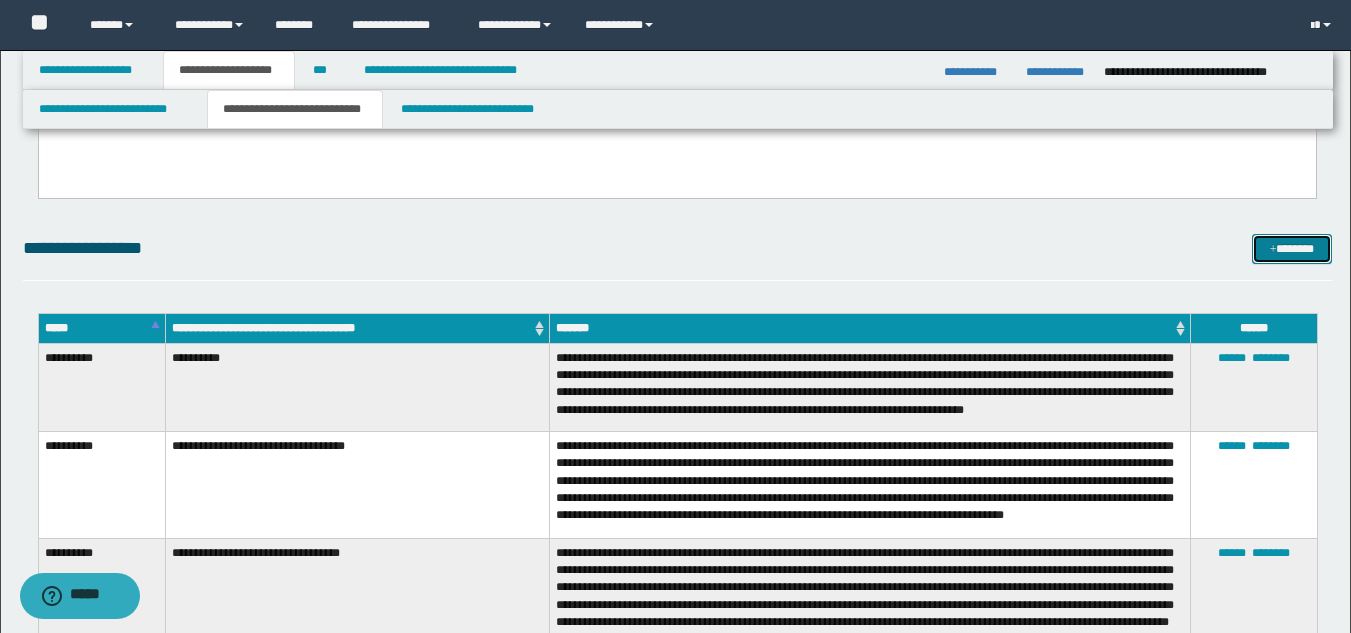 click on "*******" at bounding box center [1292, 249] 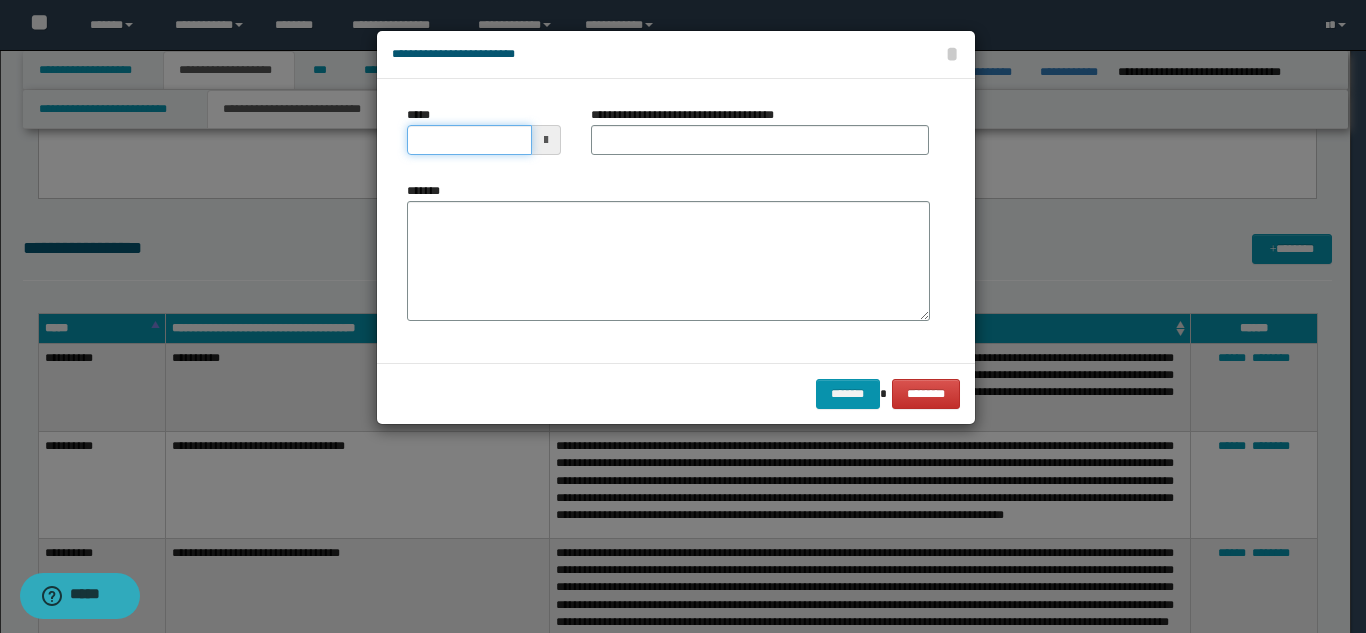 click on "*****" at bounding box center [469, 140] 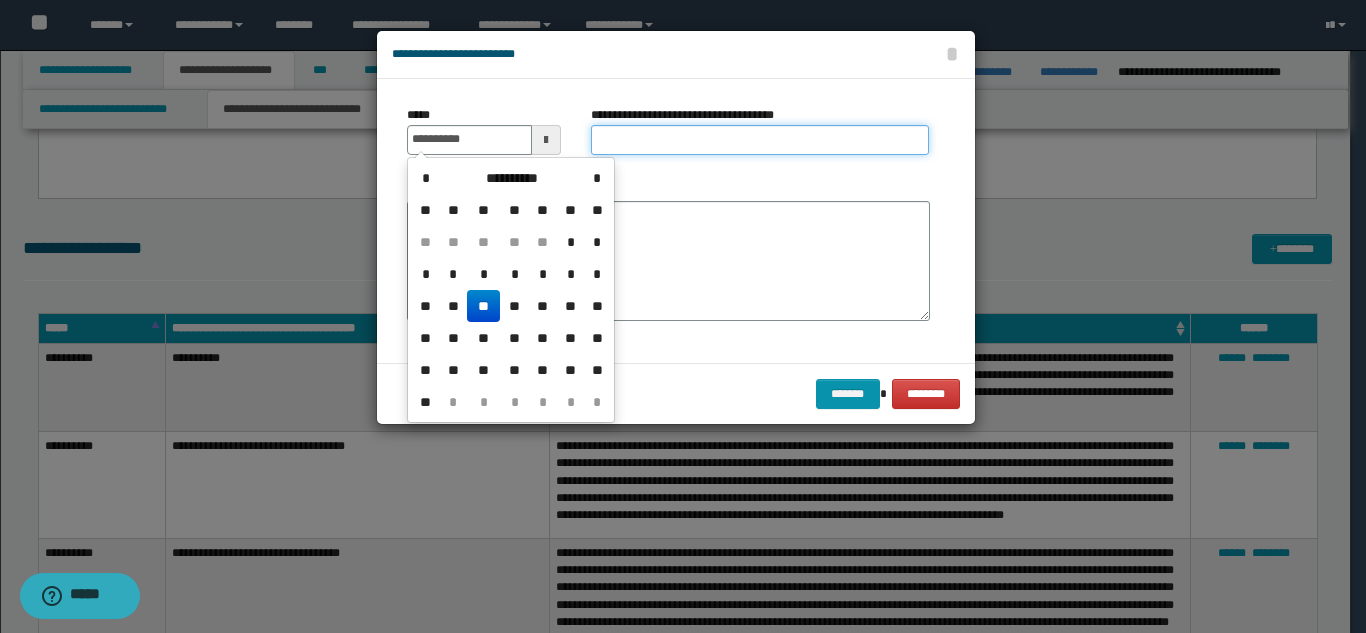 type on "**********" 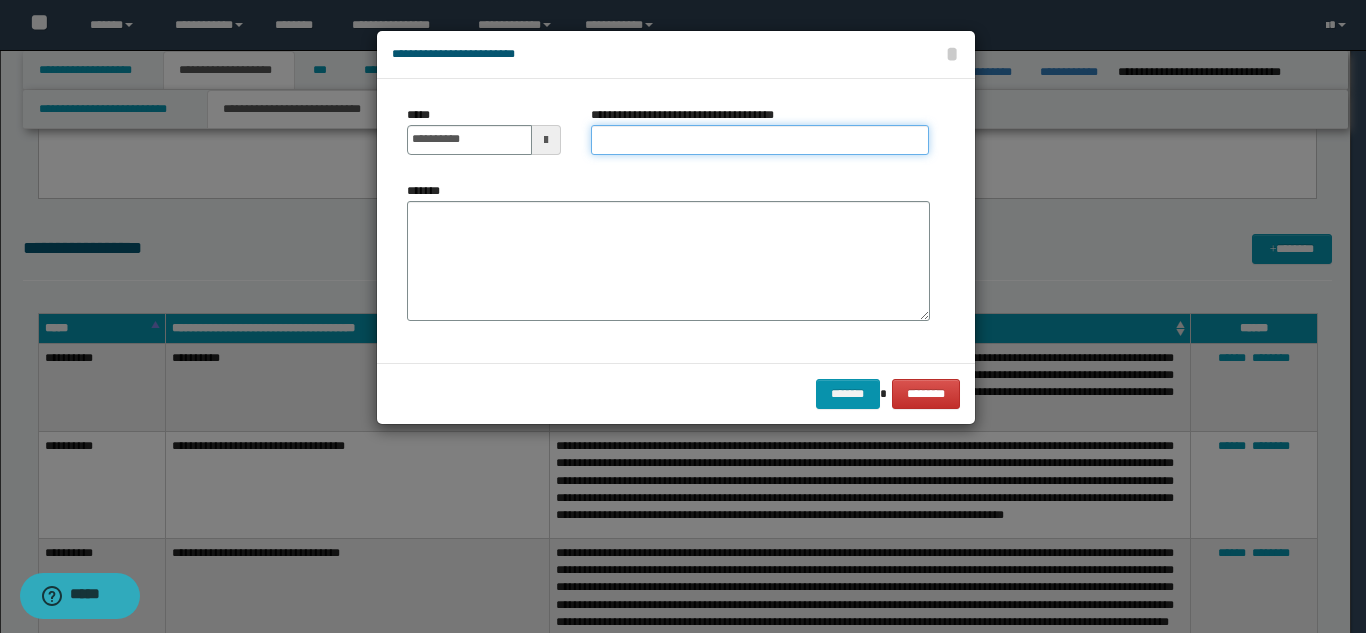 paste on "**********" 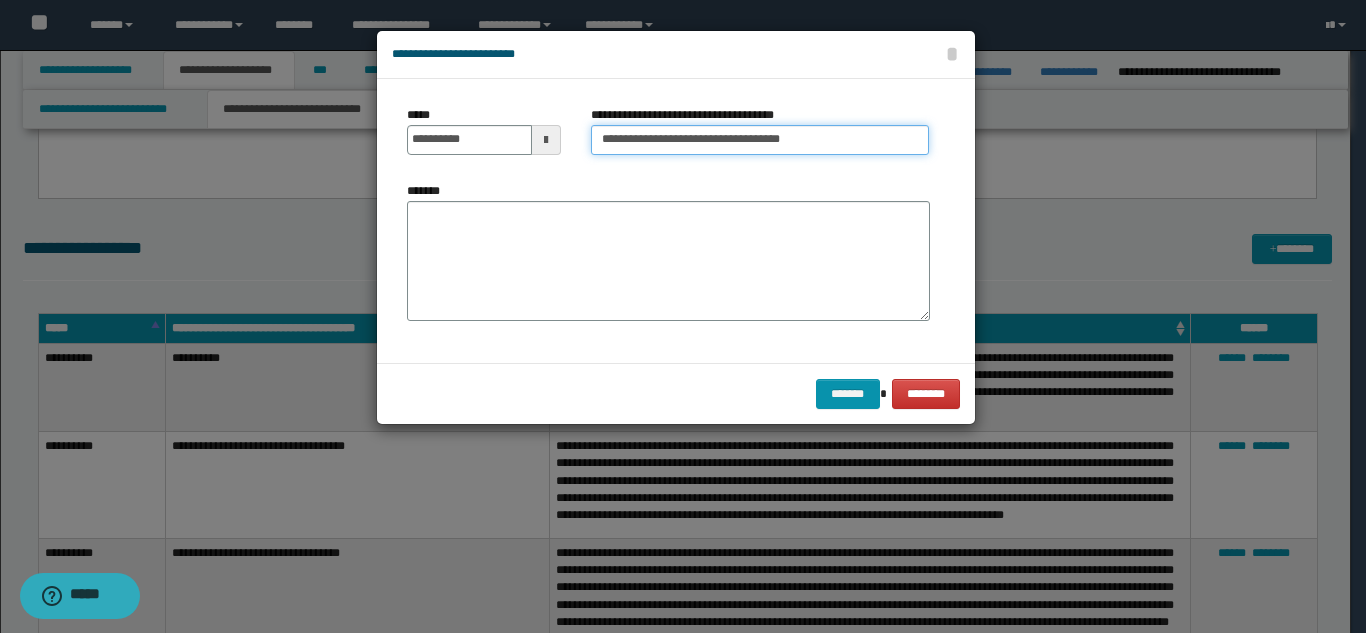 type on "**********" 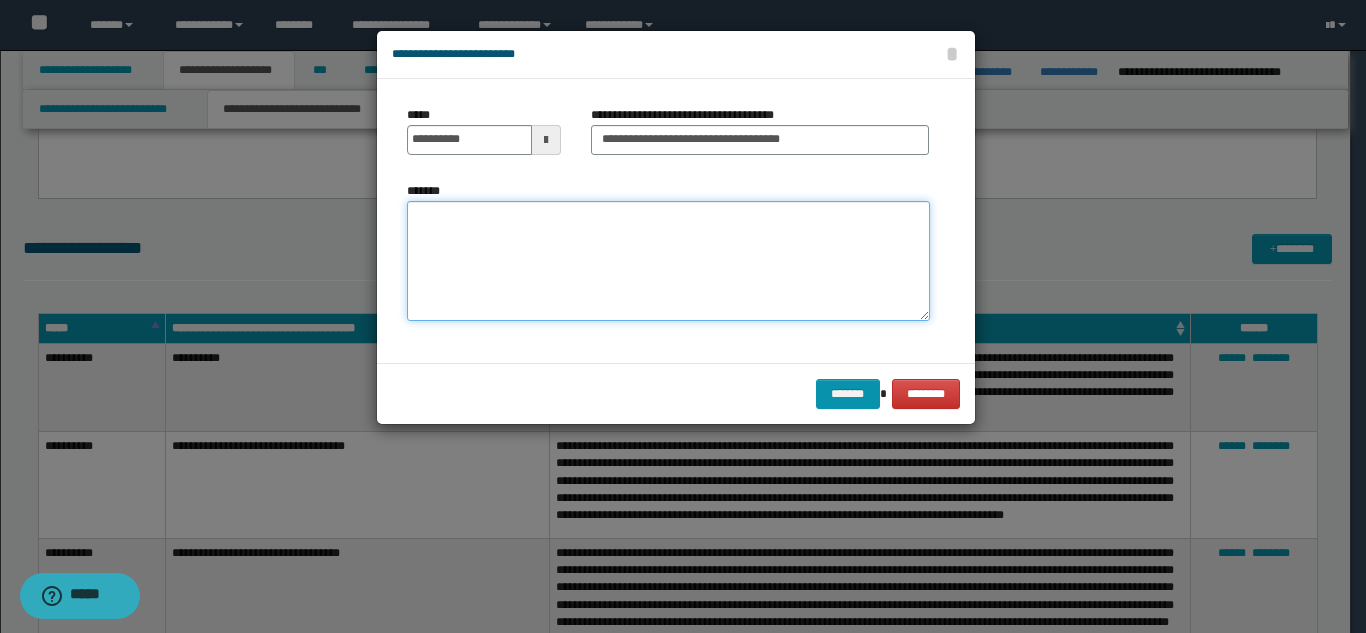 paste on "**********" 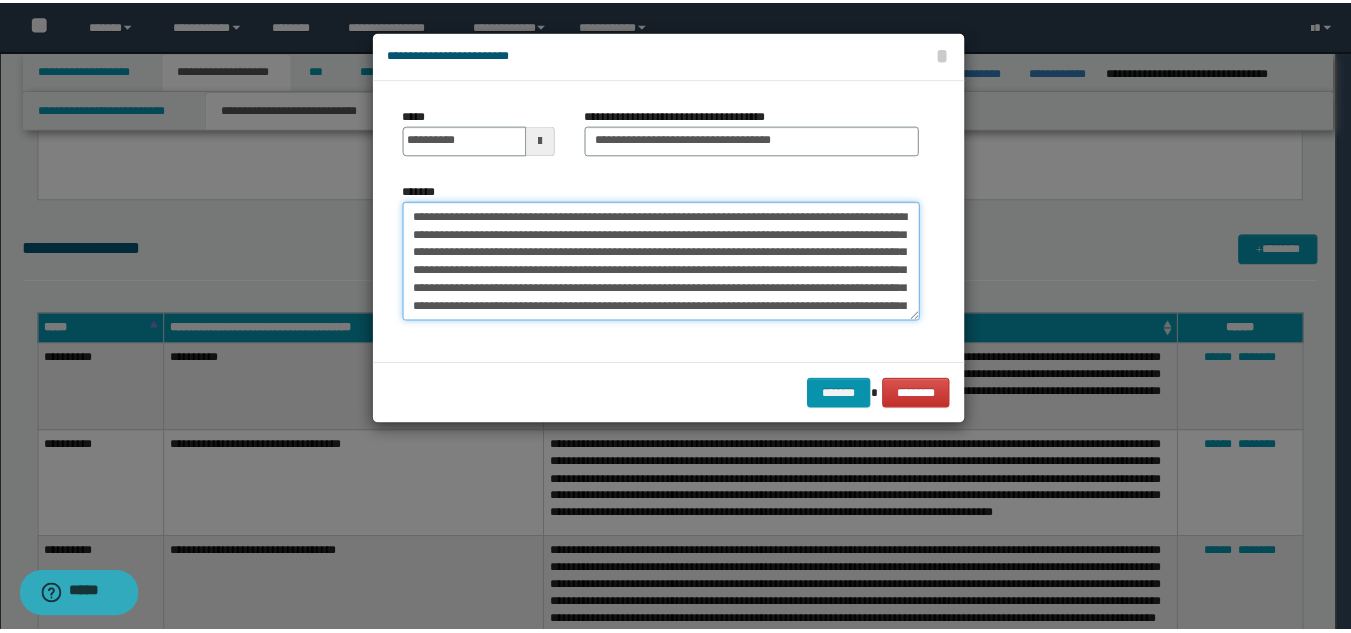 scroll, scrollTop: 102, scrollLeft: 0, axis: vertical 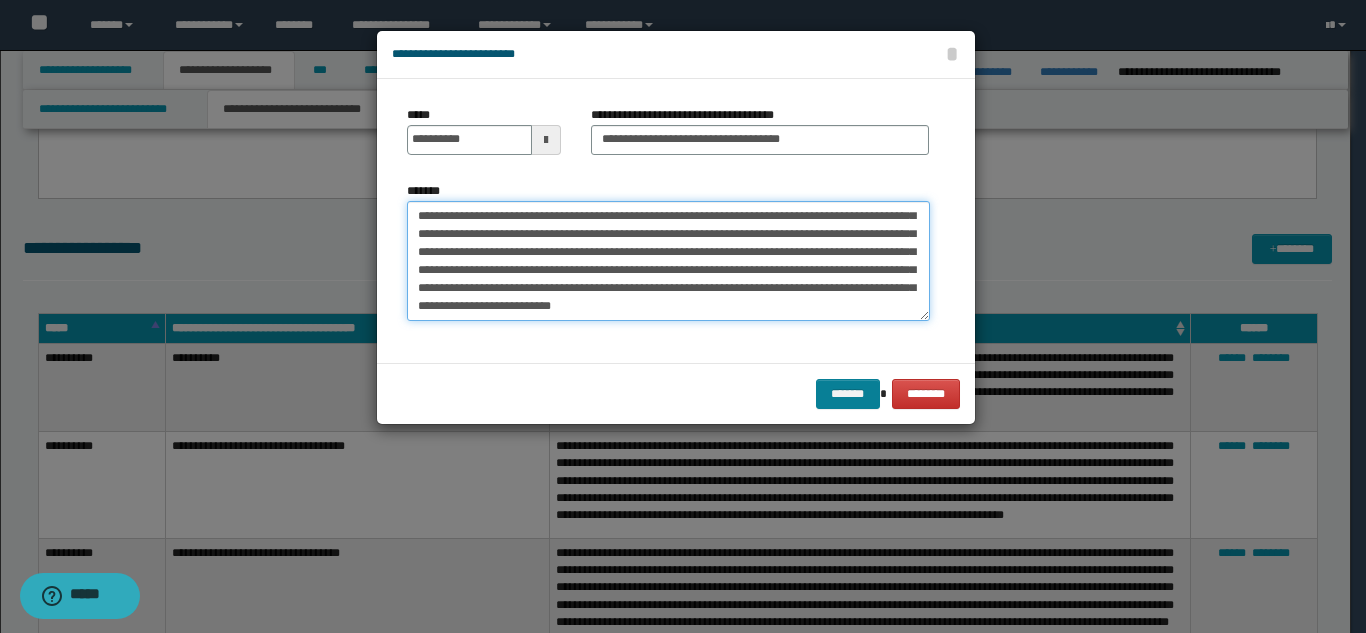 type on "**********" 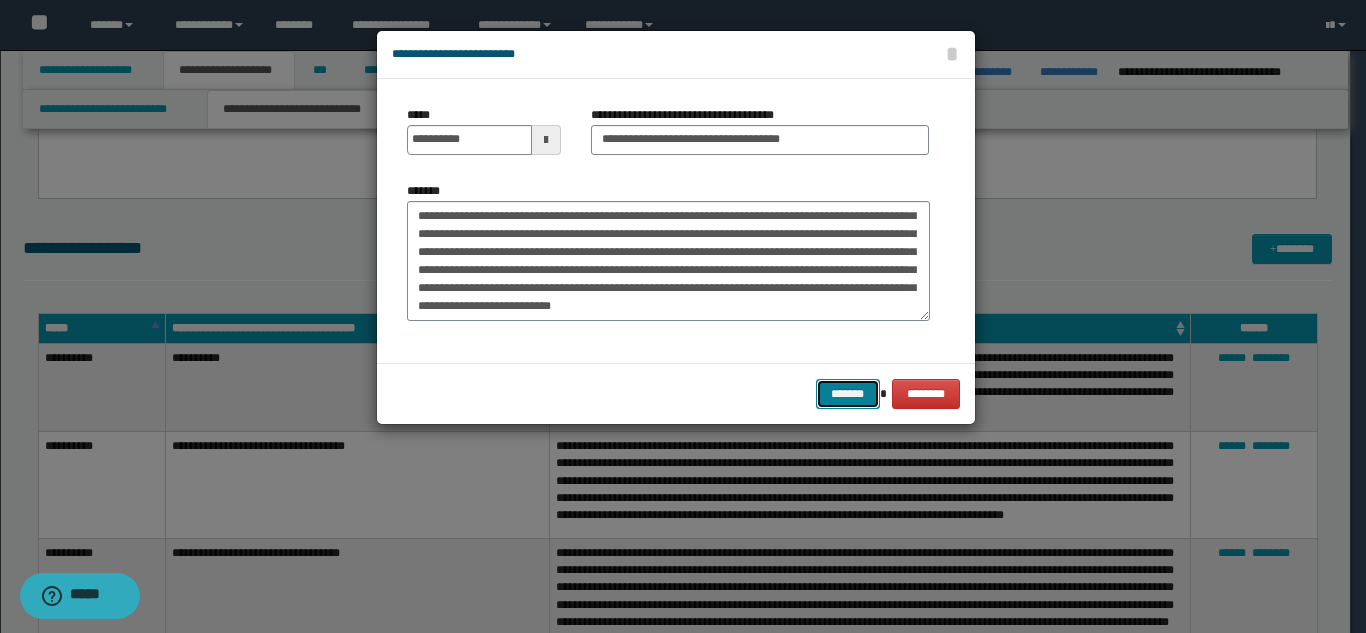 click on "*******" at bounding box center (848, 394) 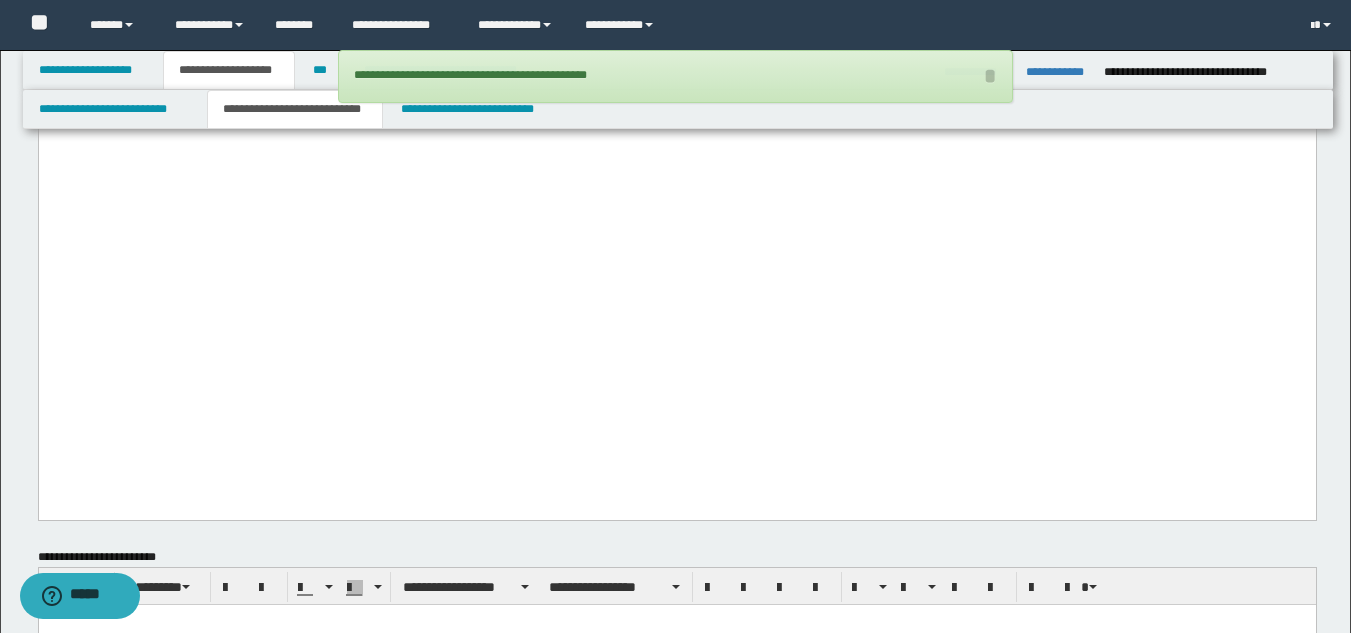 scroll, scrollTop: 2645, scrollLeft: 0, axis: vertical 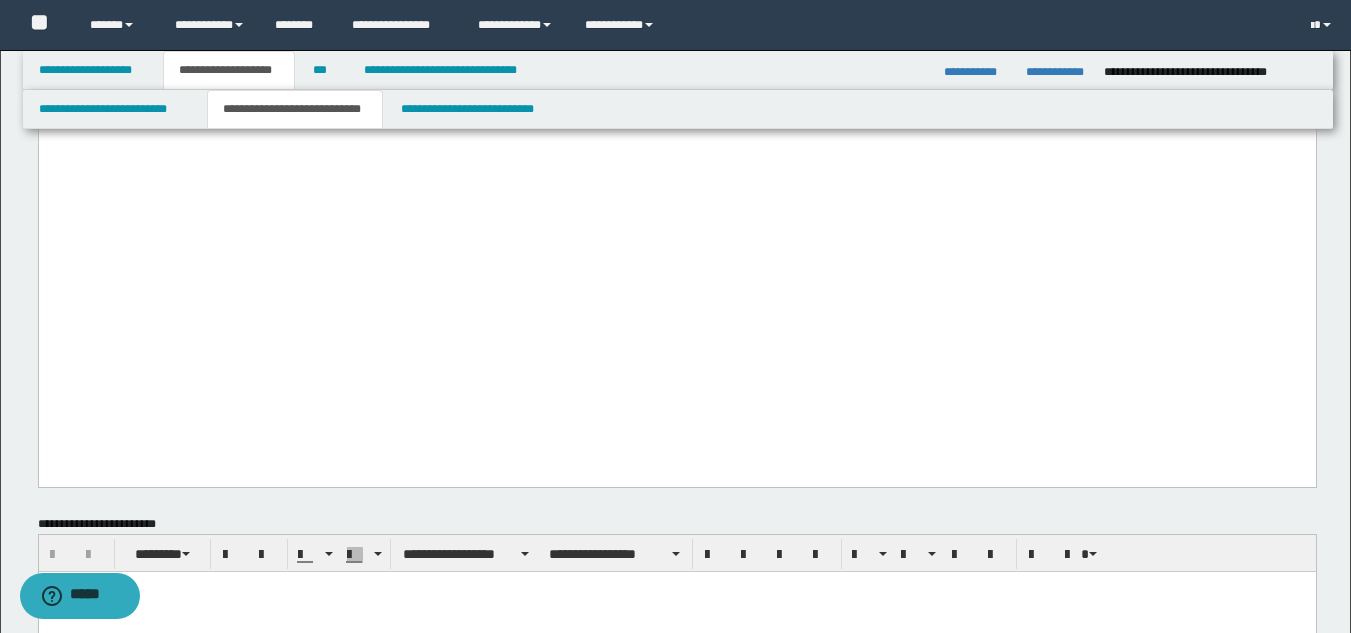 click on "**********" at bounding box center (676, -144) 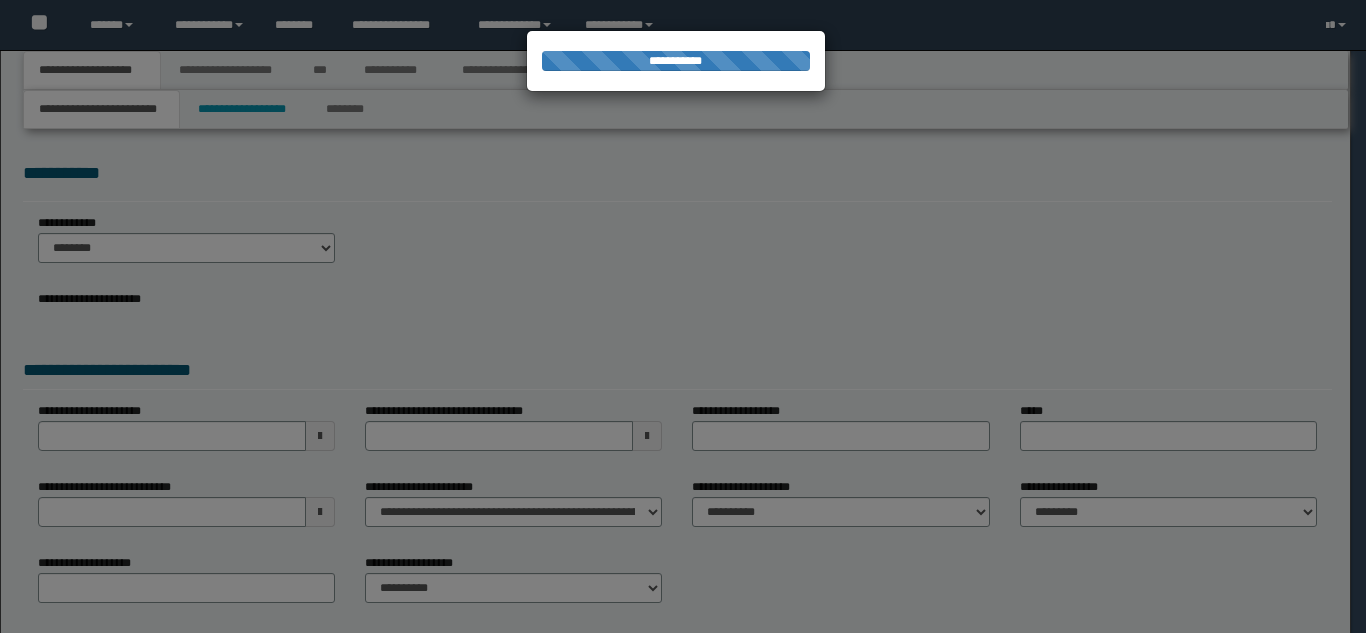 scroll, scrollTop: 0, scrollLeft: 0, axis: both 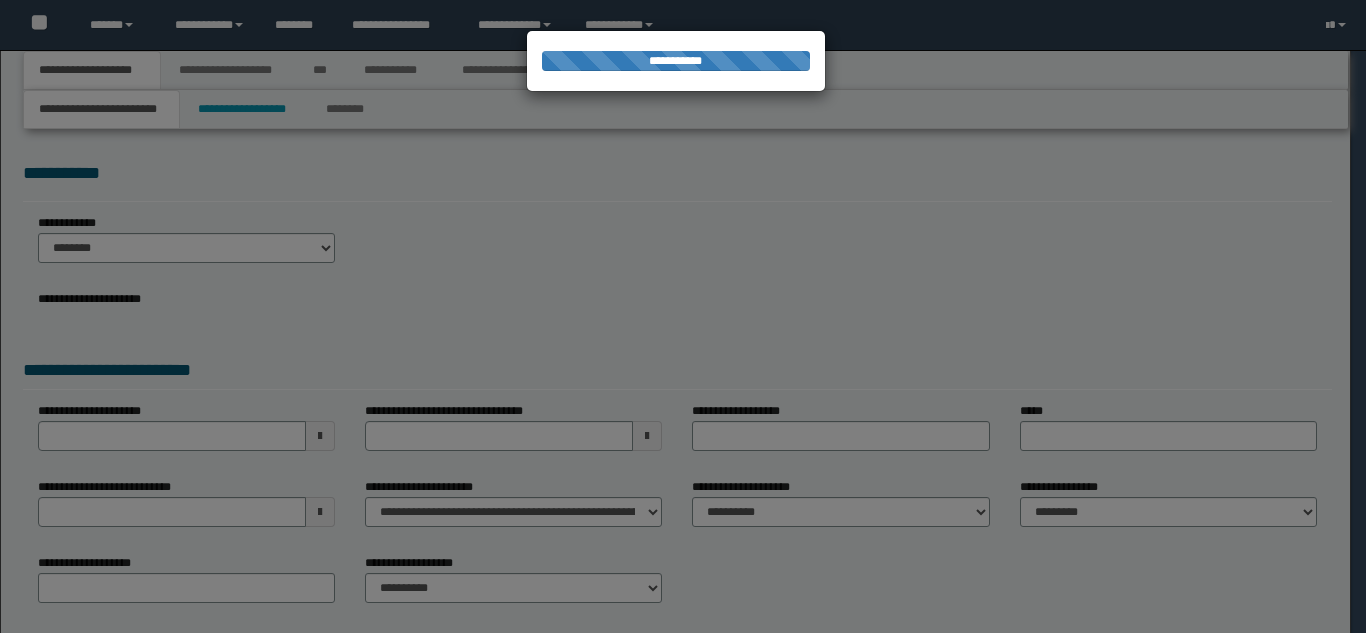 select on "*" 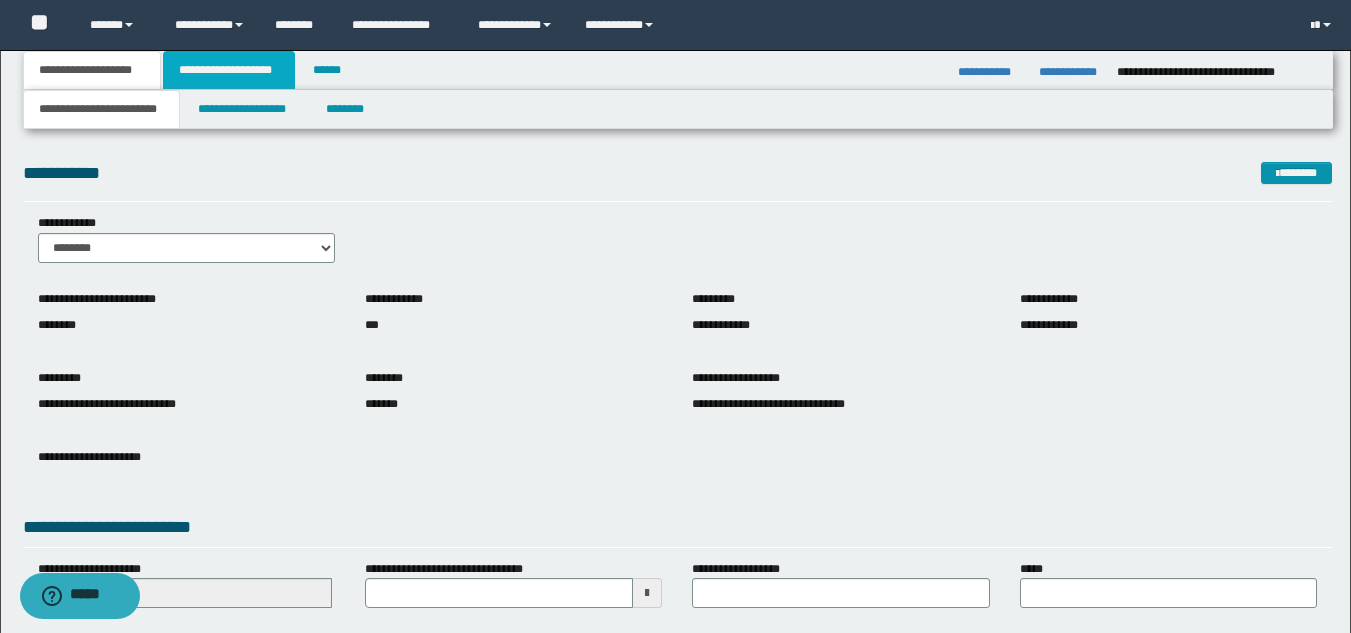 click on "**********" at bounding box center [229, 70] 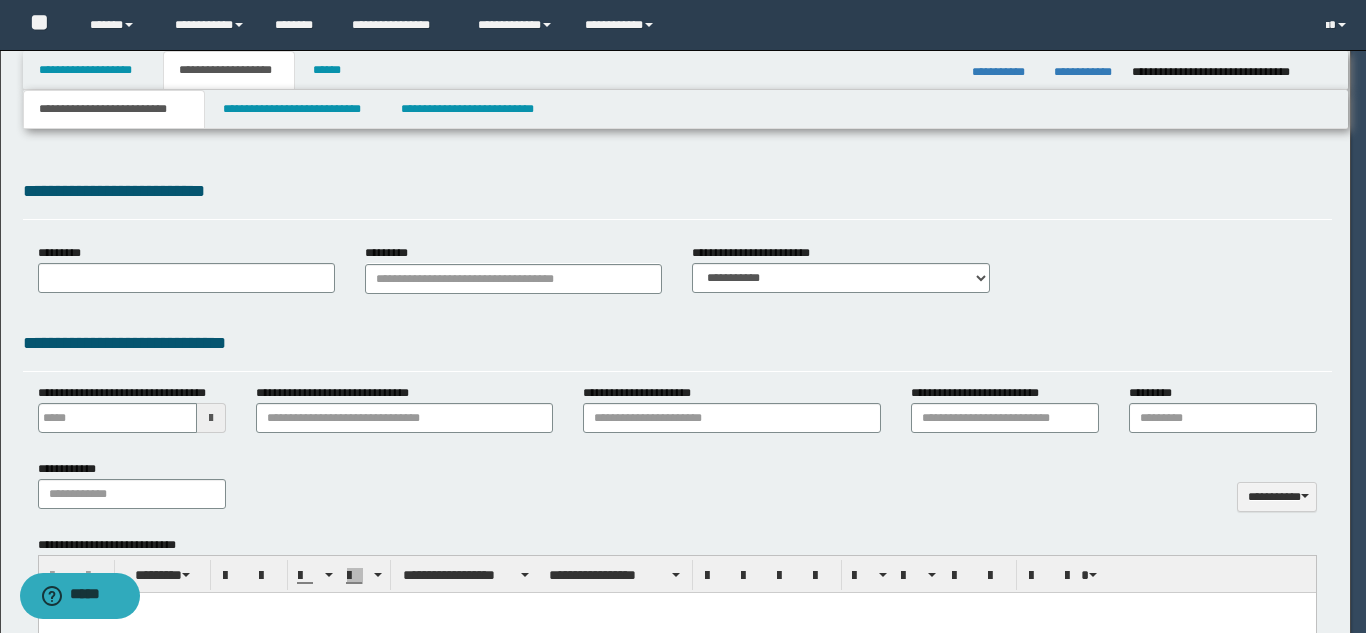 type 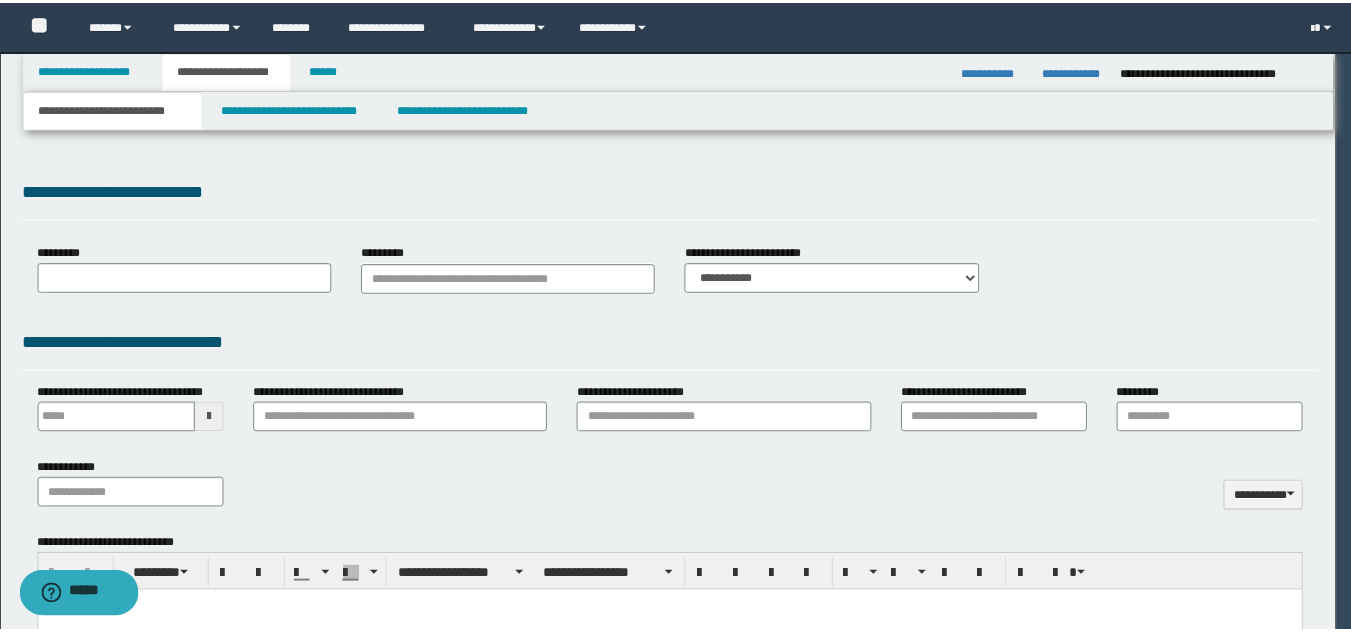 scroll, scrollTop: 0, scrollLeft: 0, axis: both 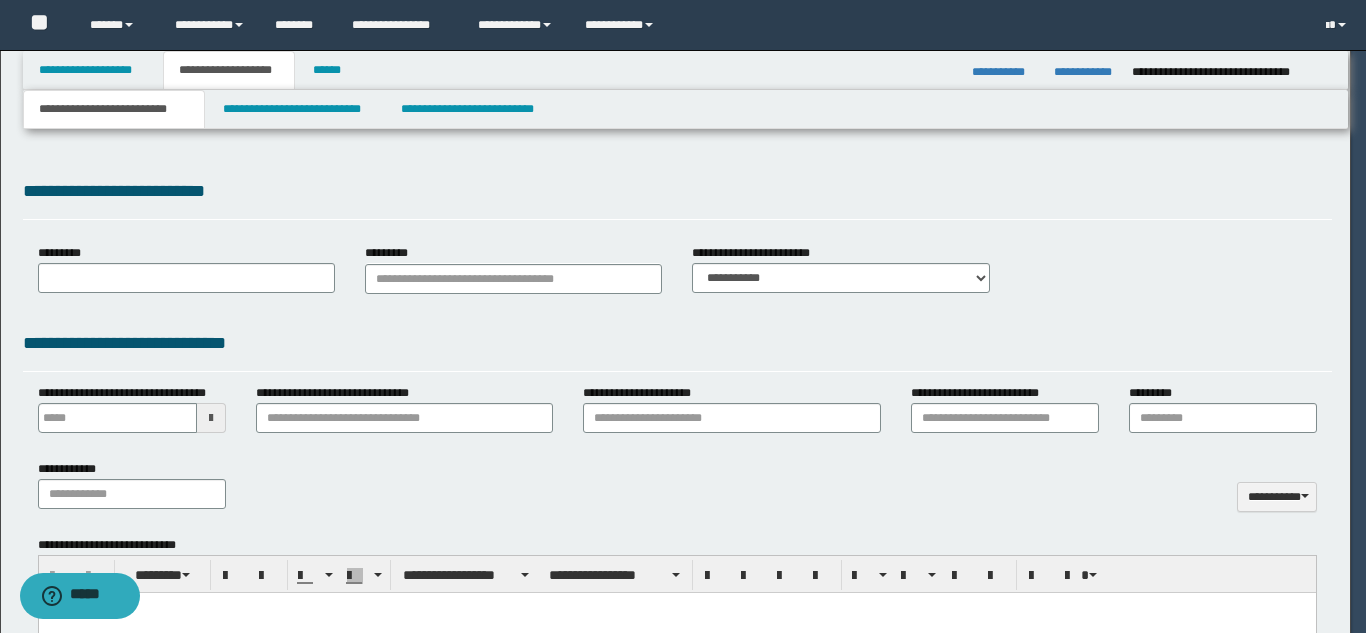 select on "*" 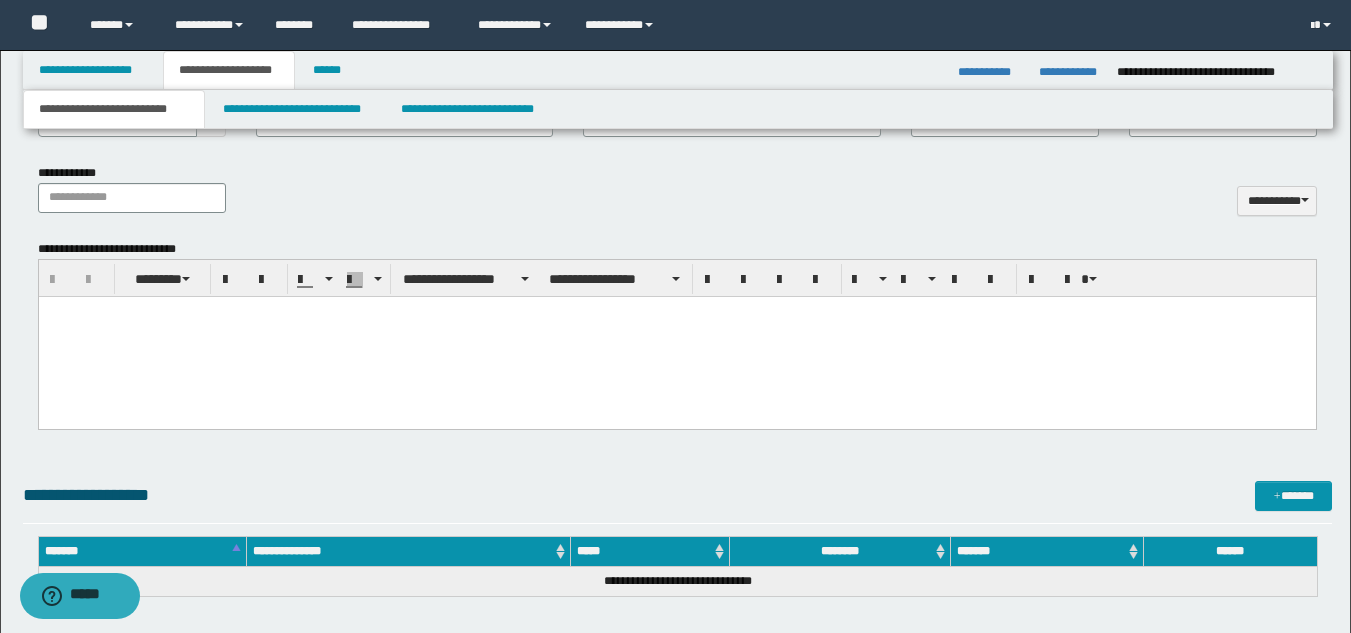 scroll, scrollTop: 1013, scrollLeft: 0, axis: vertical 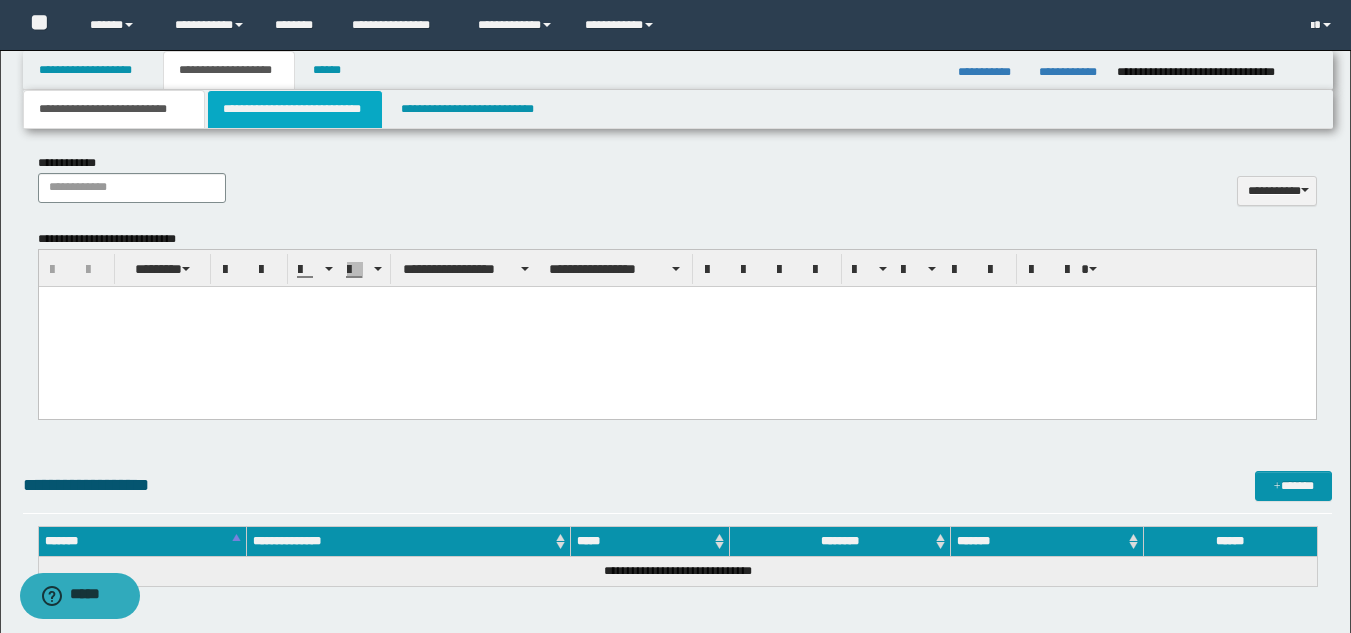 click on "**********" at bounding box center (295, 109) 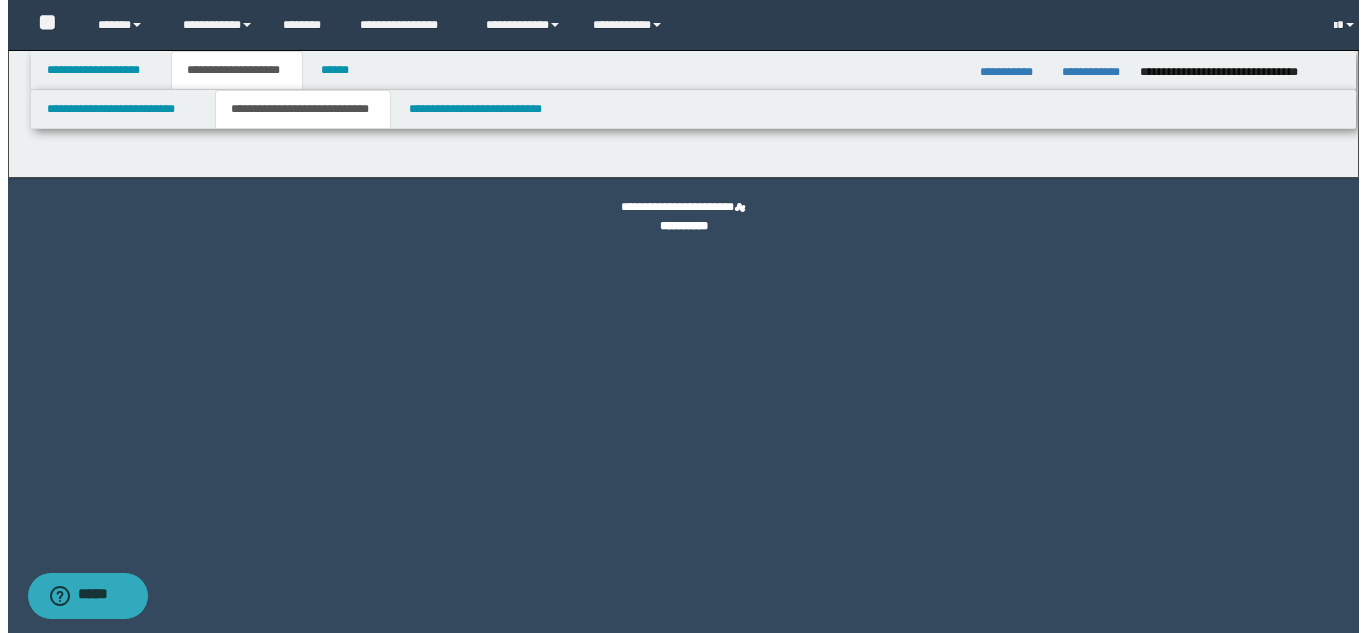 scroll, scrollTop: 0, scrollLeft: 0, axis: both 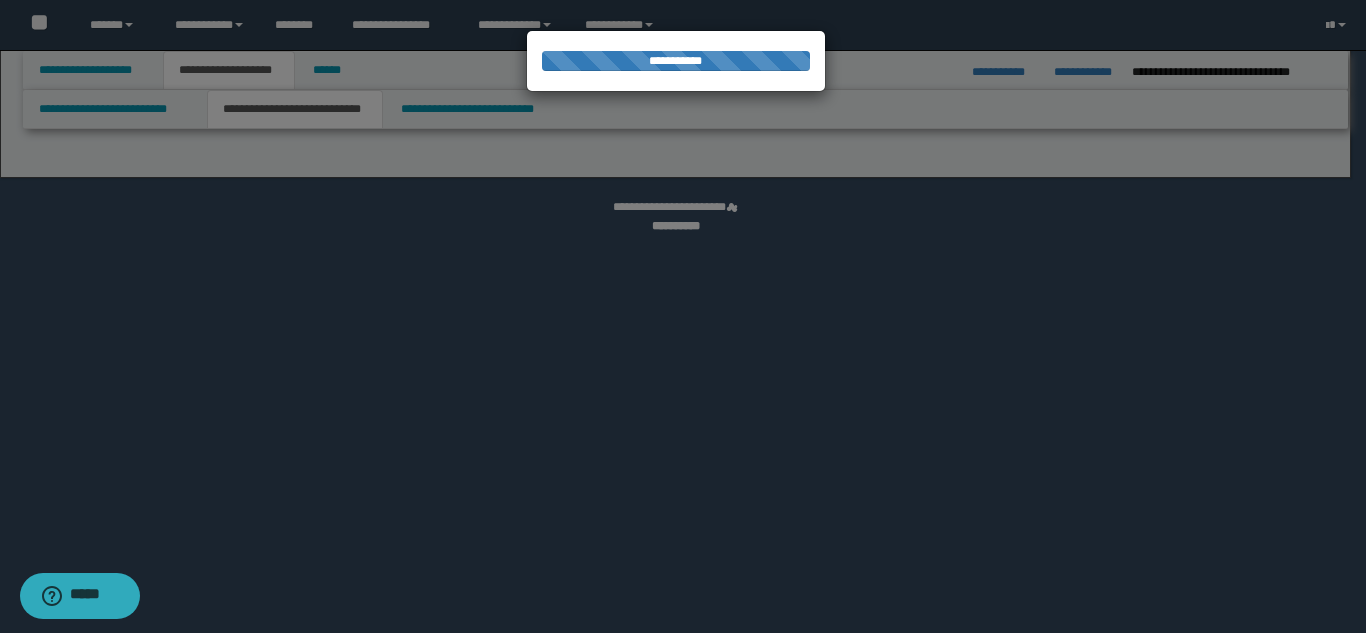 select on "*" 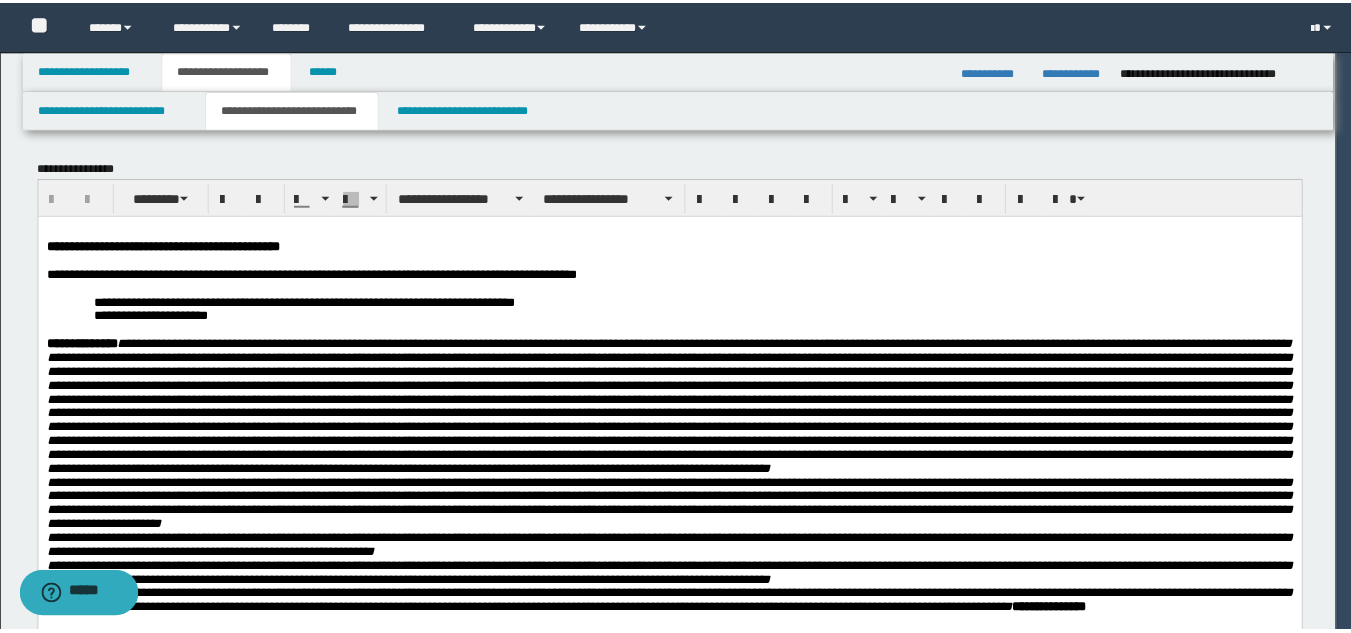 scroll, scrollTop: 0, scrollLeft: 0, axis: both 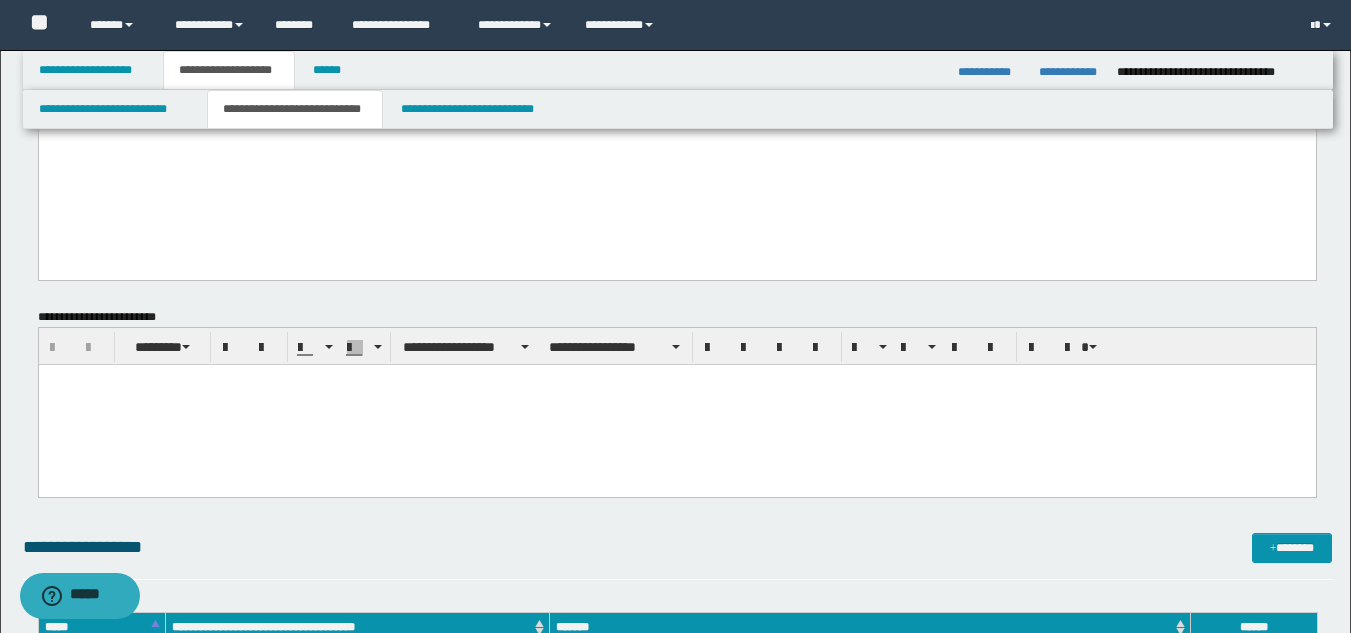 click on "**********" at bounding box center [677, -729] 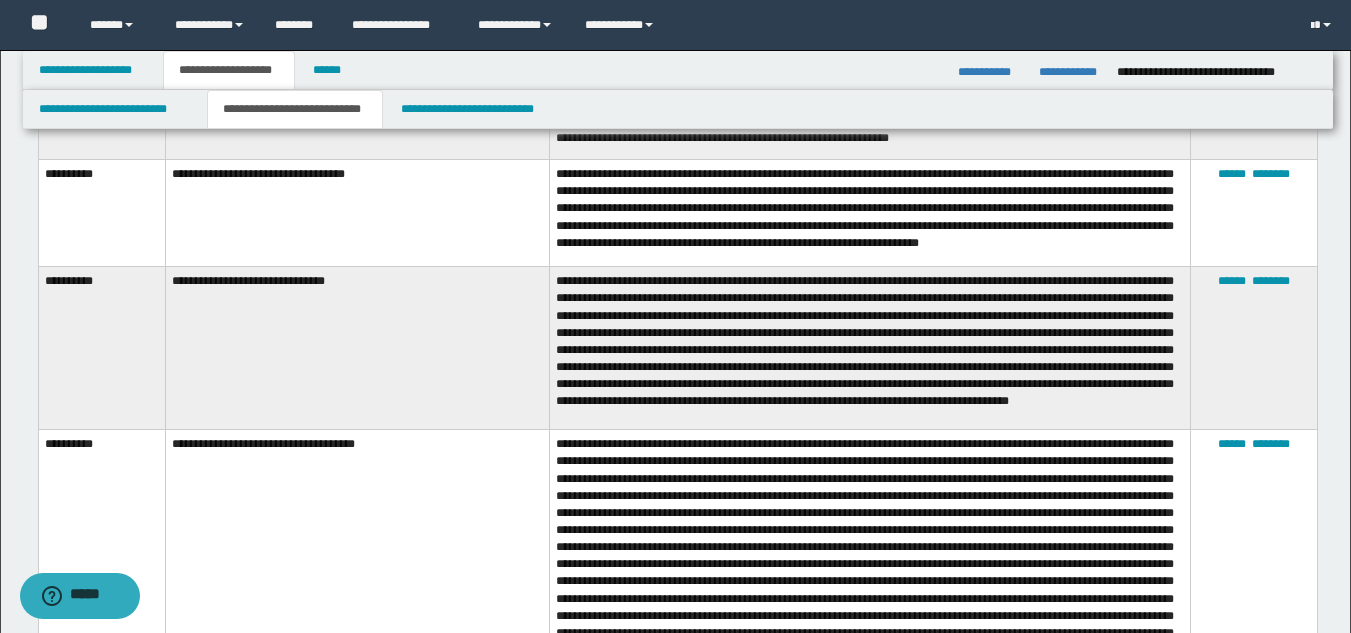 scroll, scrollTop: 3019, scrollLeft: 0, axis: vertical 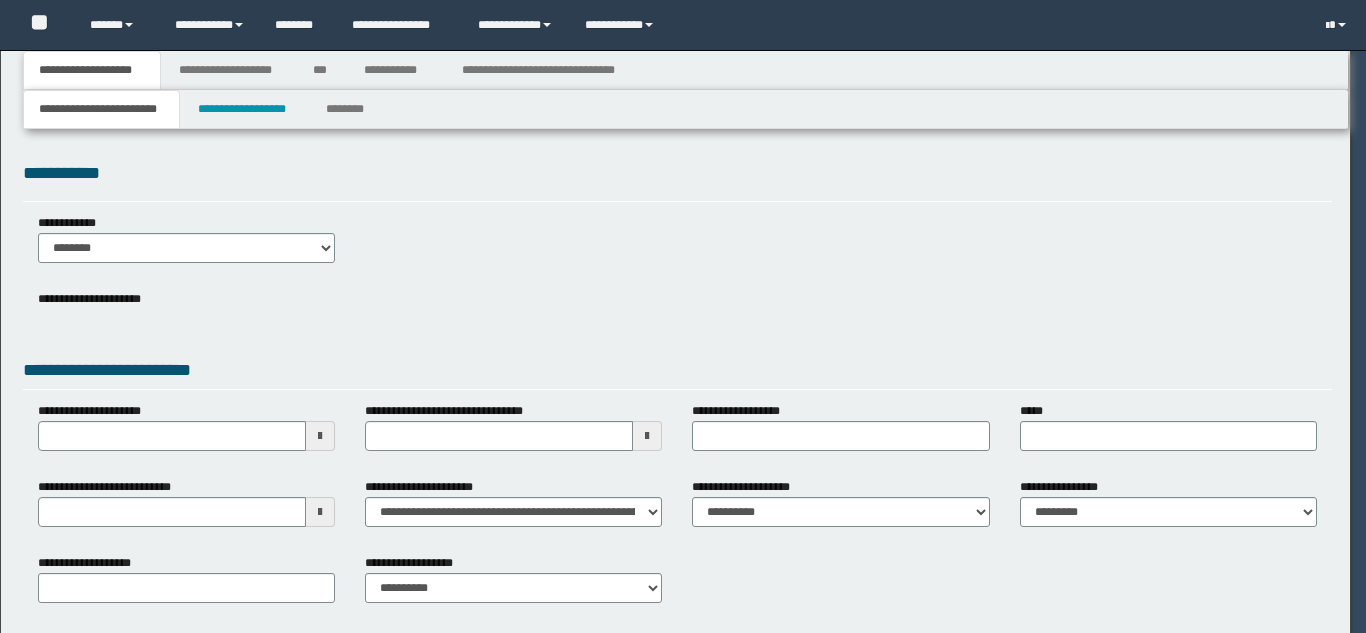 select on "*" 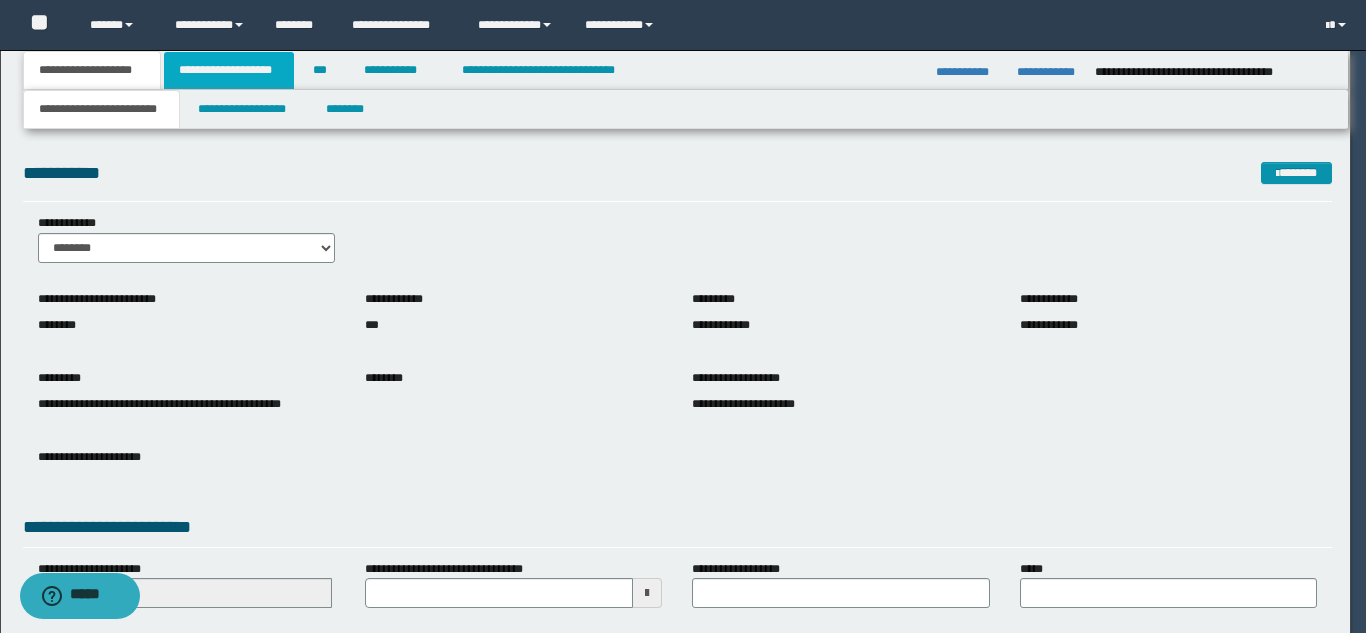 click on "**********" at bounding box center (229, 70) 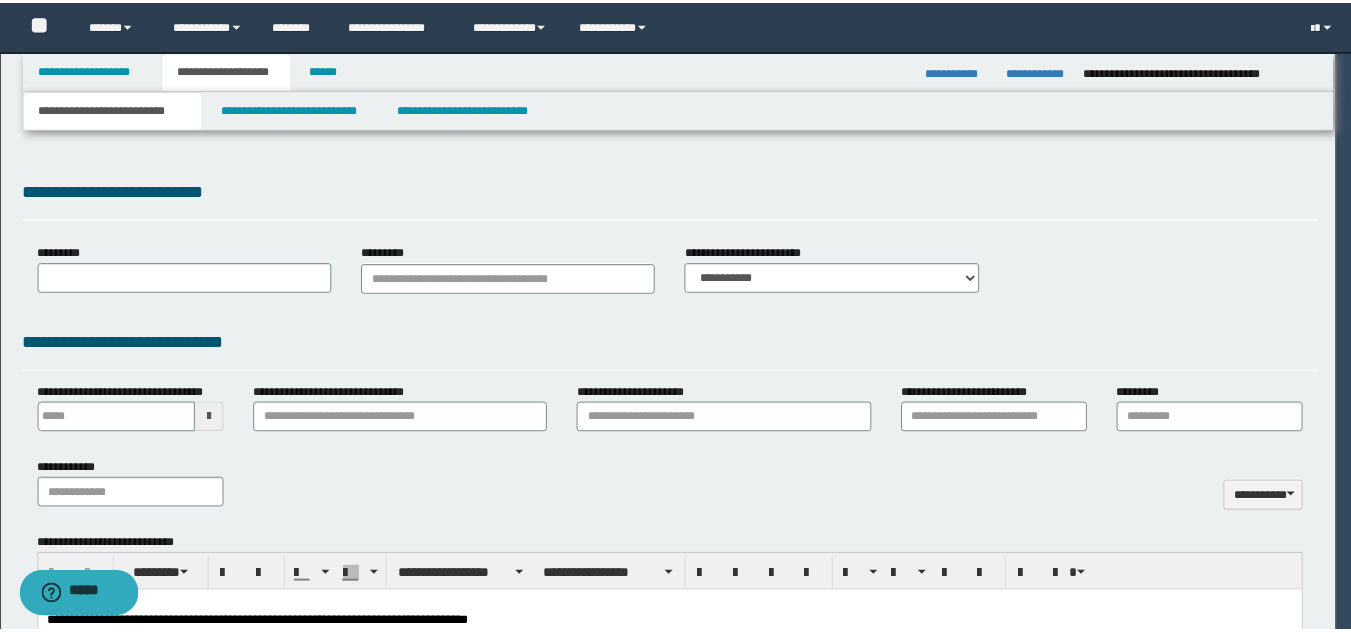 scroll, scrollTop: 0, scrollLeft: 0, axis: both 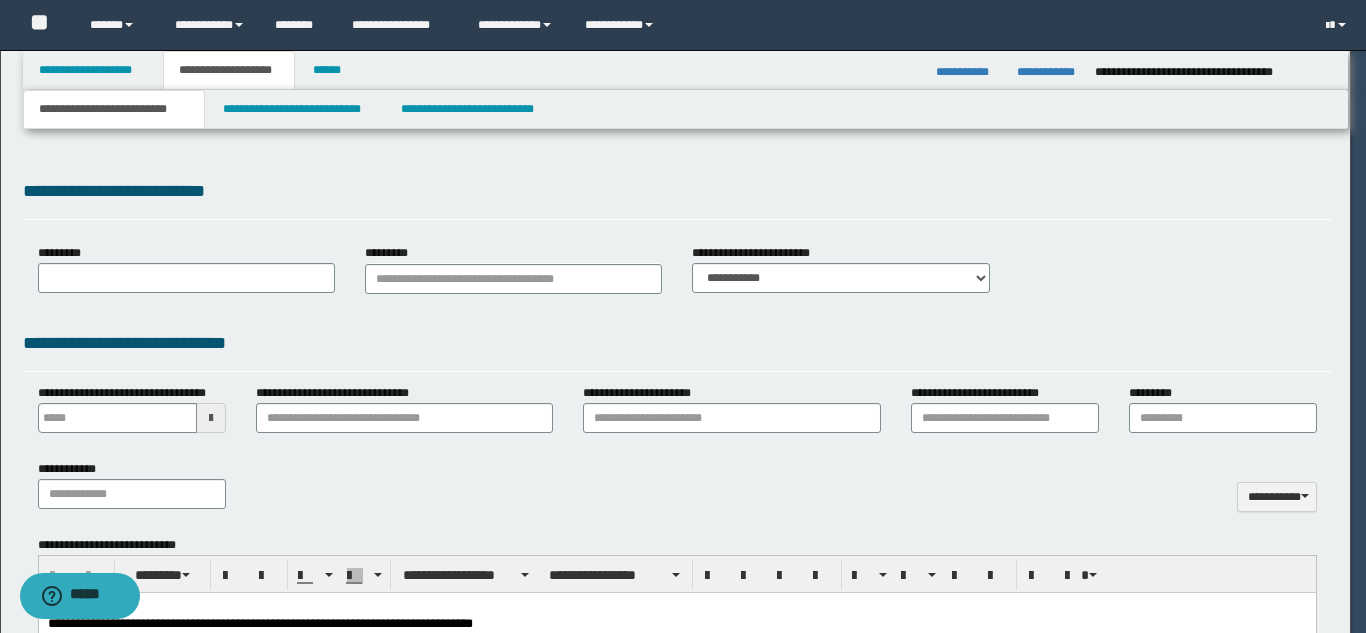 select on "*" 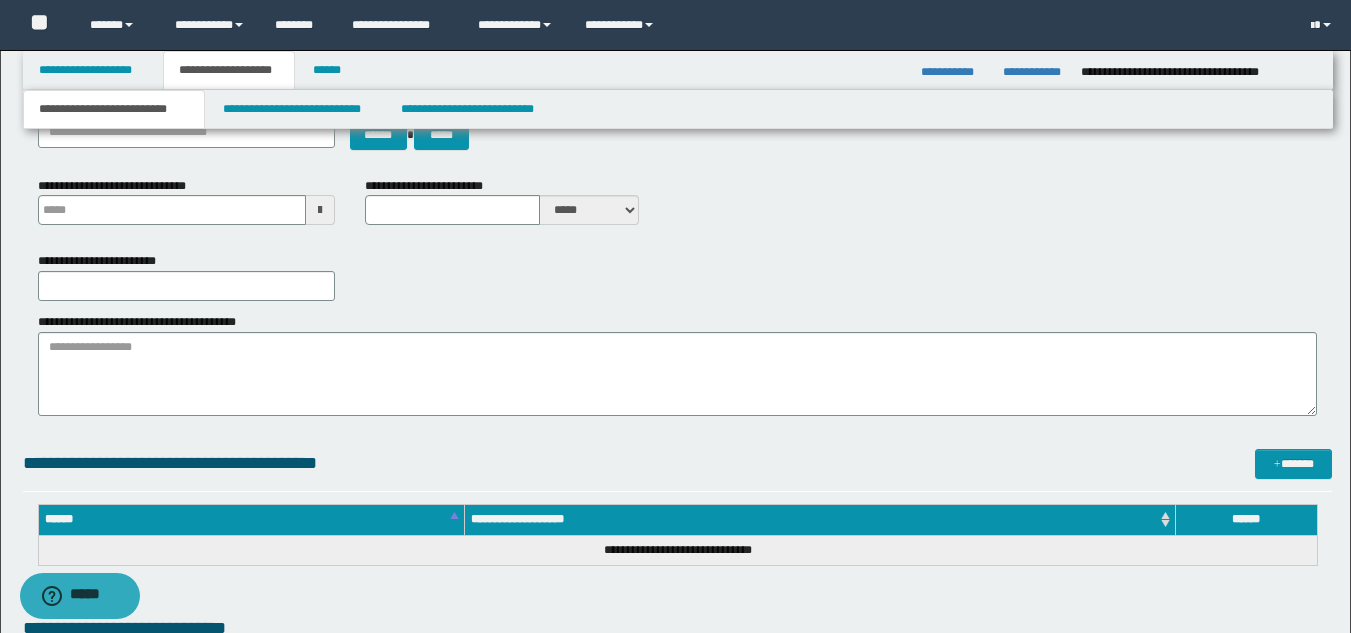 scroll, scrollTop: 199, scrollLeft: 0, axis: vertical 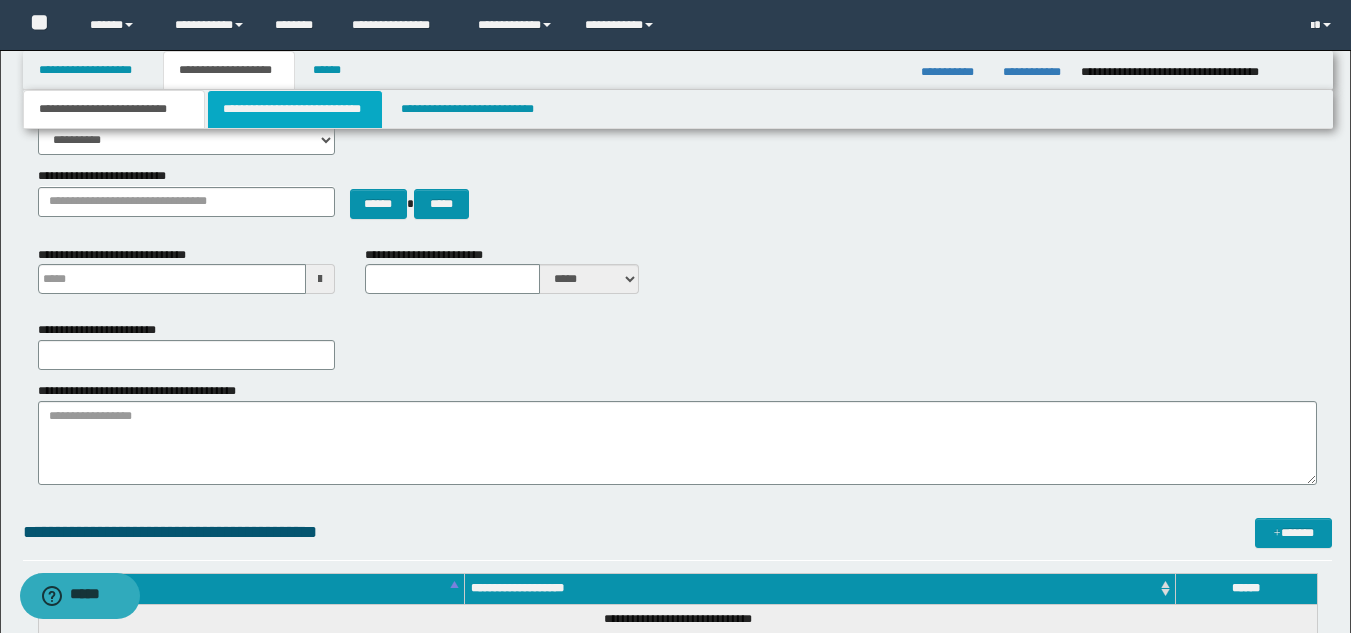 click on "**********" at bounding box center [295, 109] 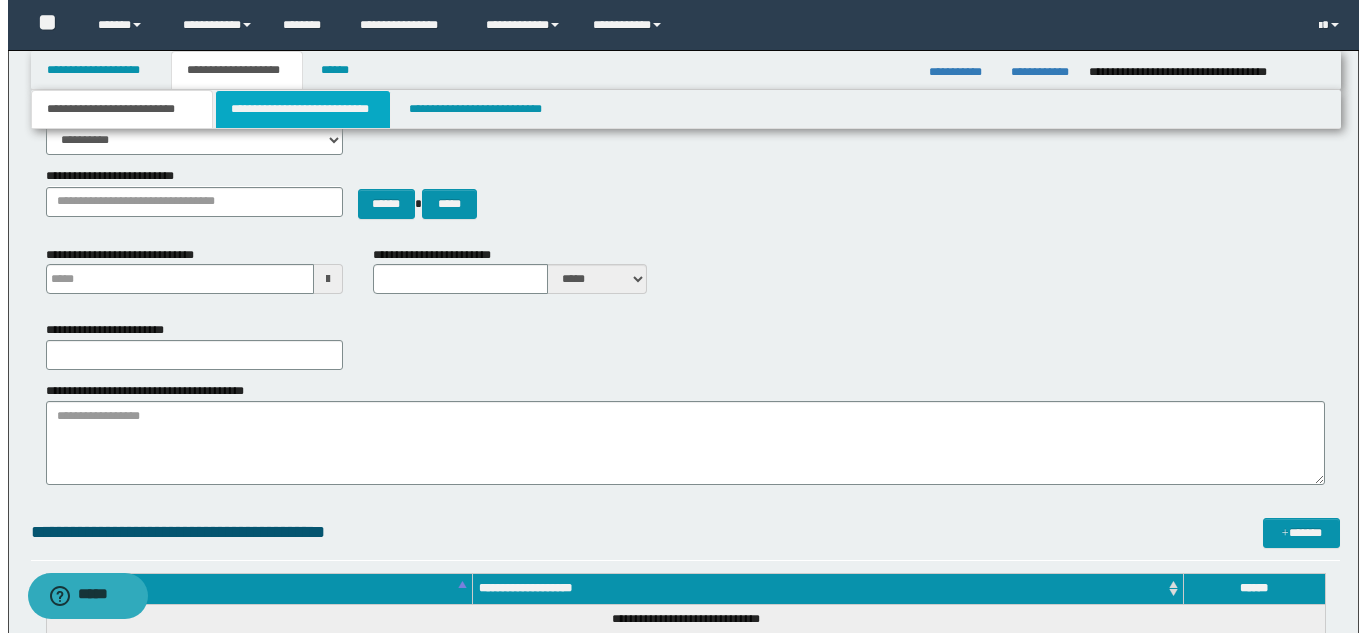scroll, scrollTop: 0, scrollLeft: 0, axis: both 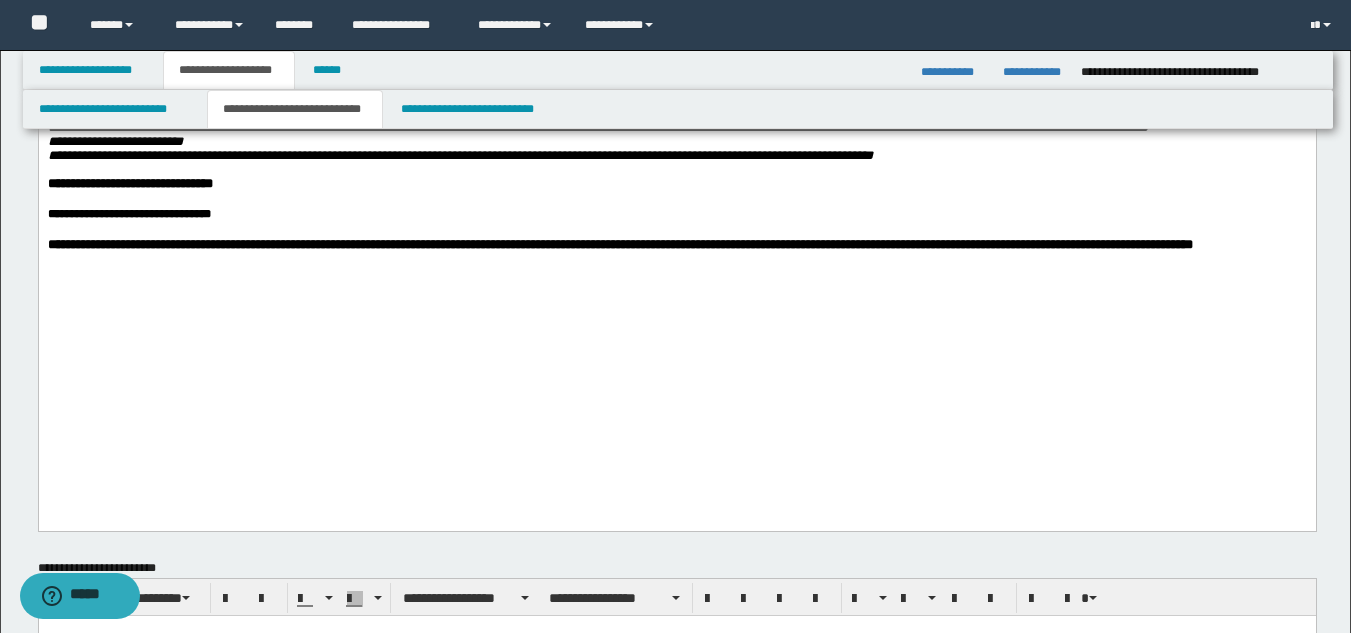 click on "**********" at bounding box center [676, -202] 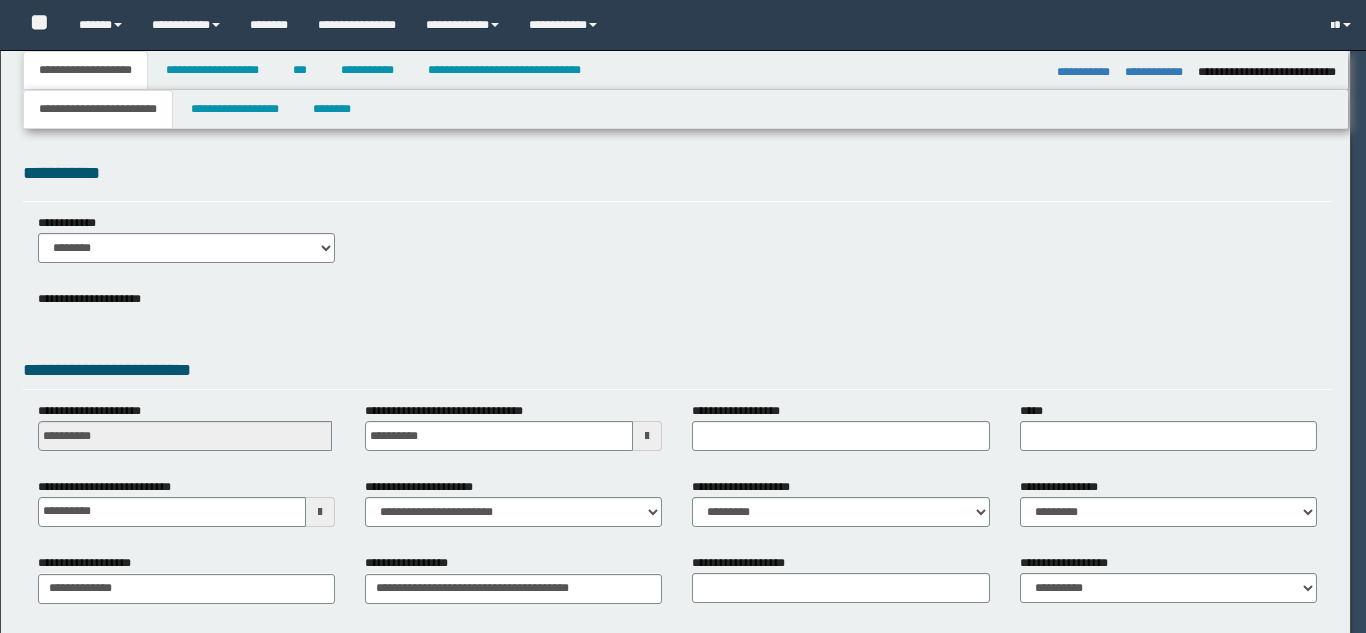 select on "*" 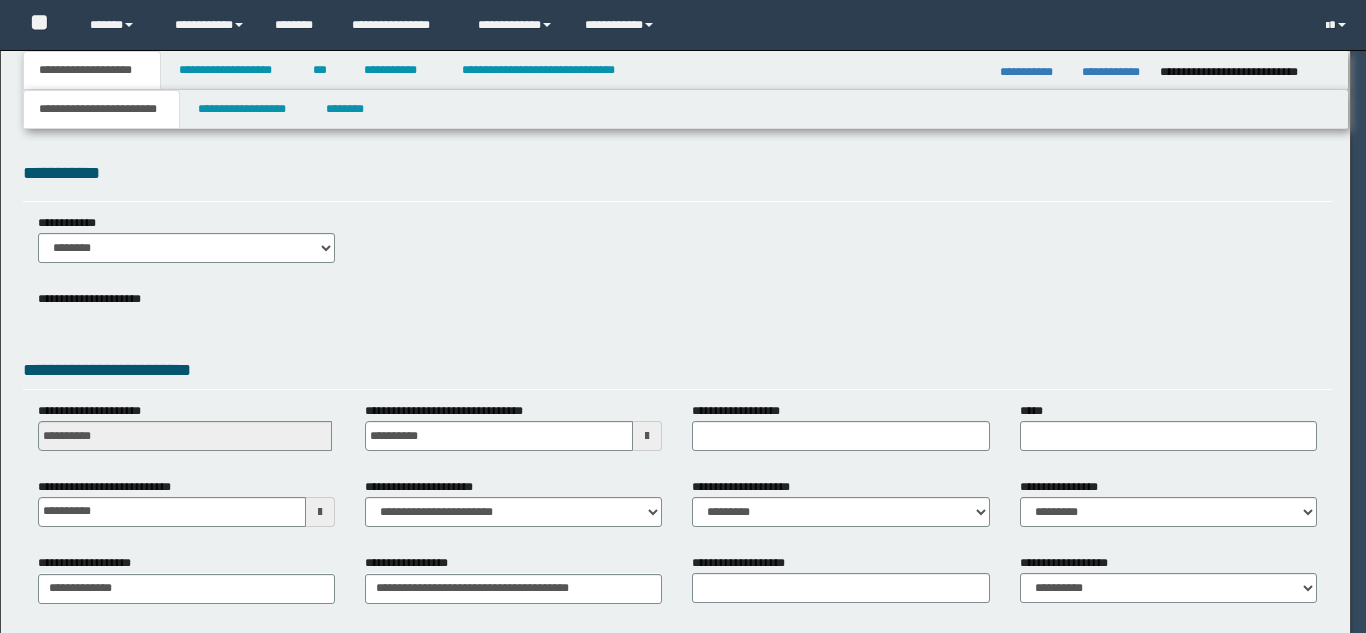 scroll, scrollTop: 0, scrollLeft: 0, axis: both 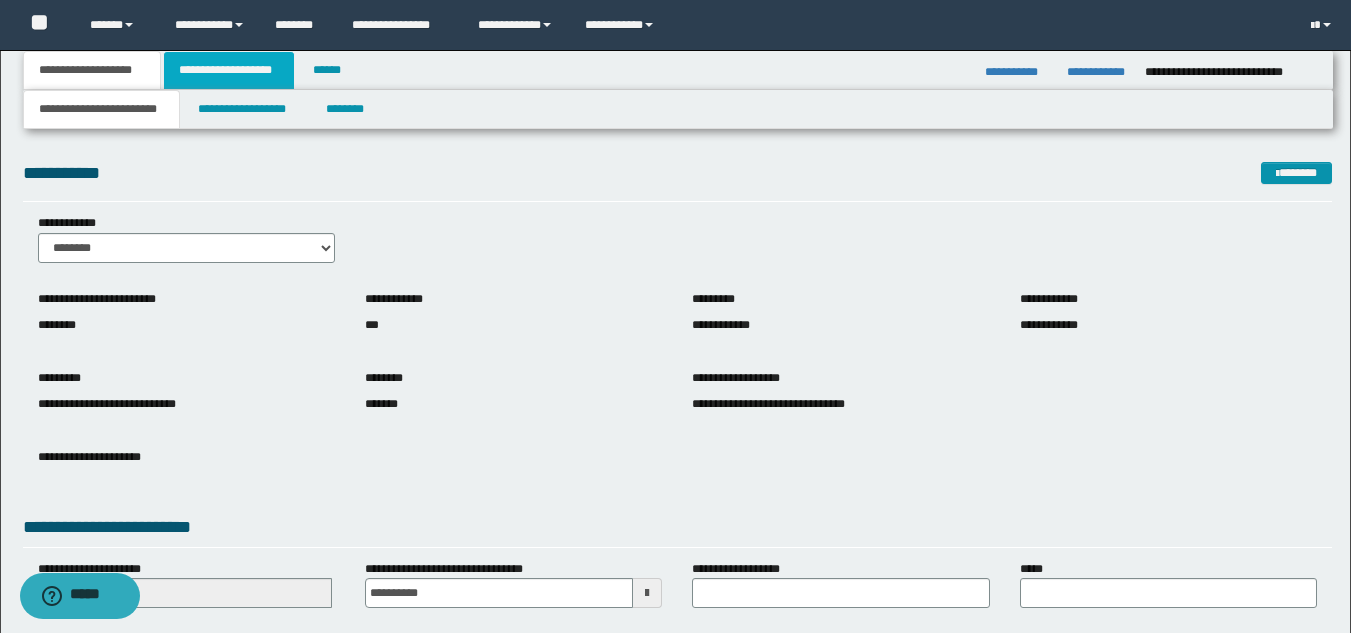 click on "**********" at bounding box center [229, 70] 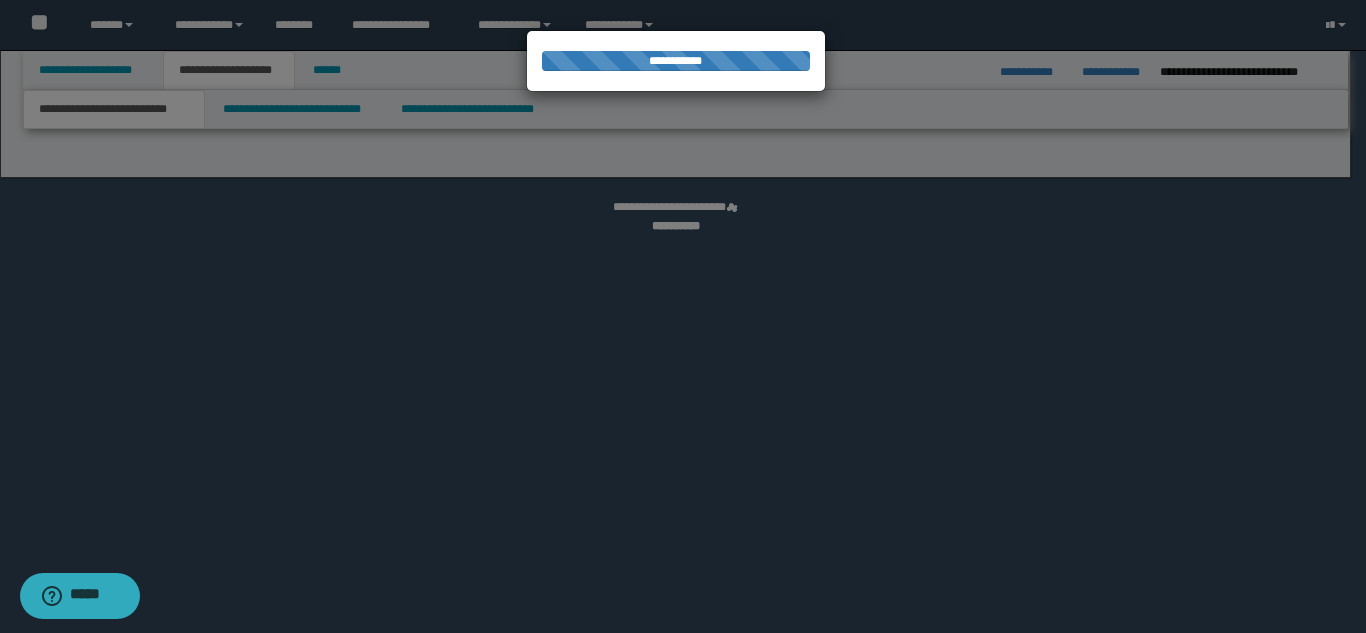 click at bounding box center [683, 316] 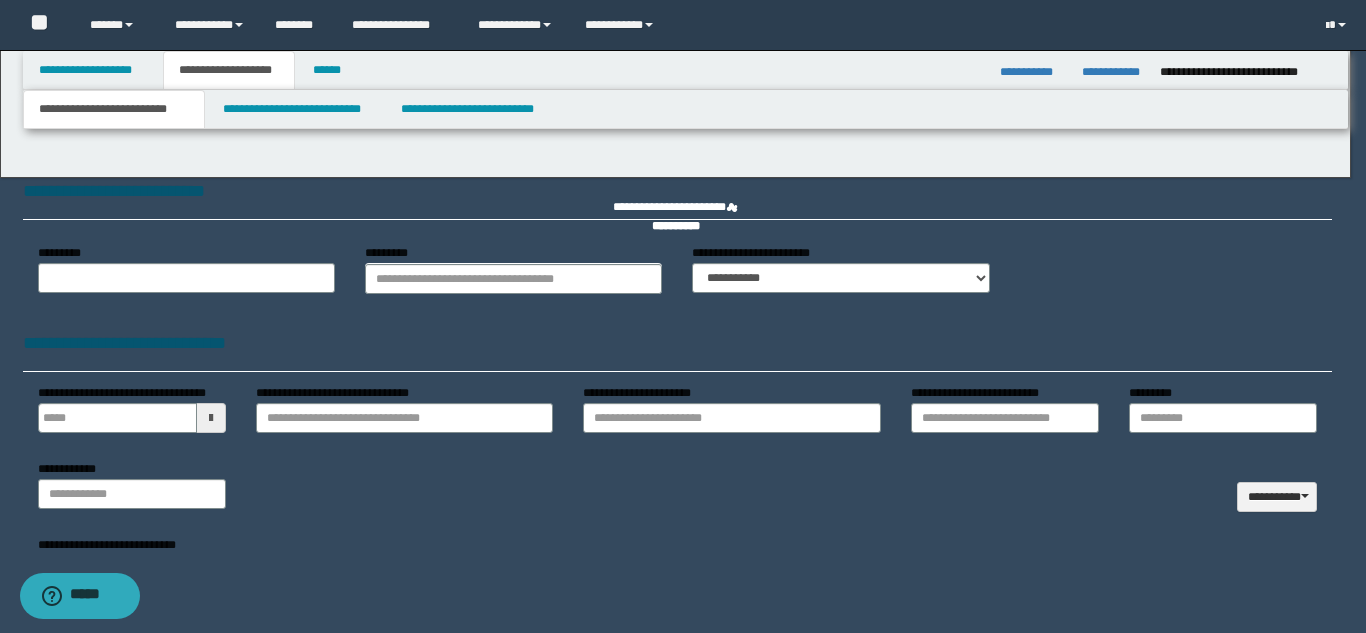 type 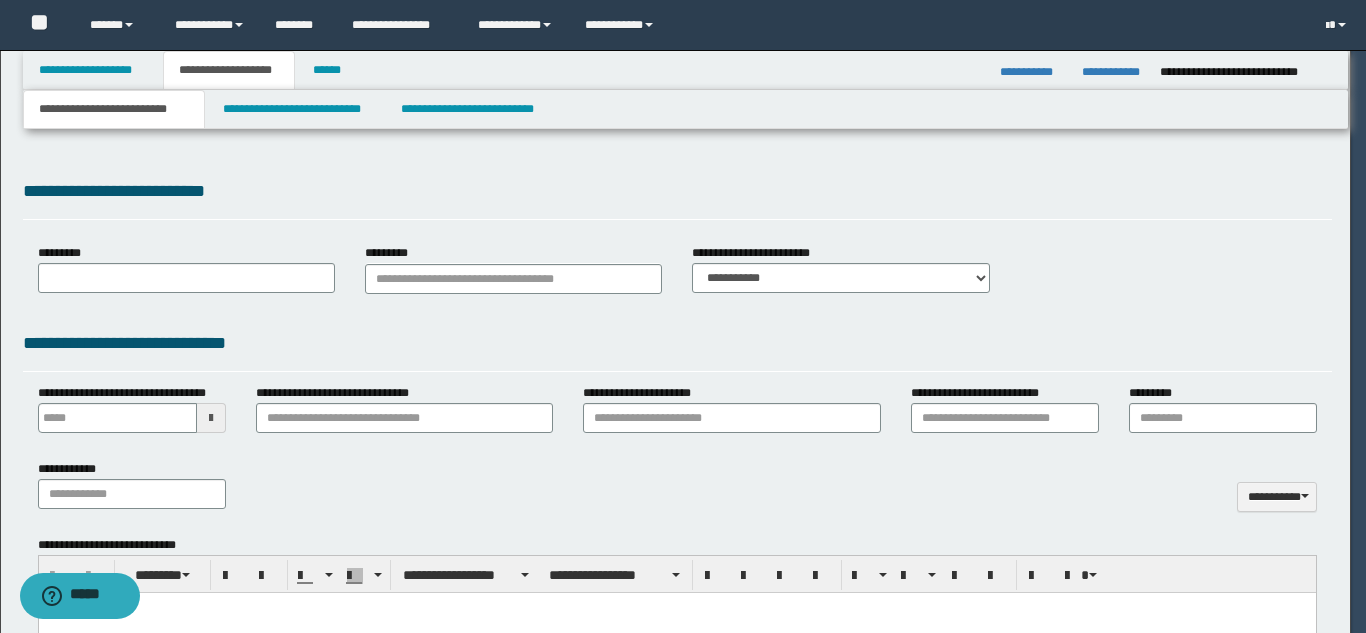 select on "*" 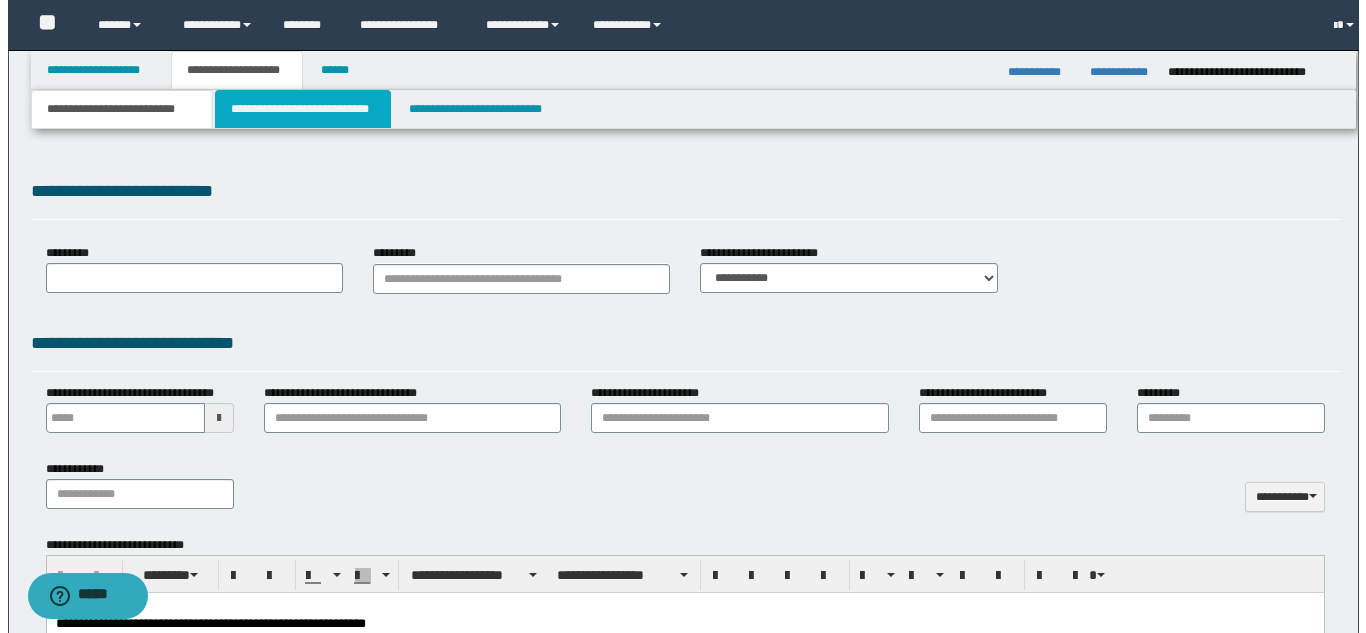 scroll, scrollTop: 0, scrollLeft: 0, axis: both 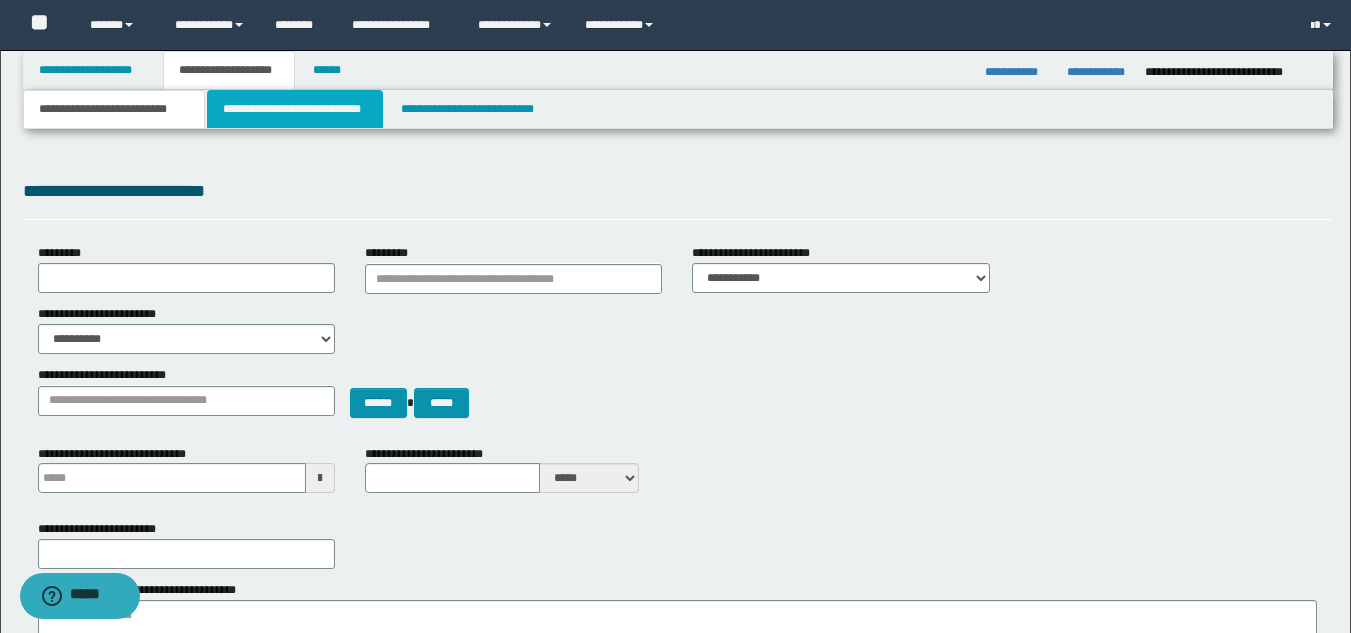 click on "**********" at bounding box center [295, 109] 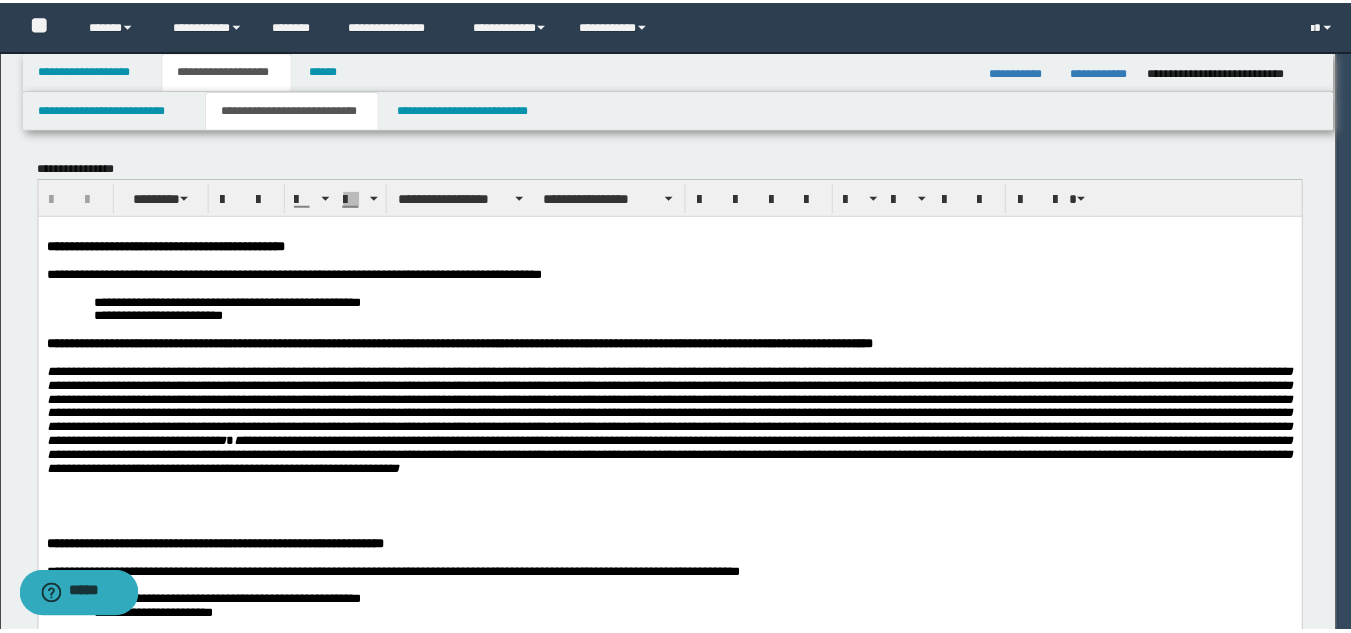 scroll, scrollTop: 0, scrollLeft: 0, axis: both 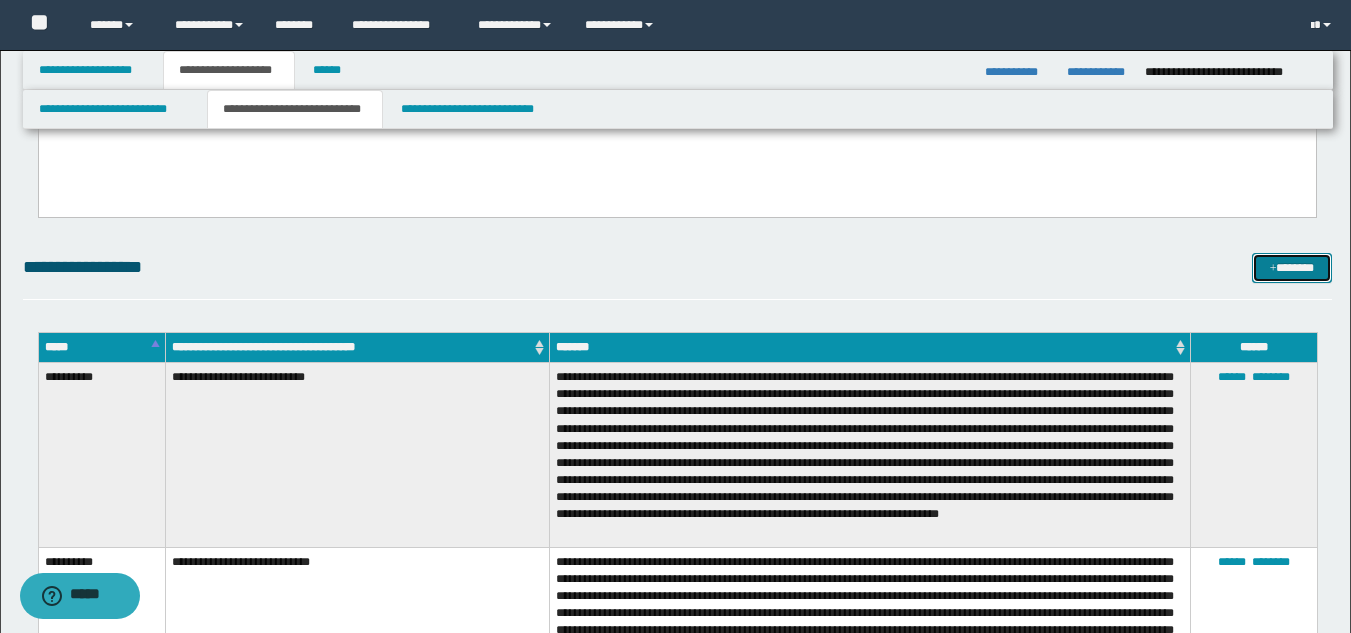 click on "*******" at bounding box center [1292, 268] 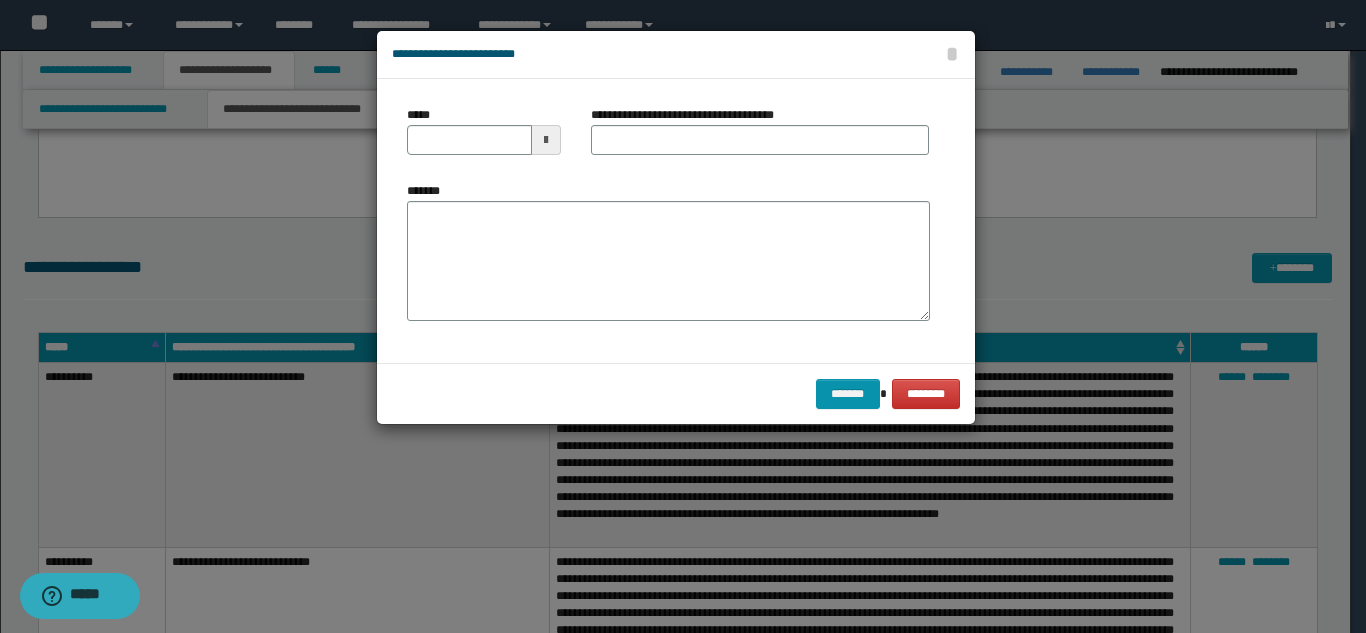 click on "*****" at bounding box center [484, 138] 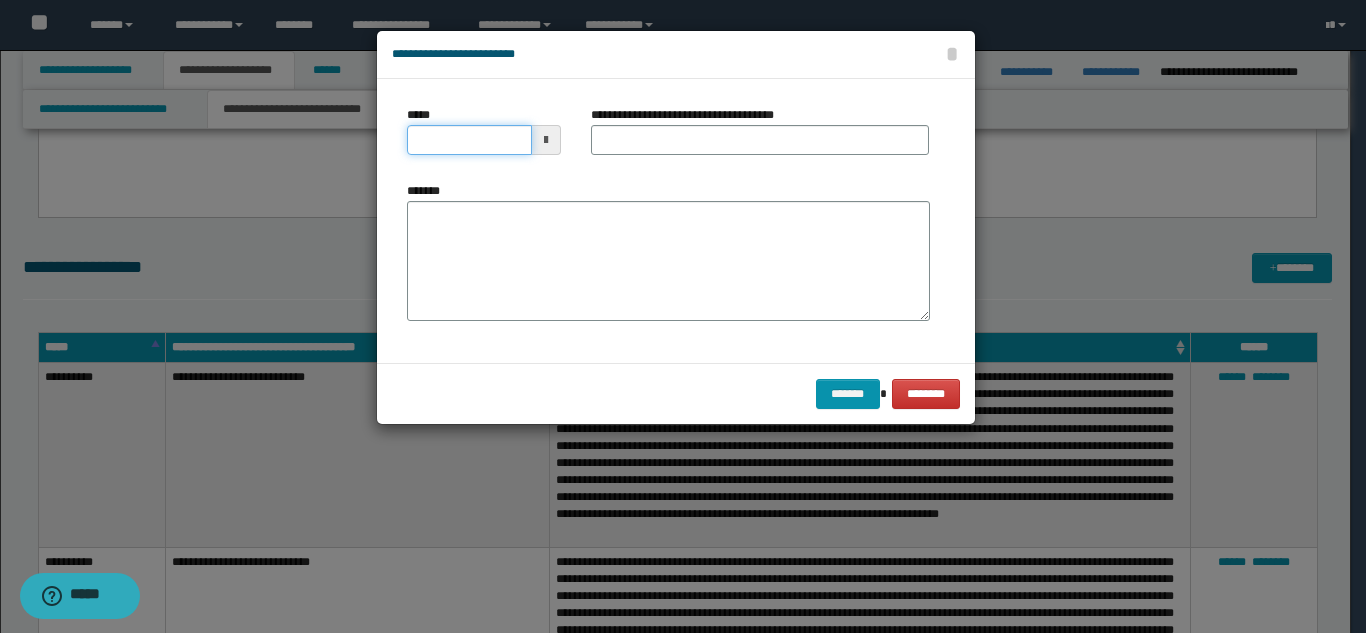 click on "*****" at bounding box center (469, 140) 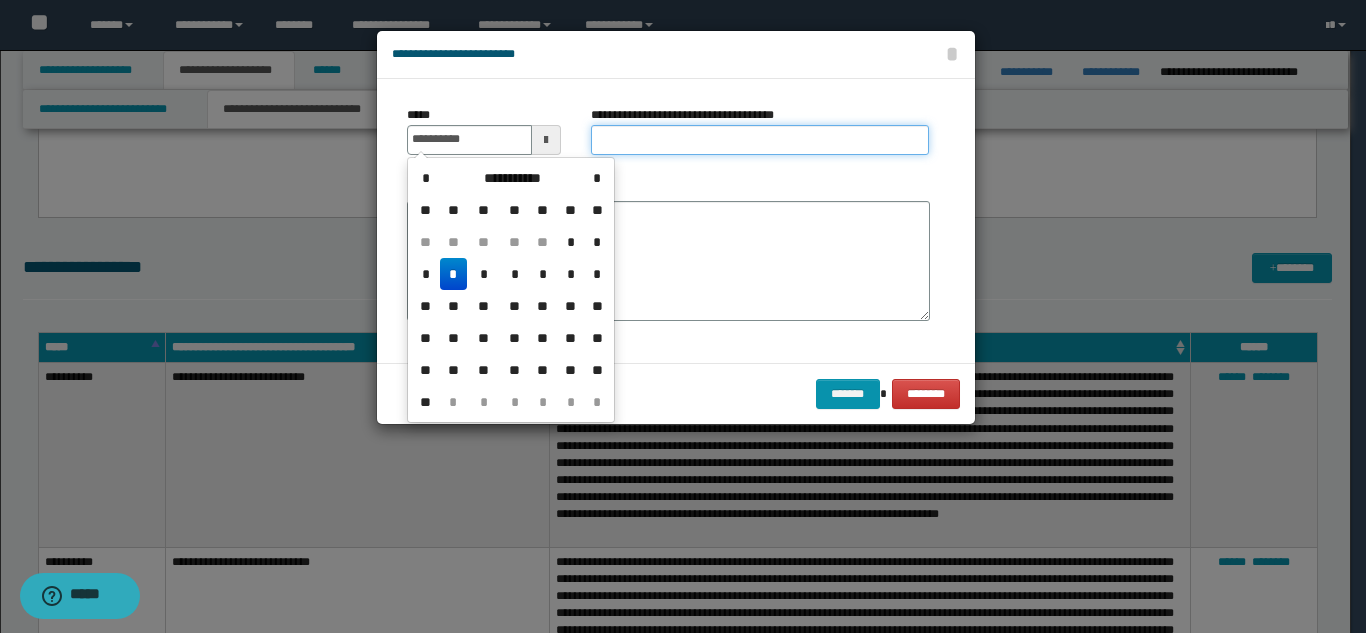 type on "**********" 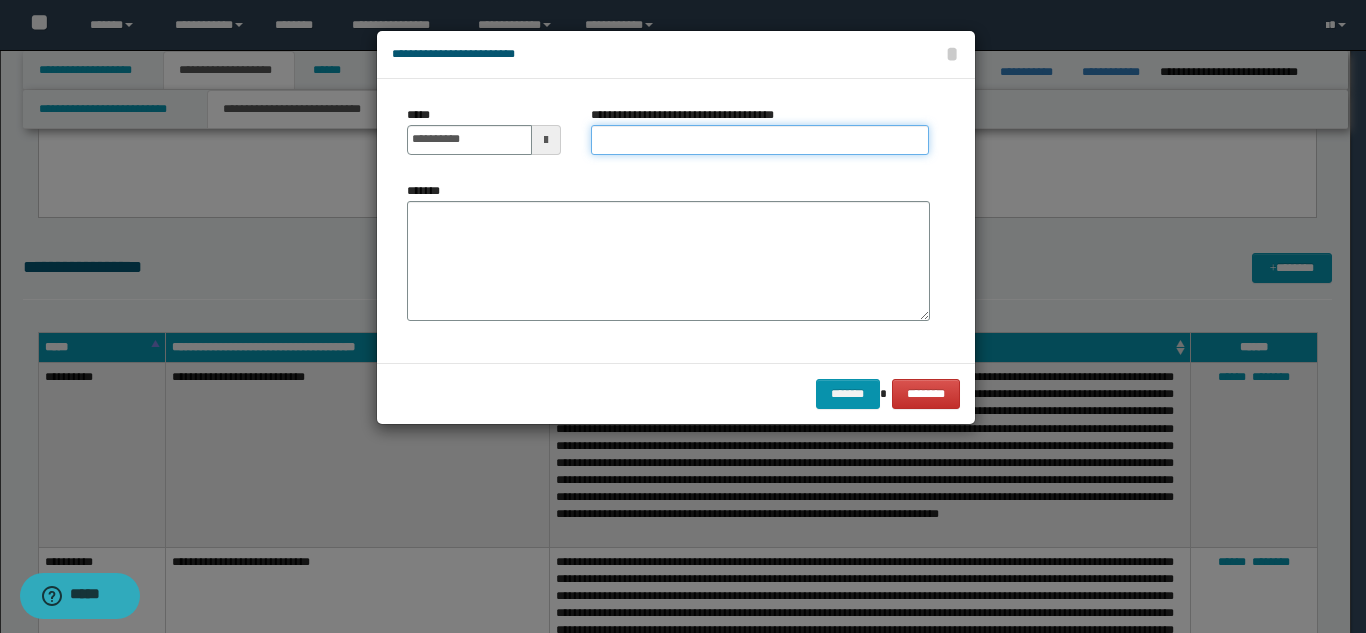 paste on "**********" 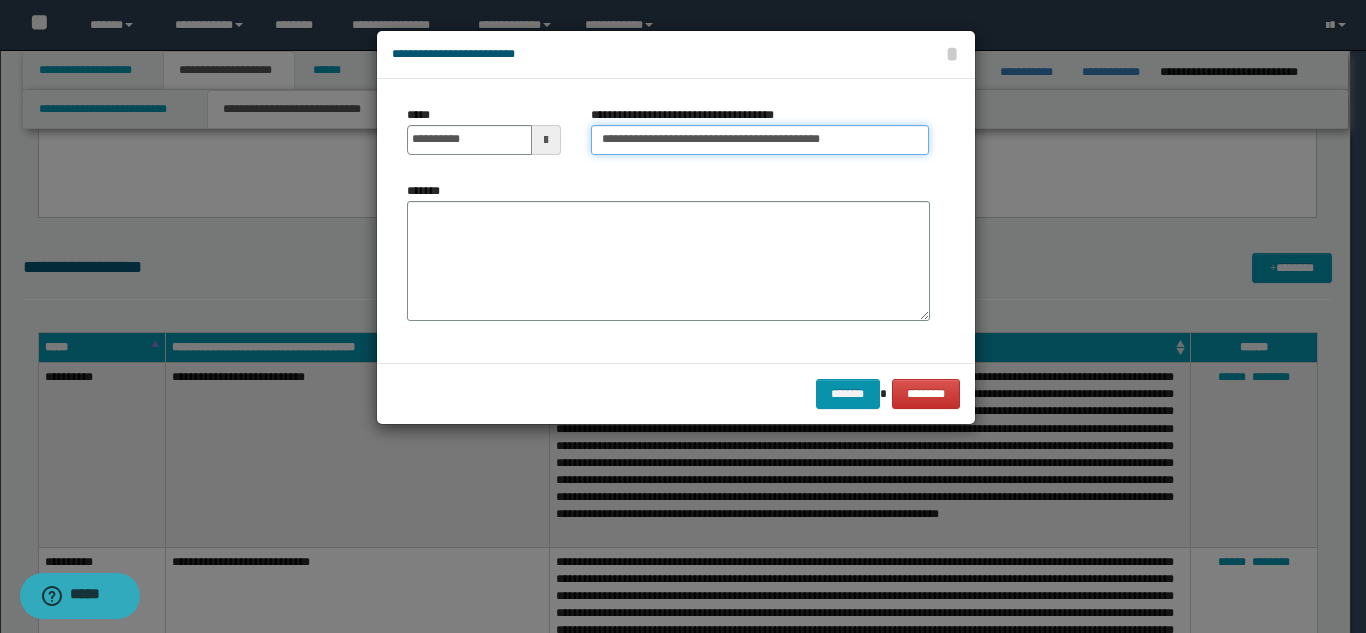 type on "**********" 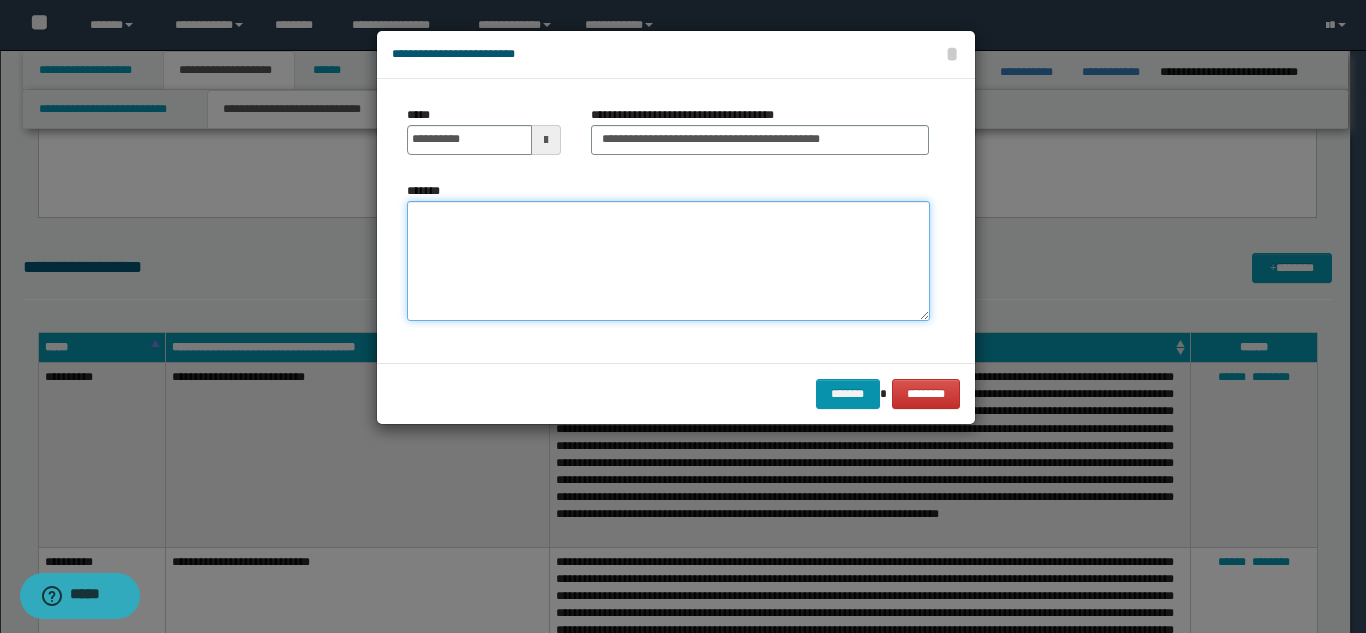 paste on "**********" 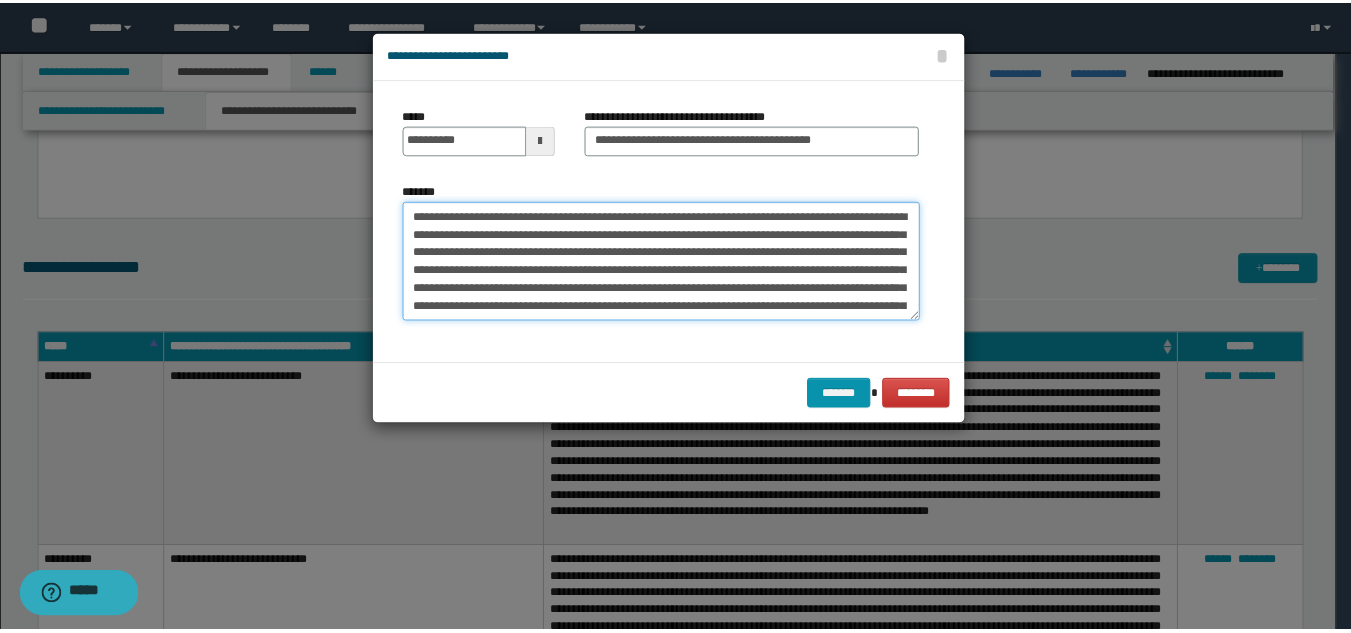 scroll, scrollTop: 66, scrollLeft: 0, axis: vertical 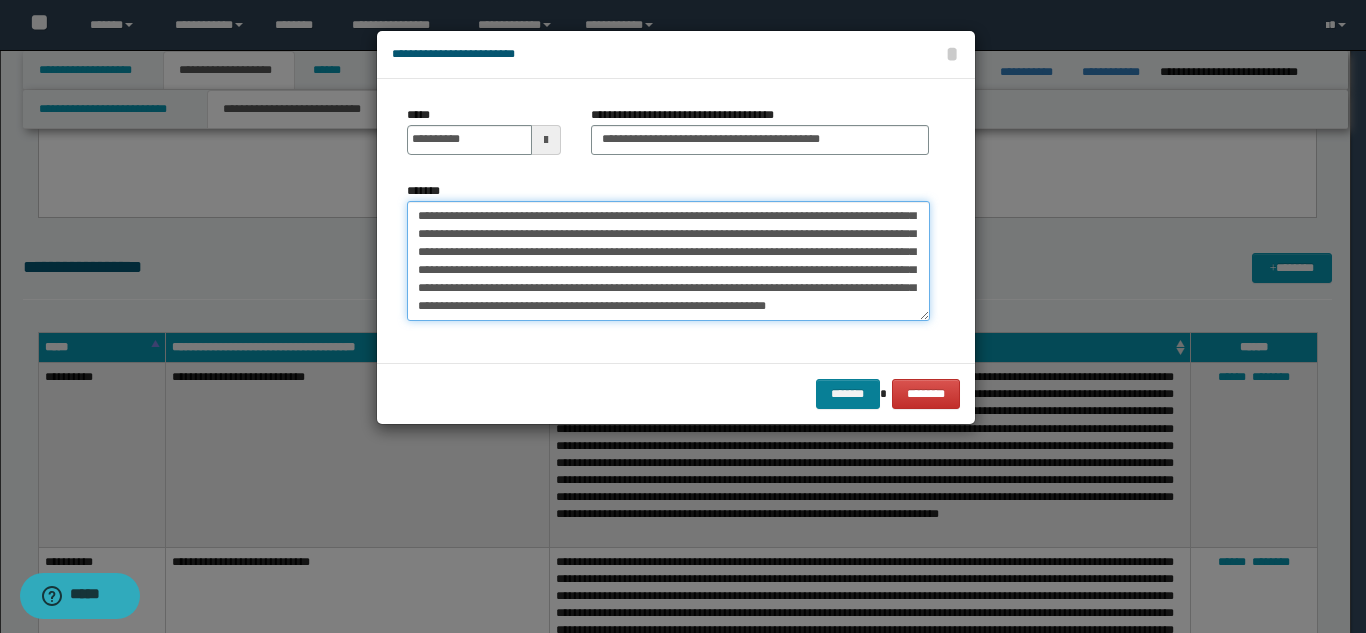 type on "**********" 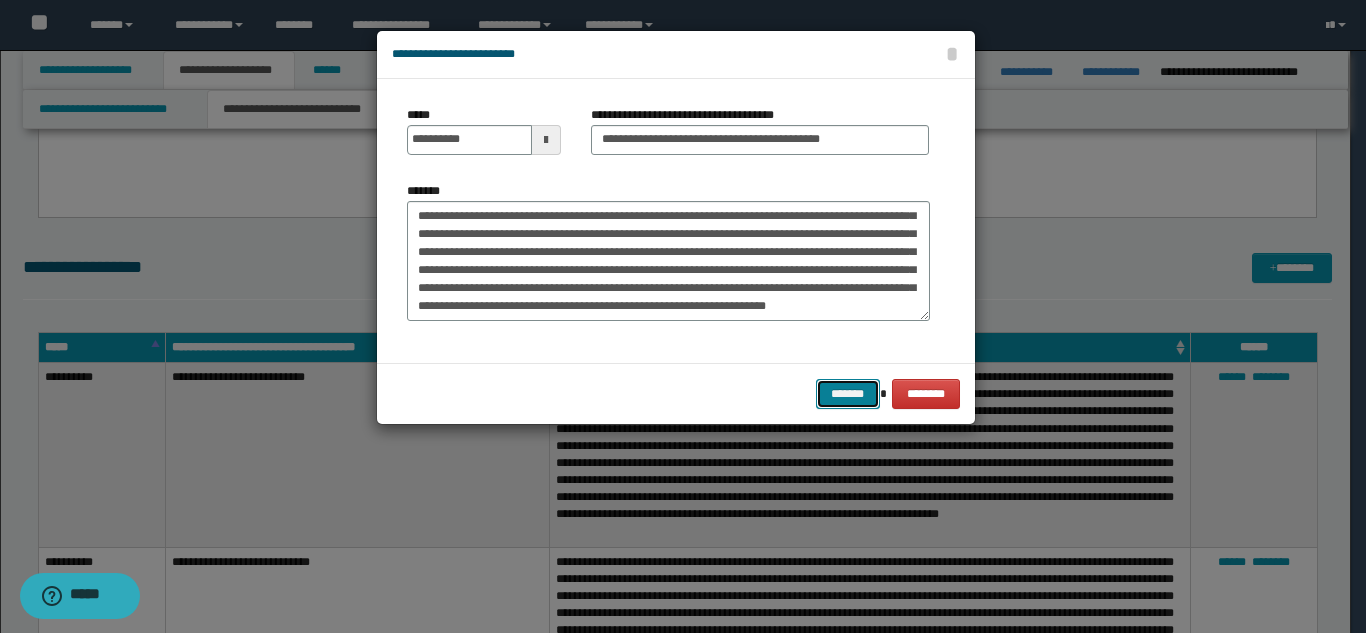 click on "*******" at bounding box center [848, 394] 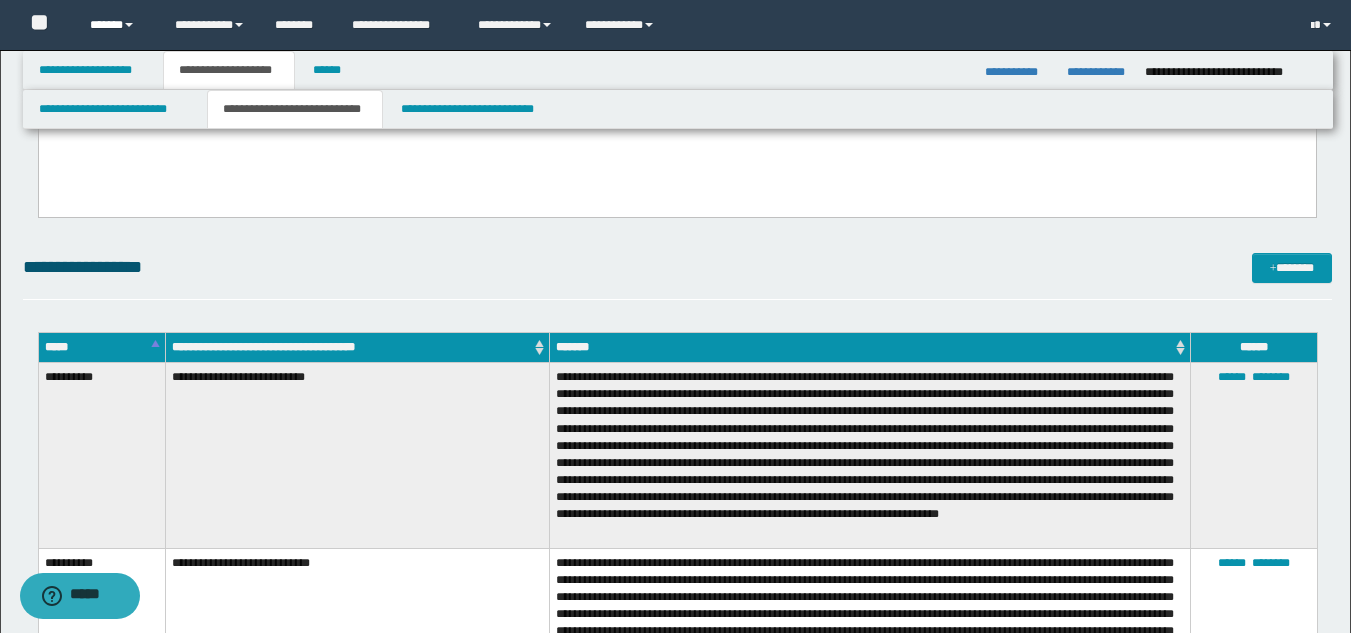 click on "******" at bounding box center [117, 25] 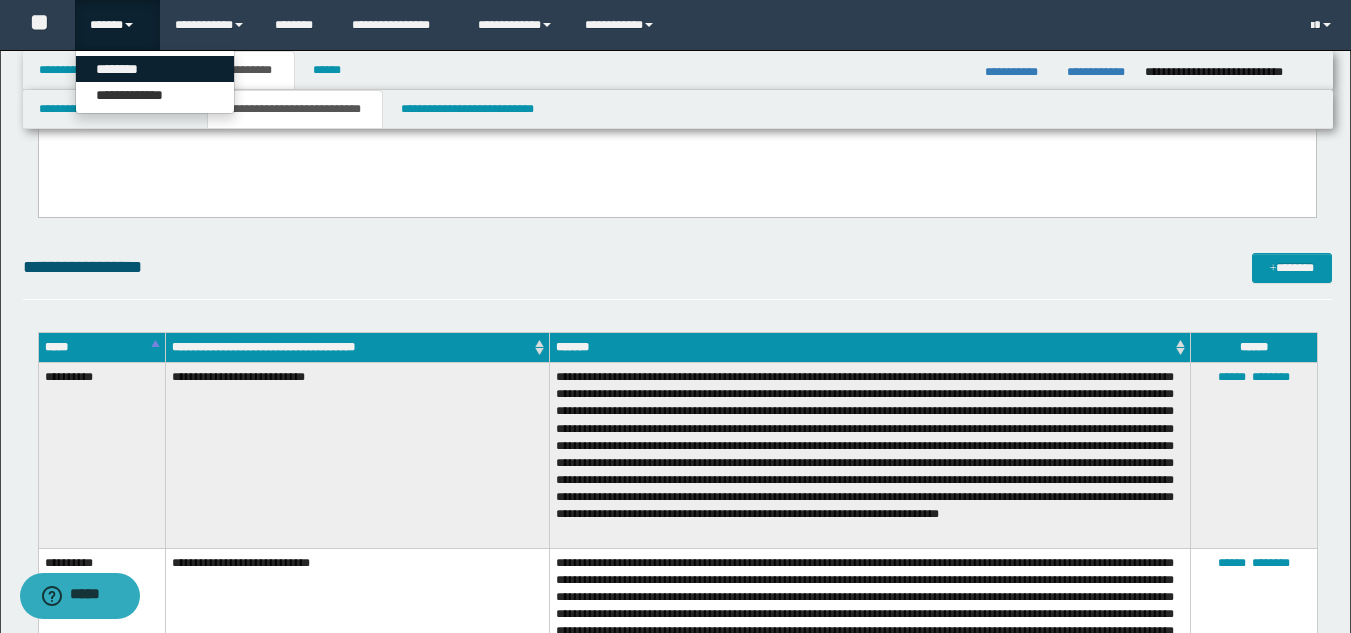click on "********" at bounding box center [155, 69] 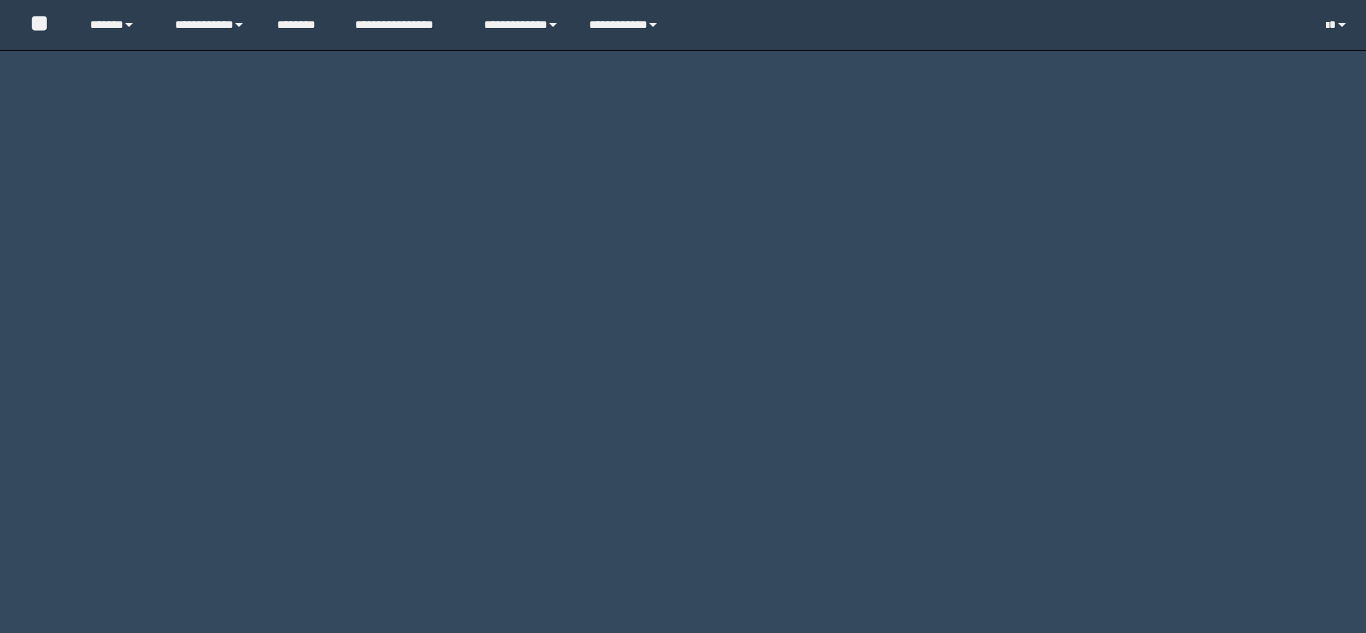 scroll, scrollTop: 0, scrollLeft: 0, axis: both 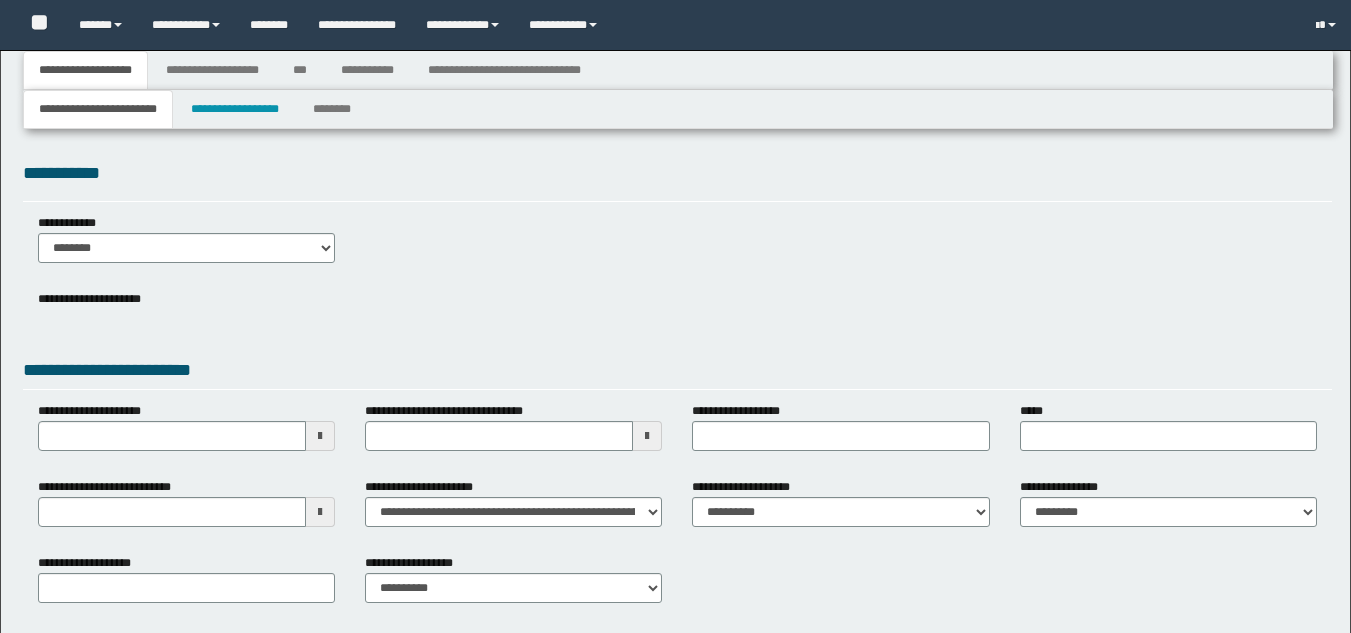 type 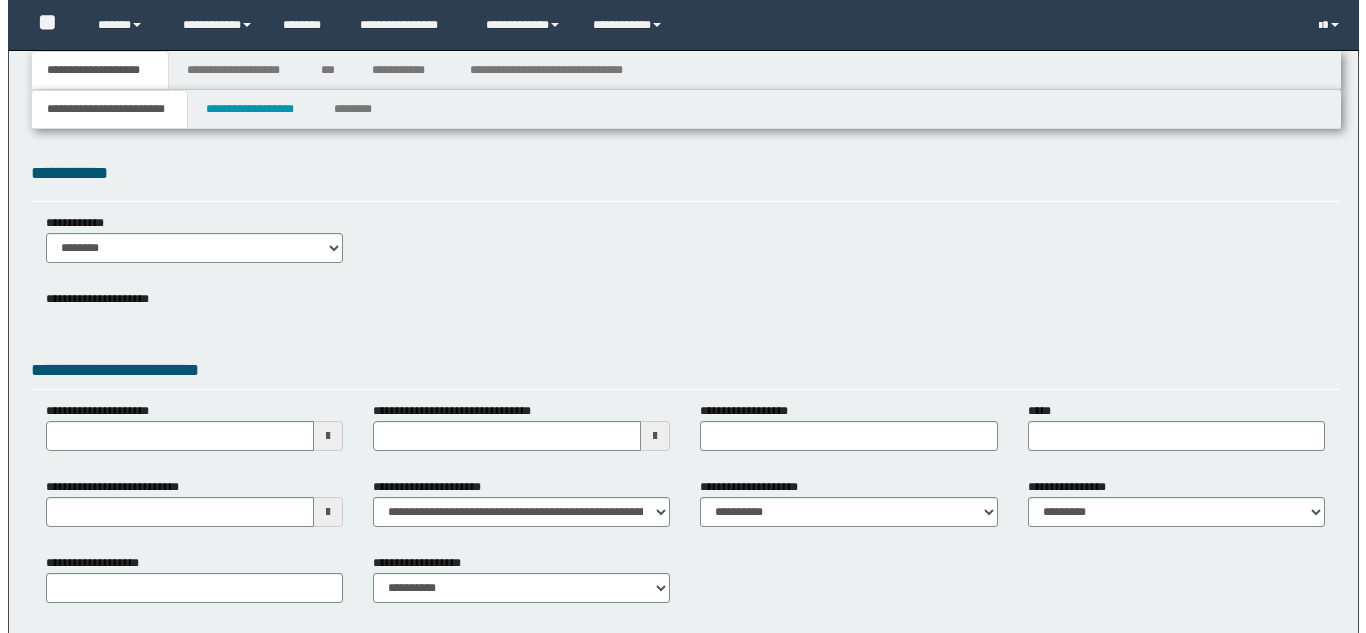 scroll, scrollTop: 0, scrollLeft: 0, axis: both 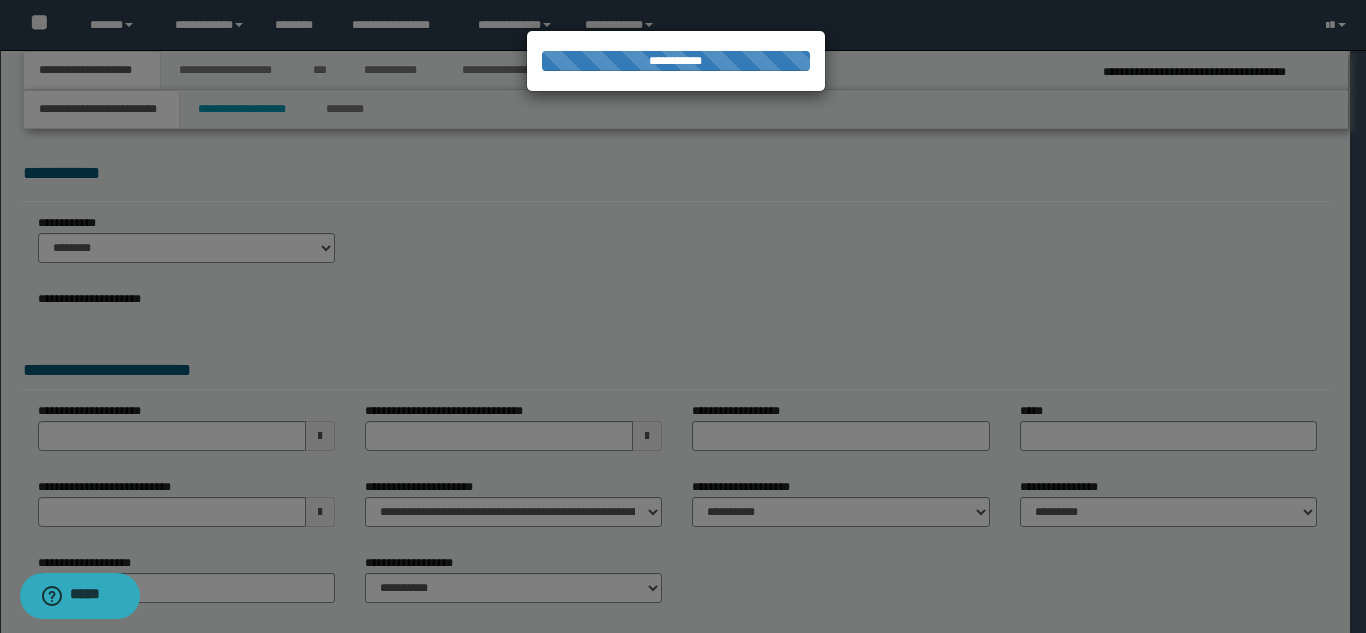 type on "**********" 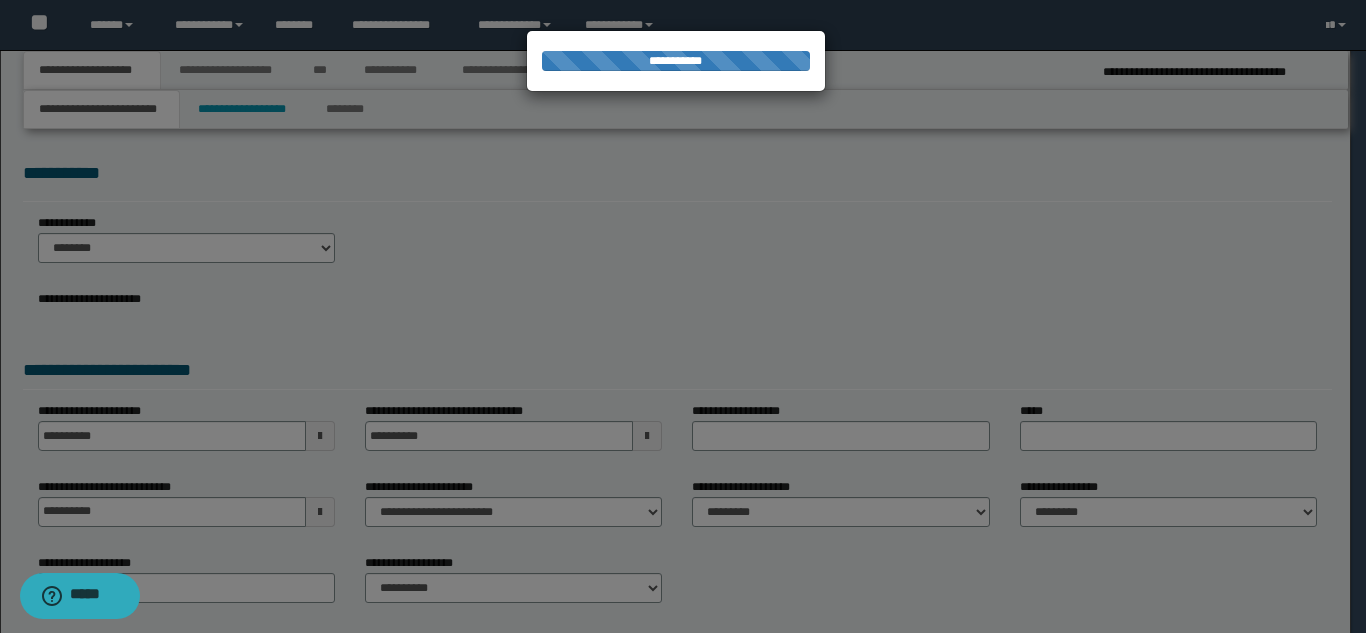 type on "********" 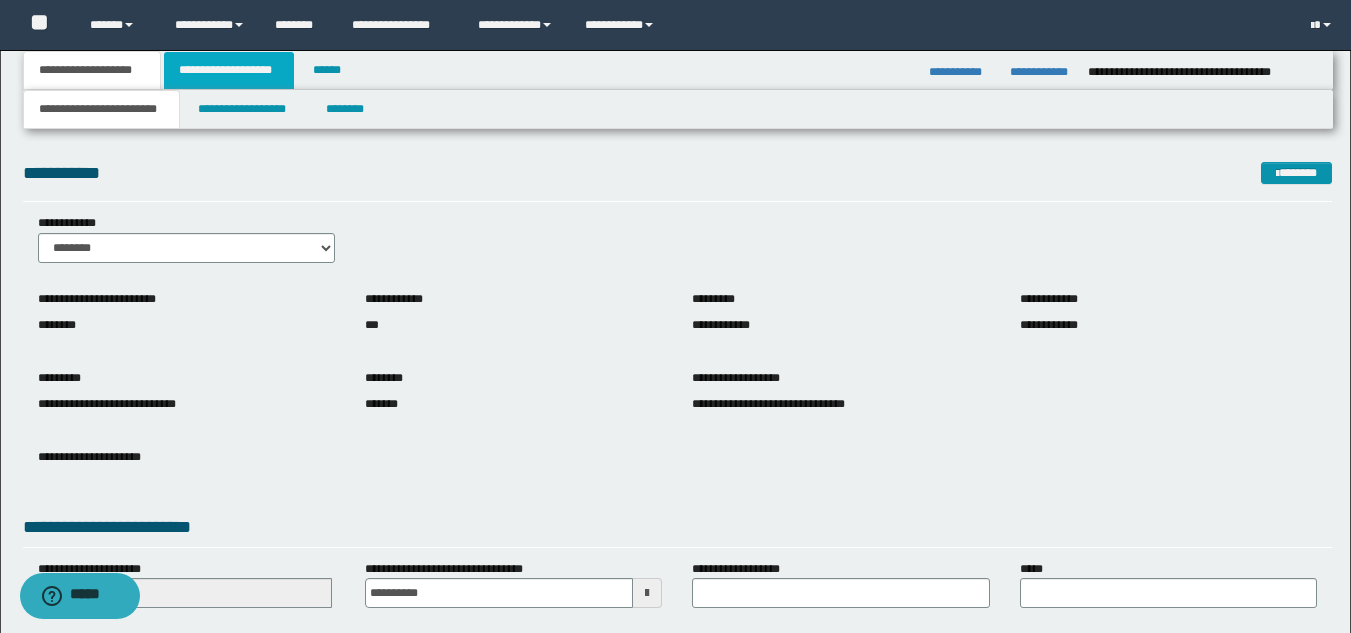 click on "**********" at bounding box center [229, 70] 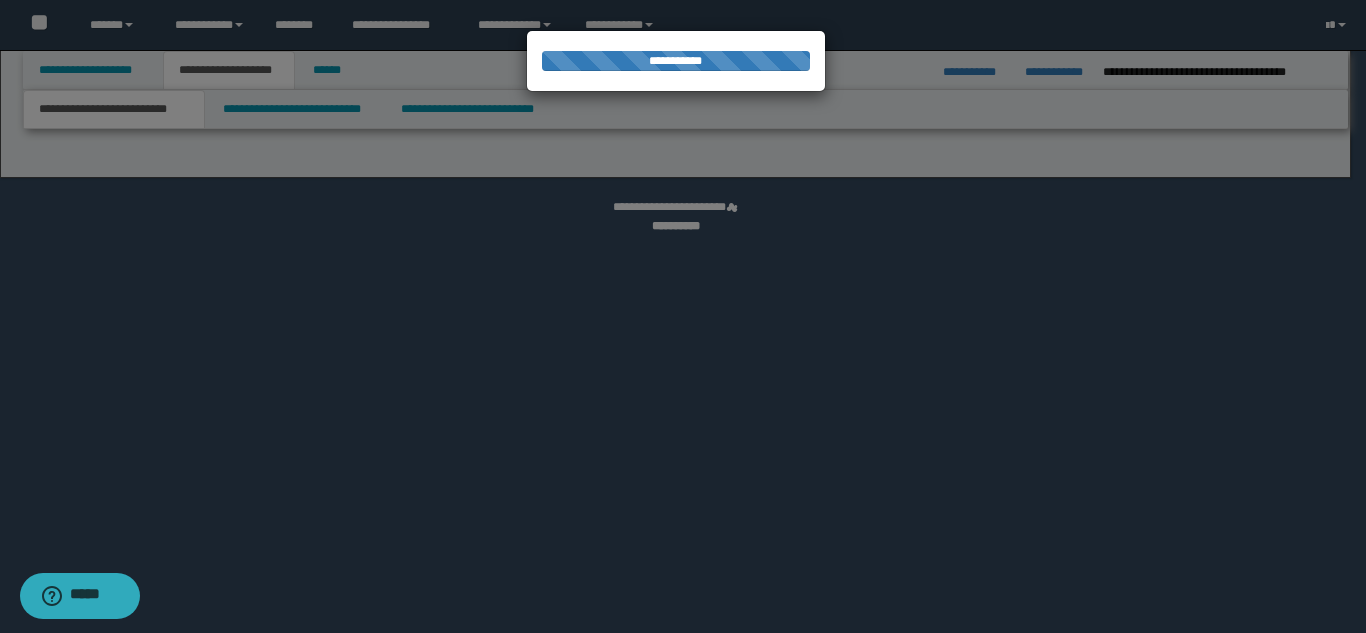click at bounding box center (683, 316) 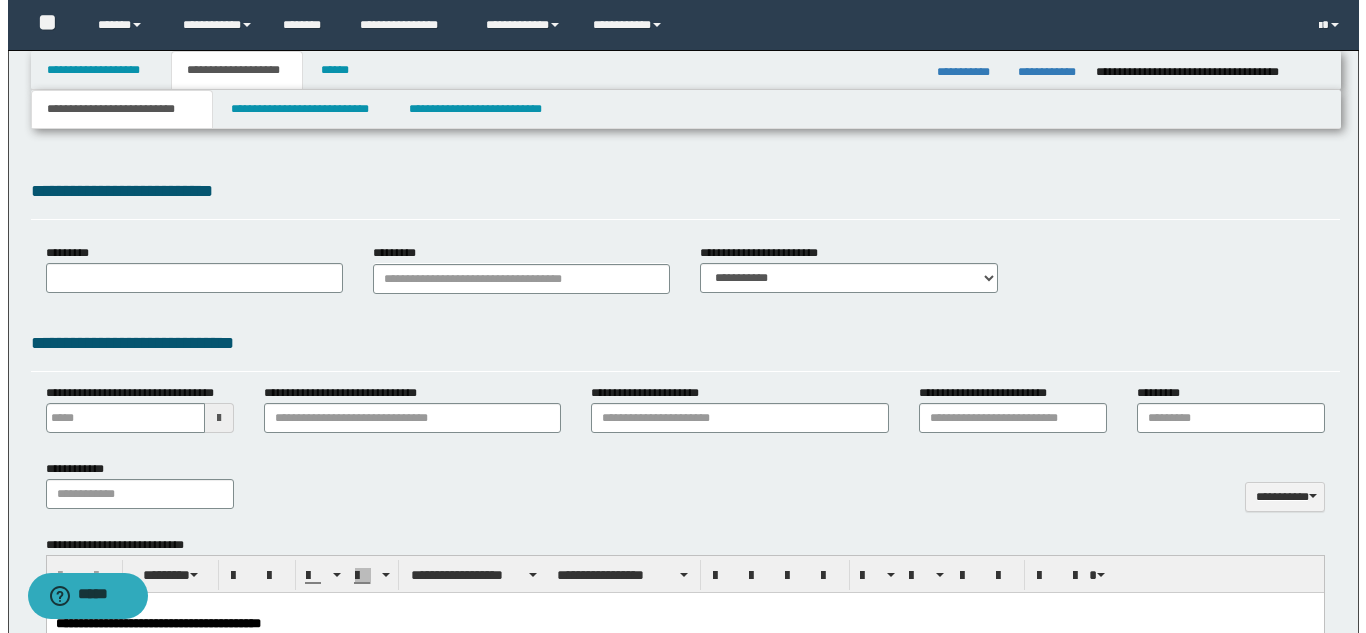 scroll, scrollTop: 0, scrollLeft: 0, axis: both 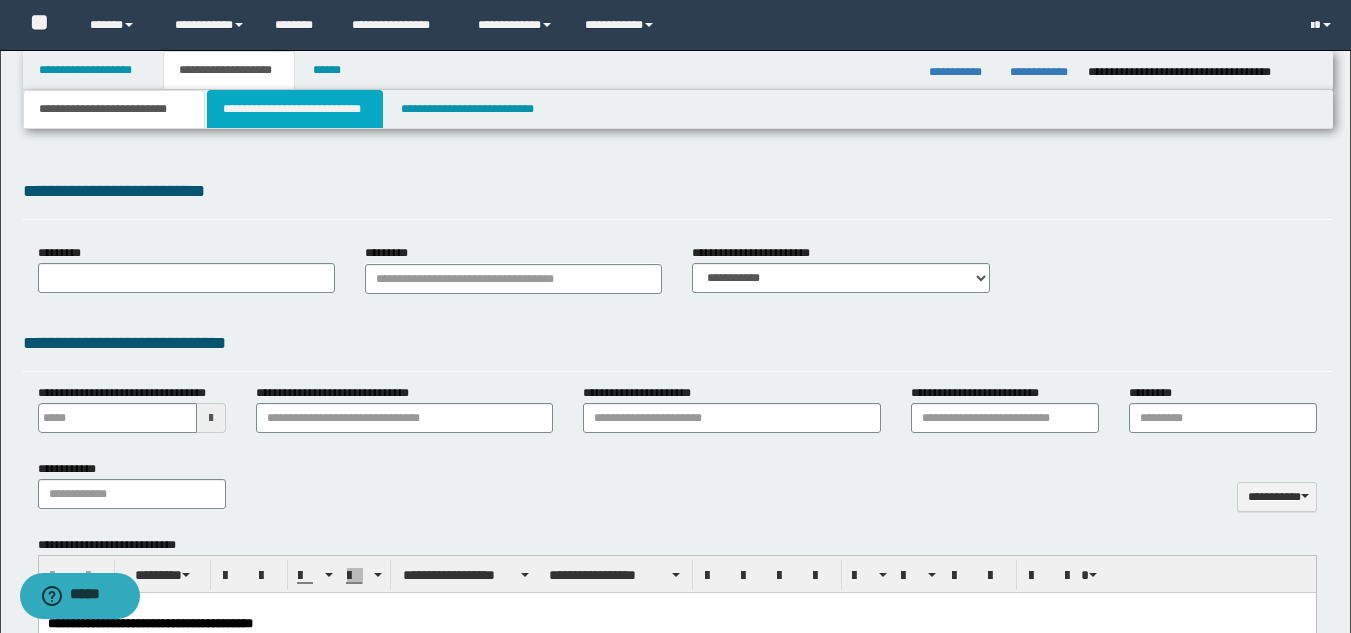 type on "**********" 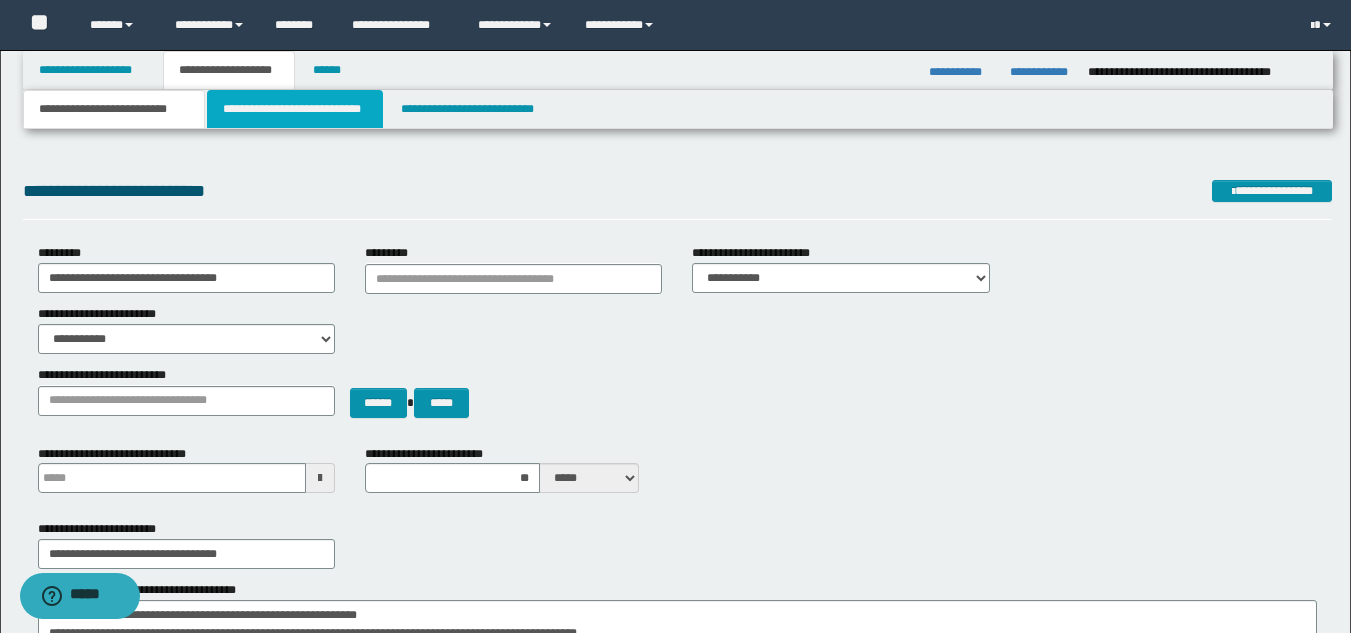 click on "**********" at bounding box center (295, 109) 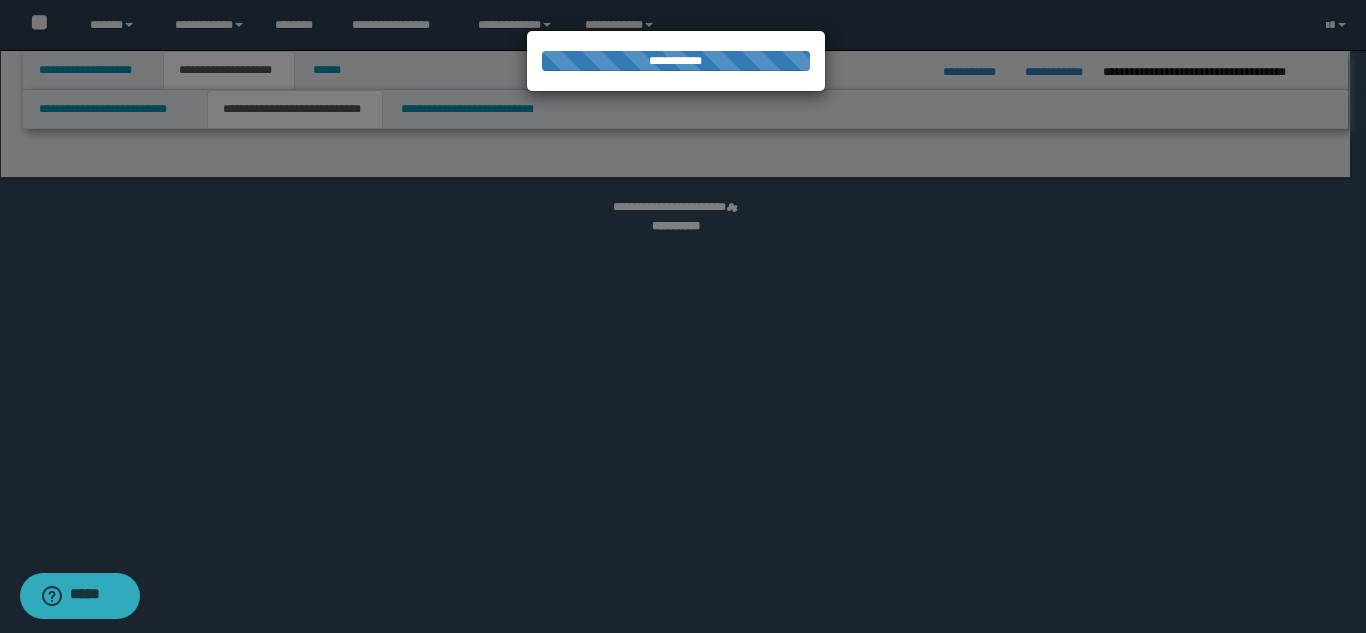 select on "*" 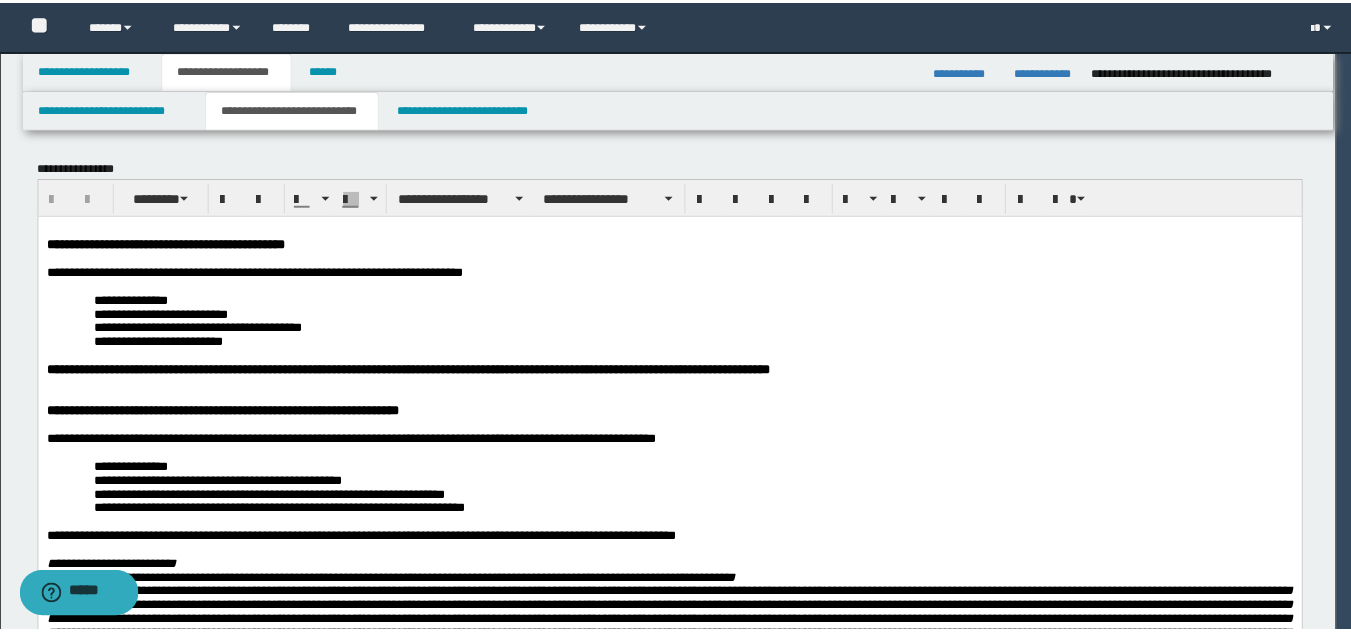 scroll, scrollTop: 0, scrollLeft: 0, axis: both 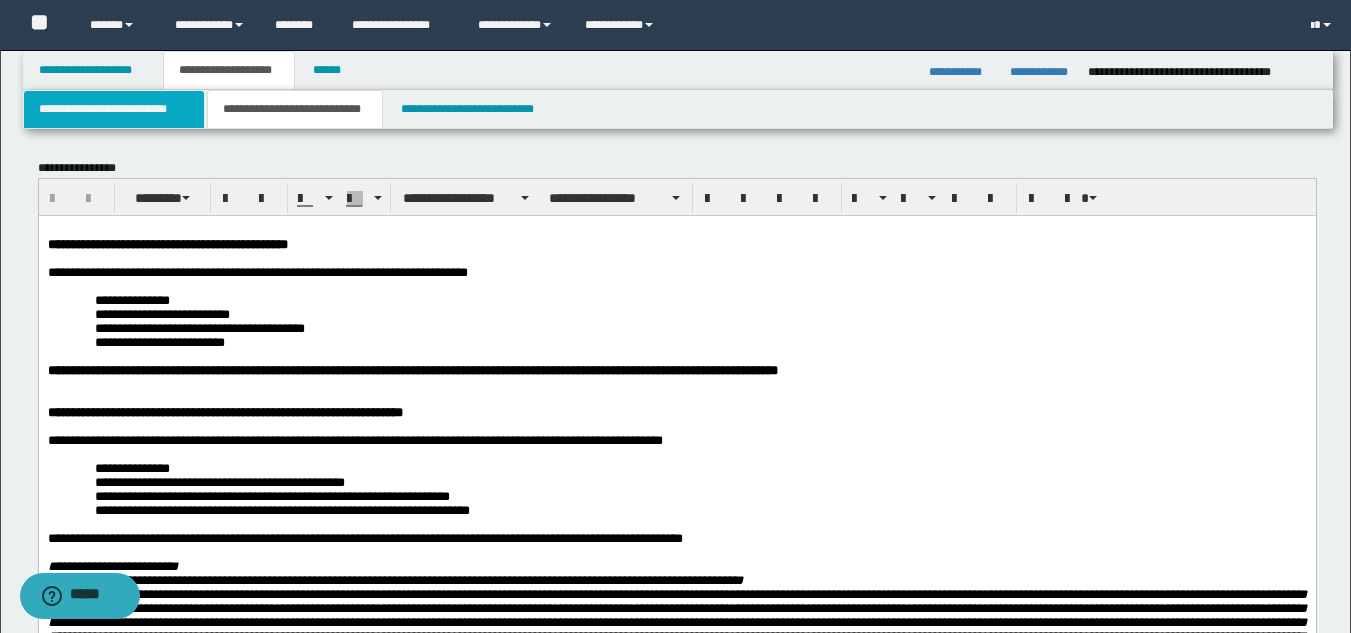 click on "**********" at bounding box center [114, 109] 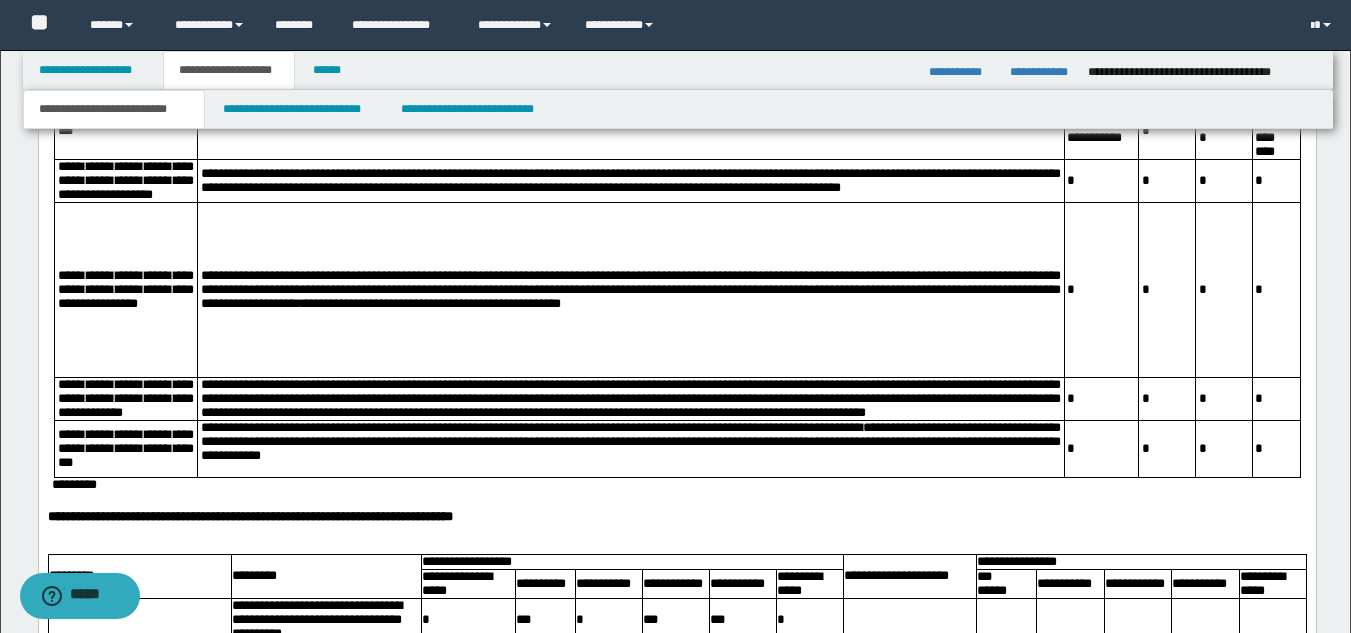 scroll, scrollTop: 1440, scrollLeft: 0, axis: vertical 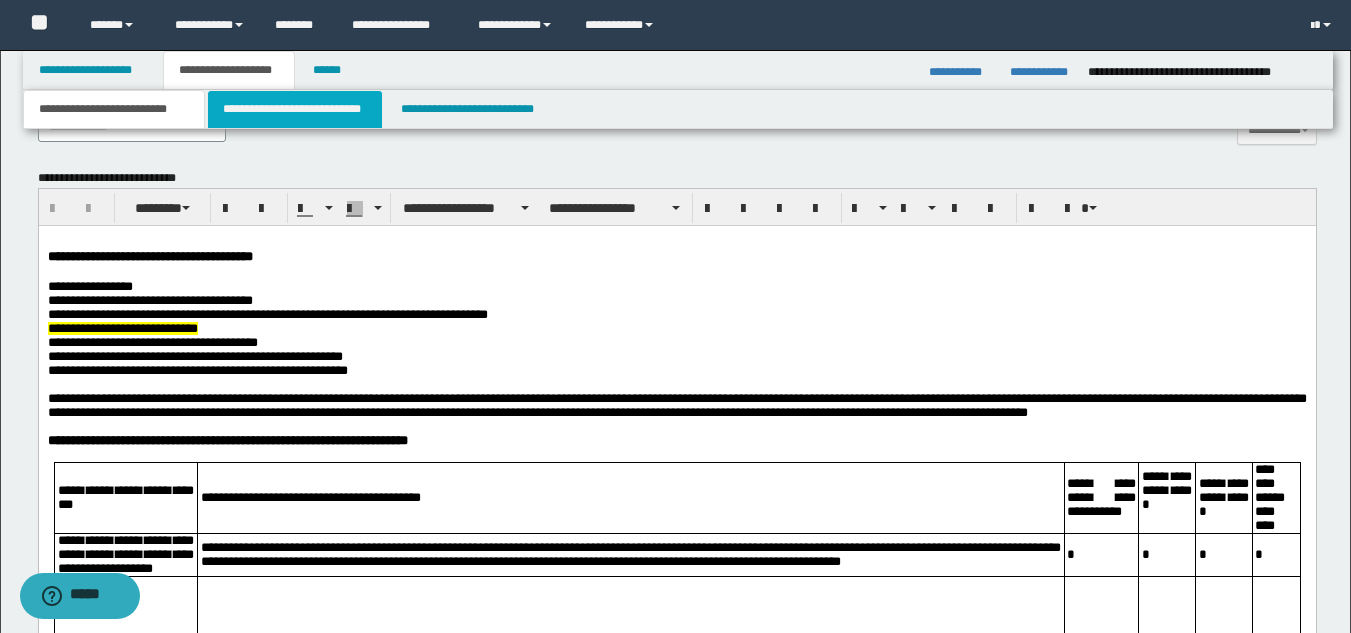 click on "**********" at bounding box center [295, 109] 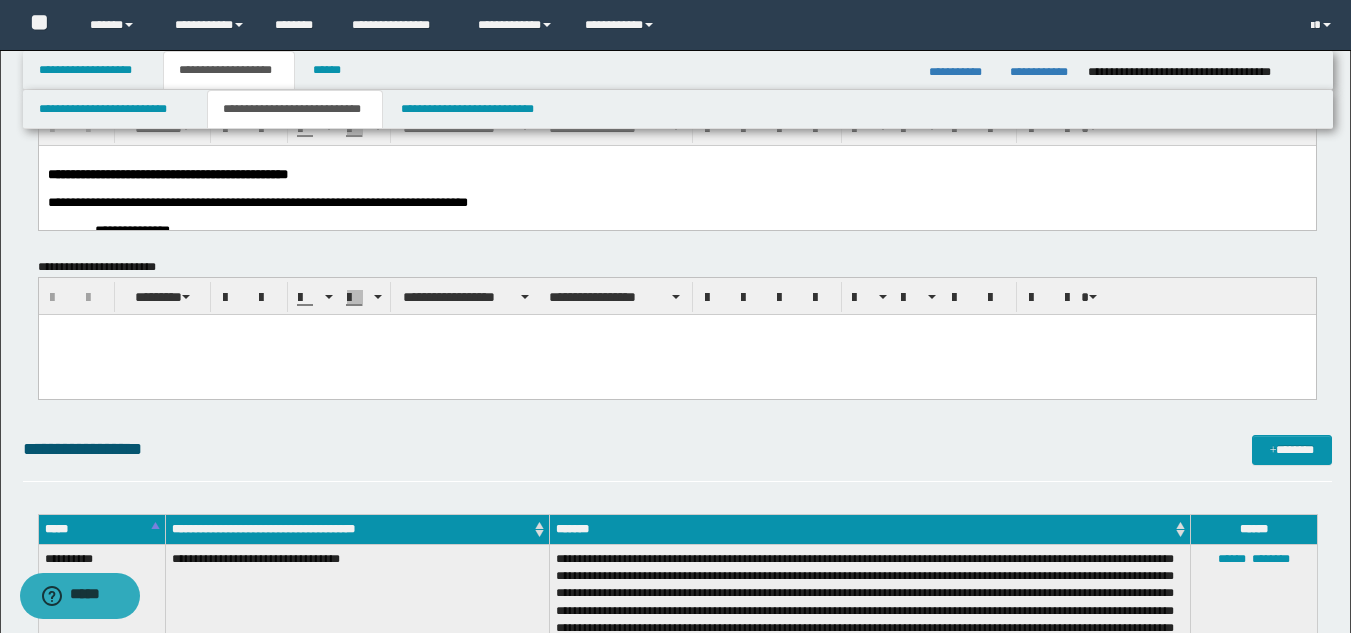 scroll, scrollTop: 0, scrollLeft: 0, axis: both 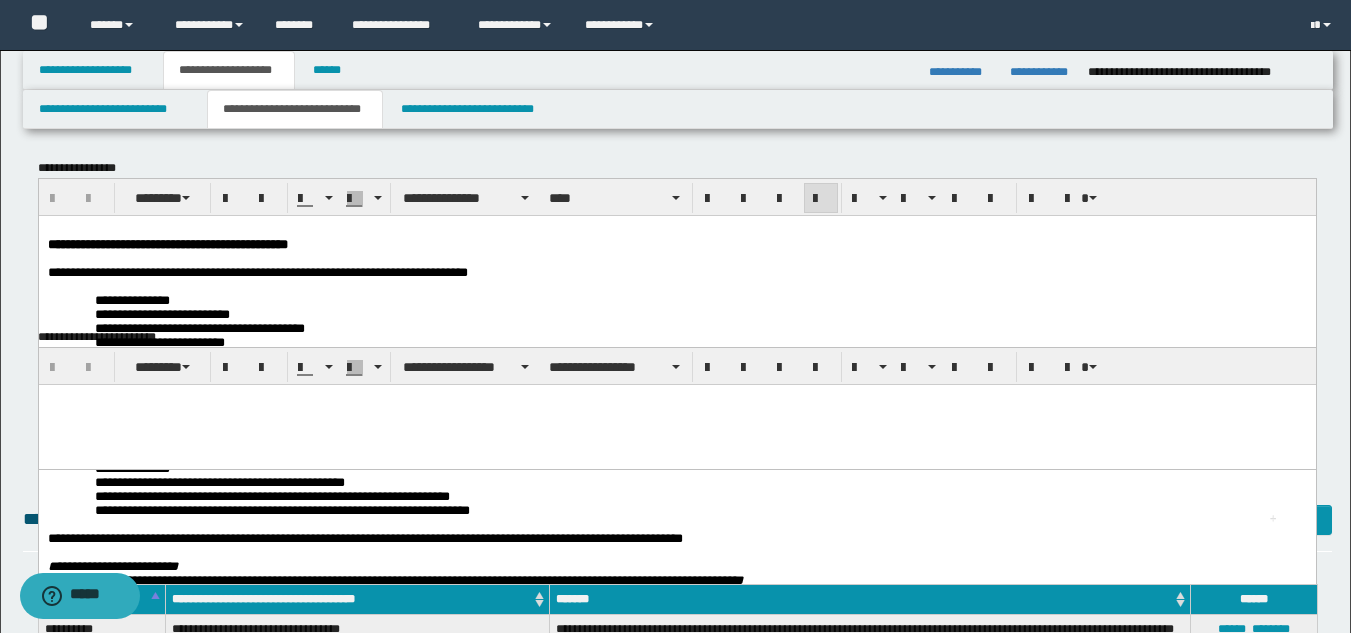 click at bounding box center (676, 258) 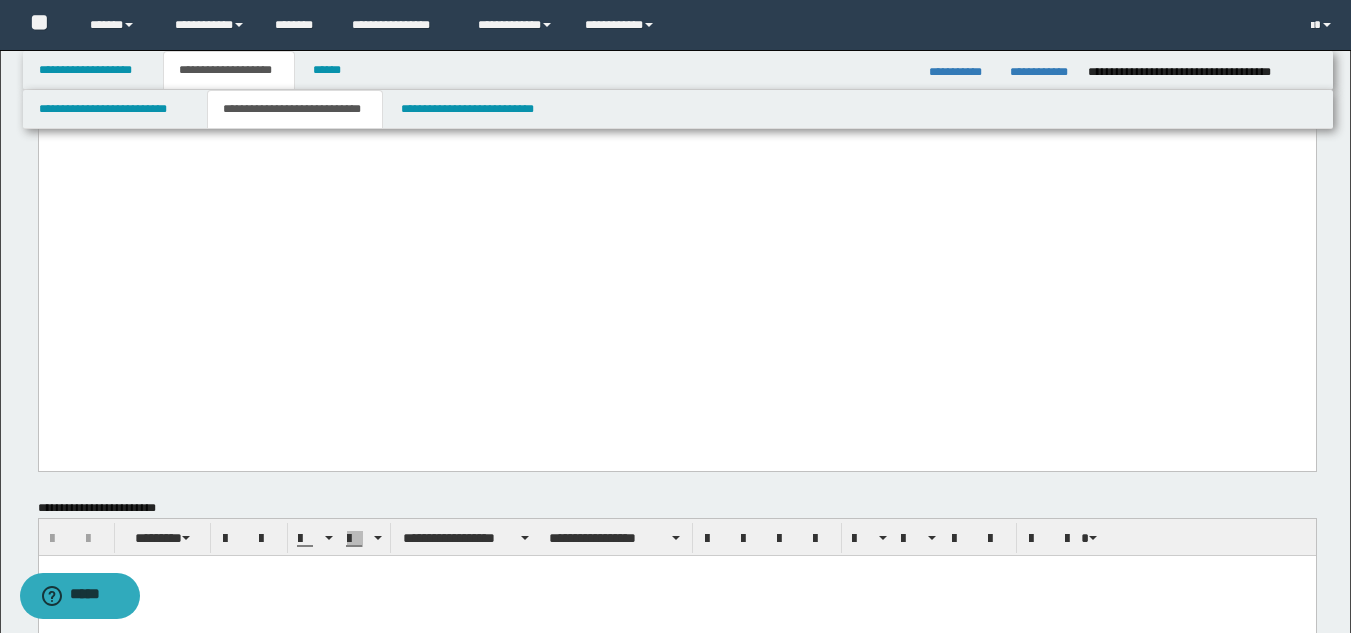 scroll, scrollTop: 2904, scrollLeft: 0, axis: vertical 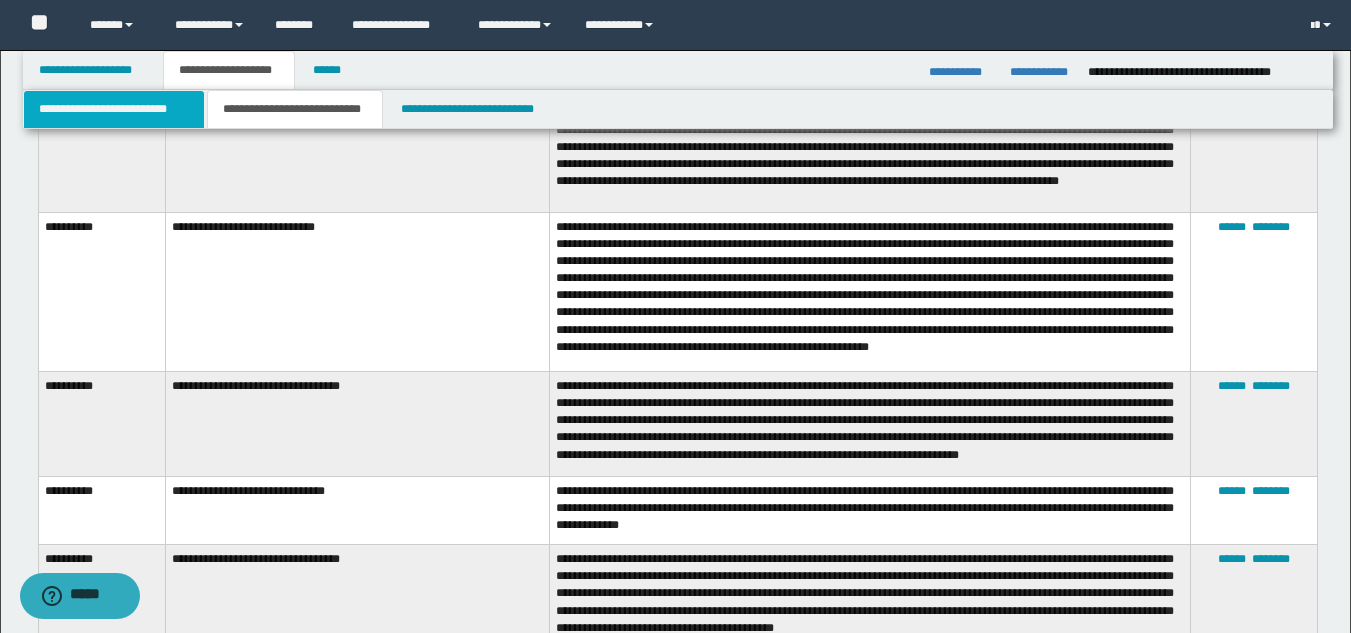 click on "**********" at bounding box center (114, 109) 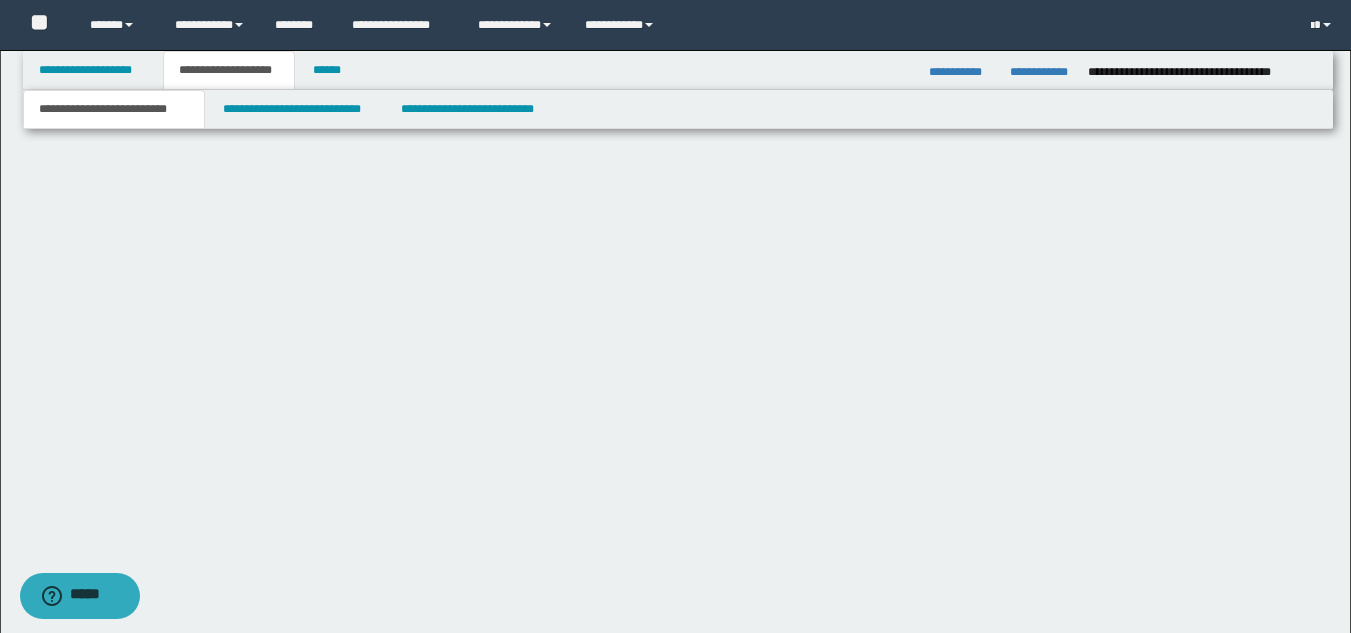 scroll, scrollTop: 3502, scrollLeft: 0, axis: vertical 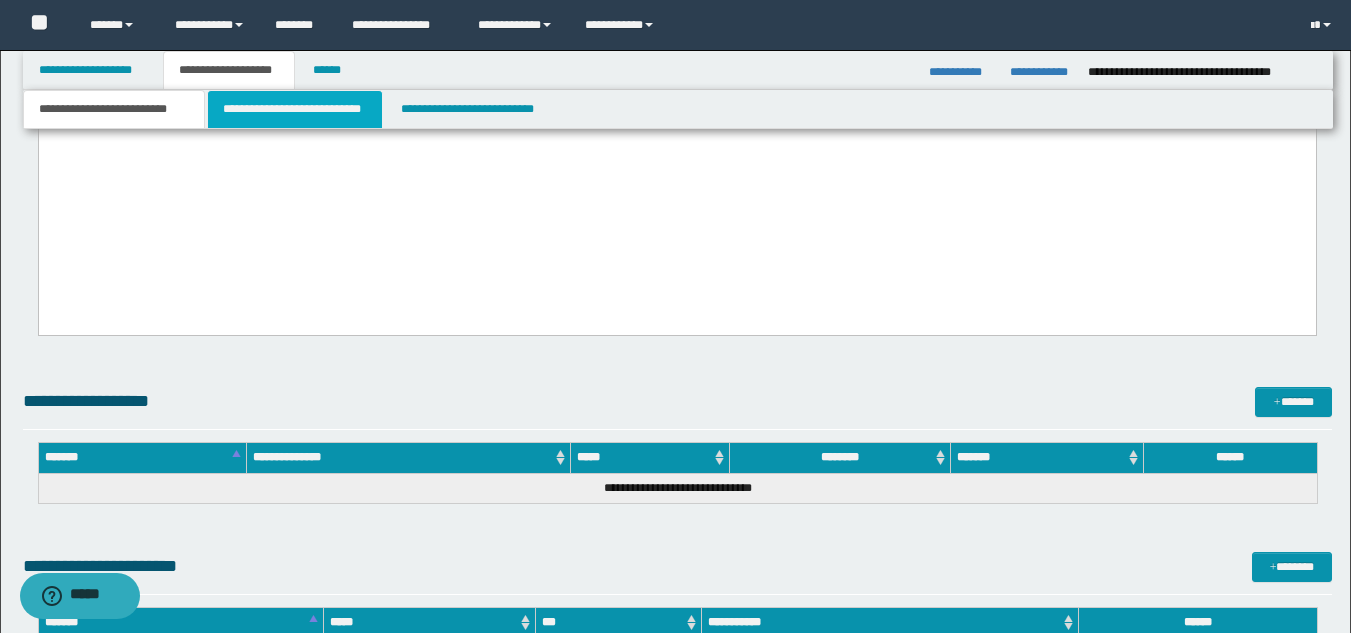 click on "**********" at bounding box center (295, 109) 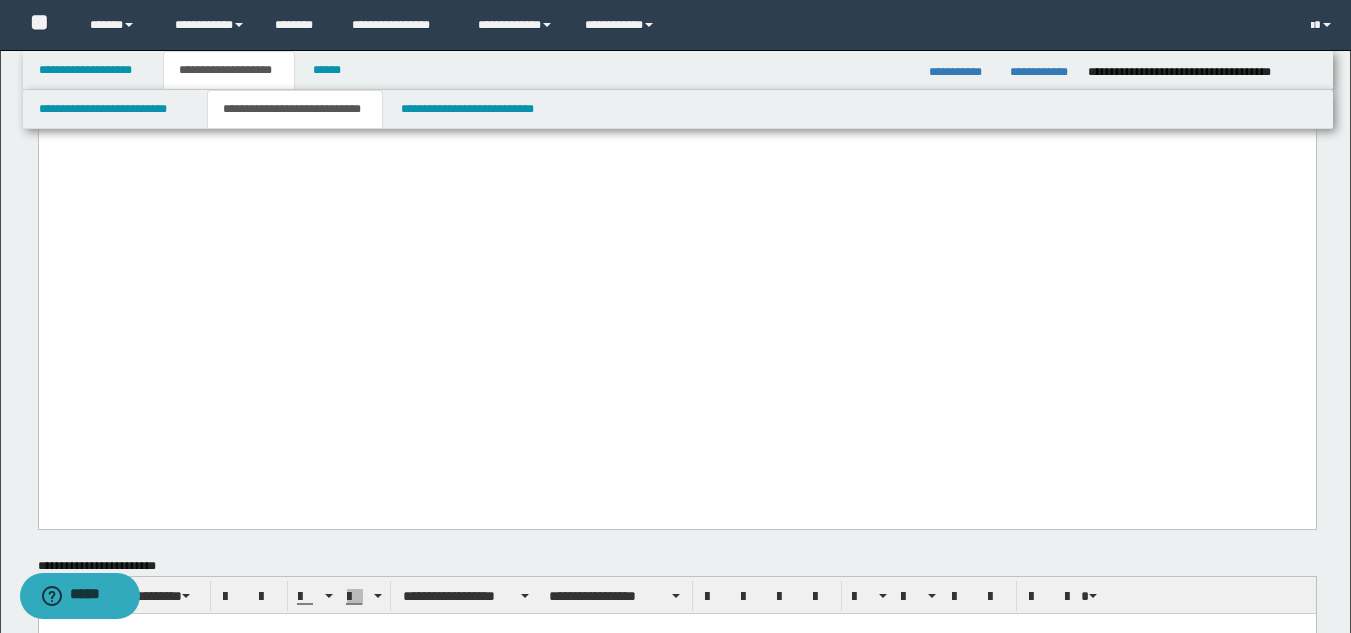 scroll, scrollTop: 2741, scrollLeft: 0, axis: vertical 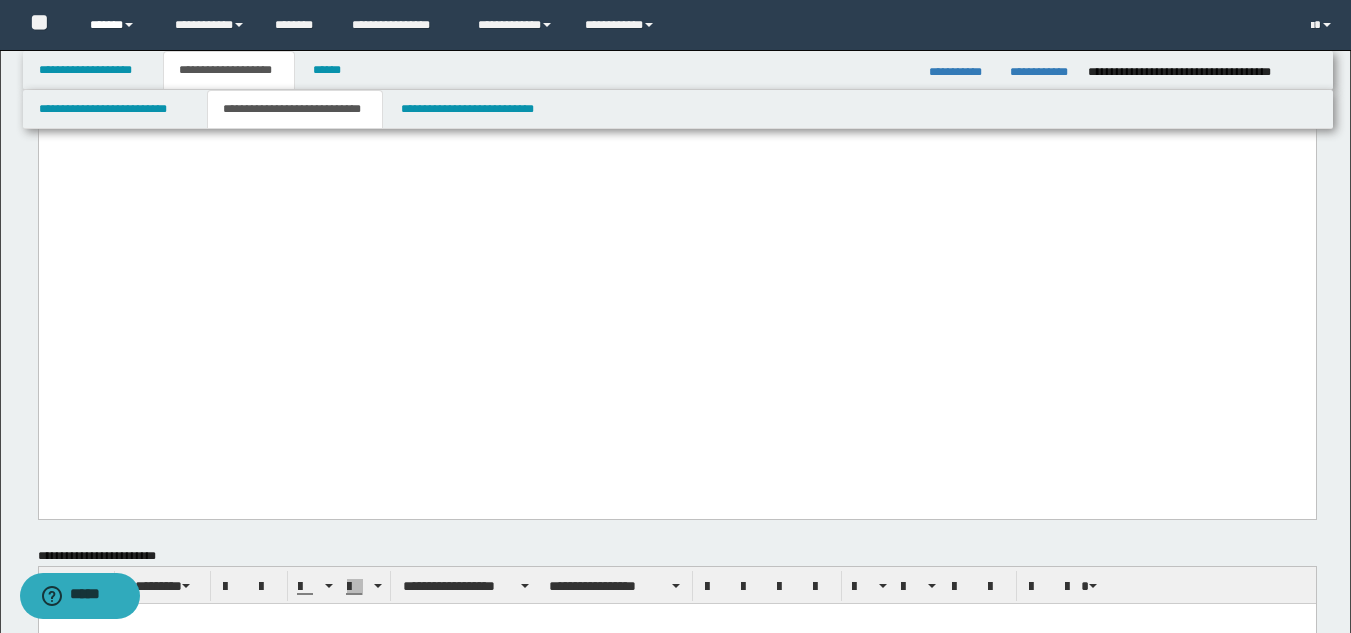 click on "******" at bounding box center [117, 25] 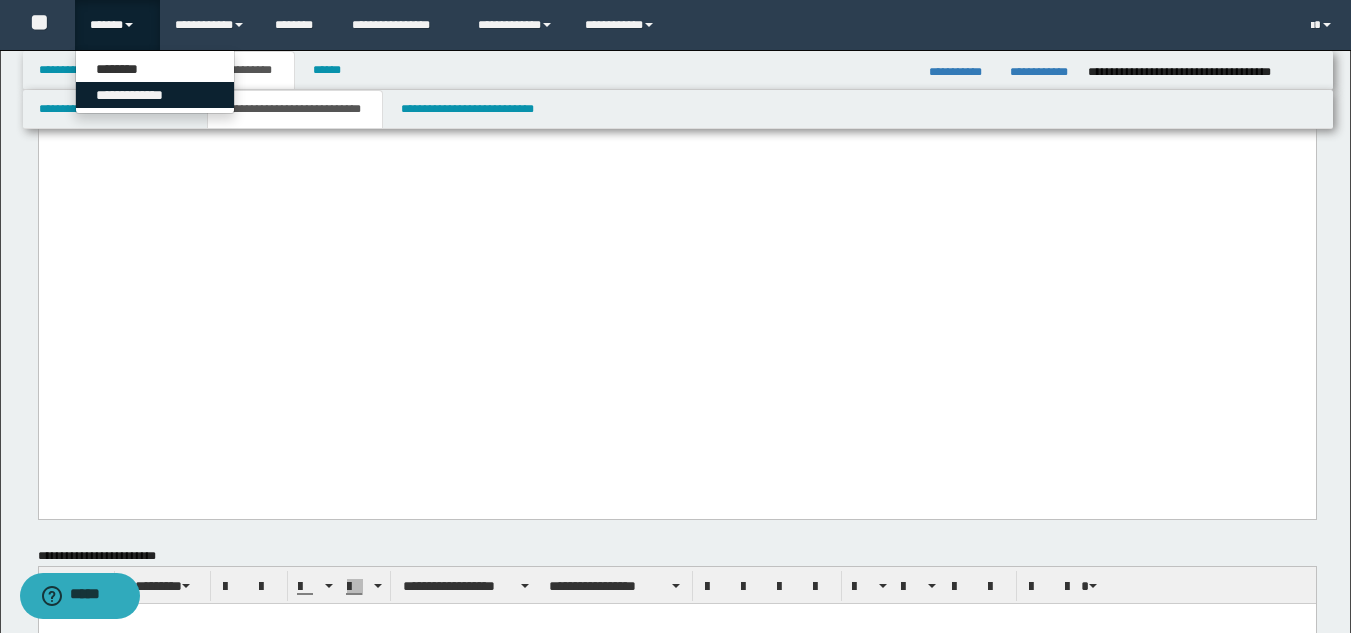 click on "**********" at bounding box center [155, 95] 